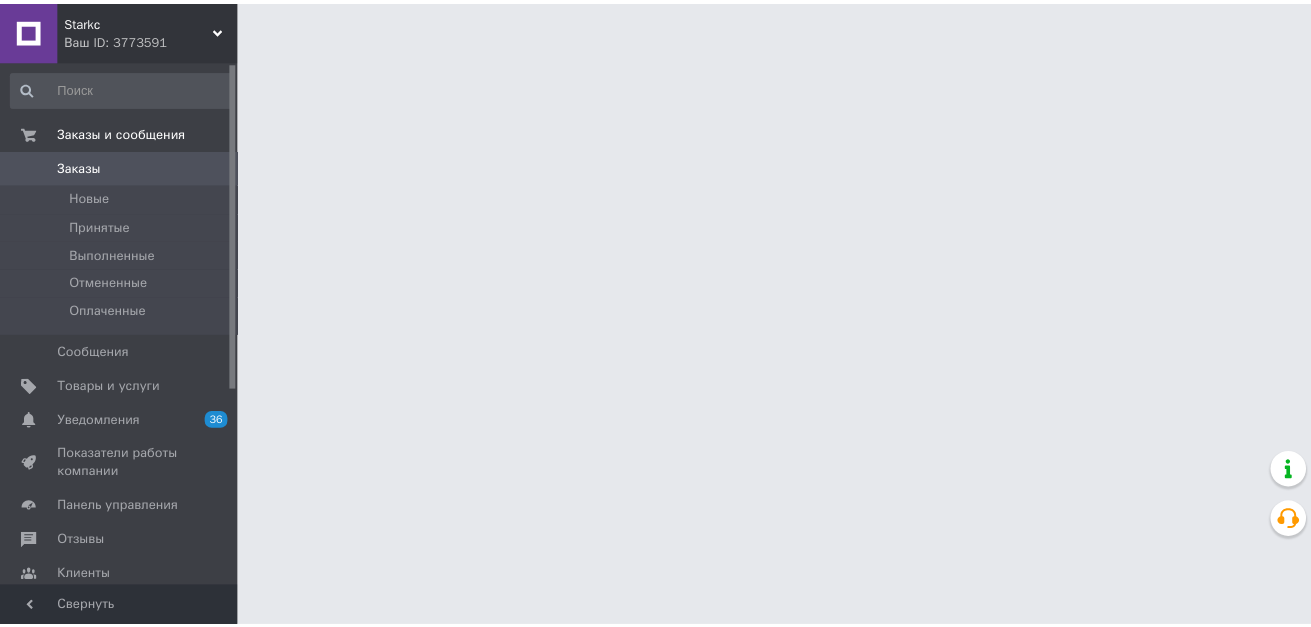 scroll, scrollTop: 0, scrollLeft: 0, axis: both 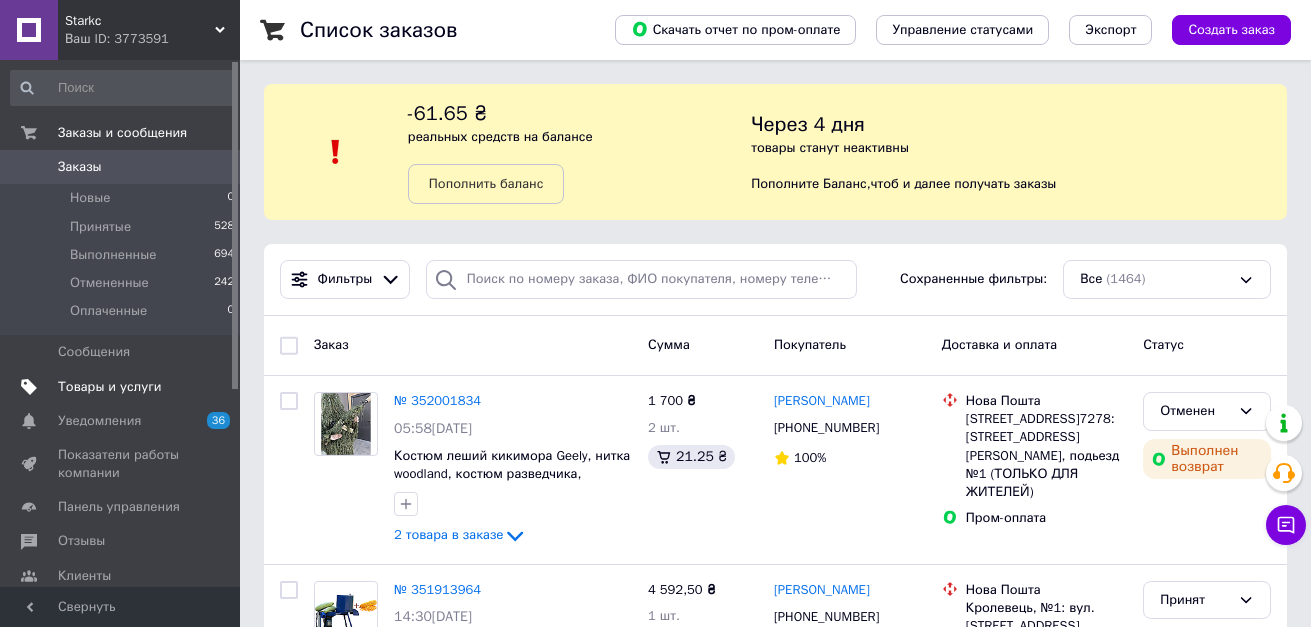 click on "Товары и услуги" at bounding box center (123, 387) 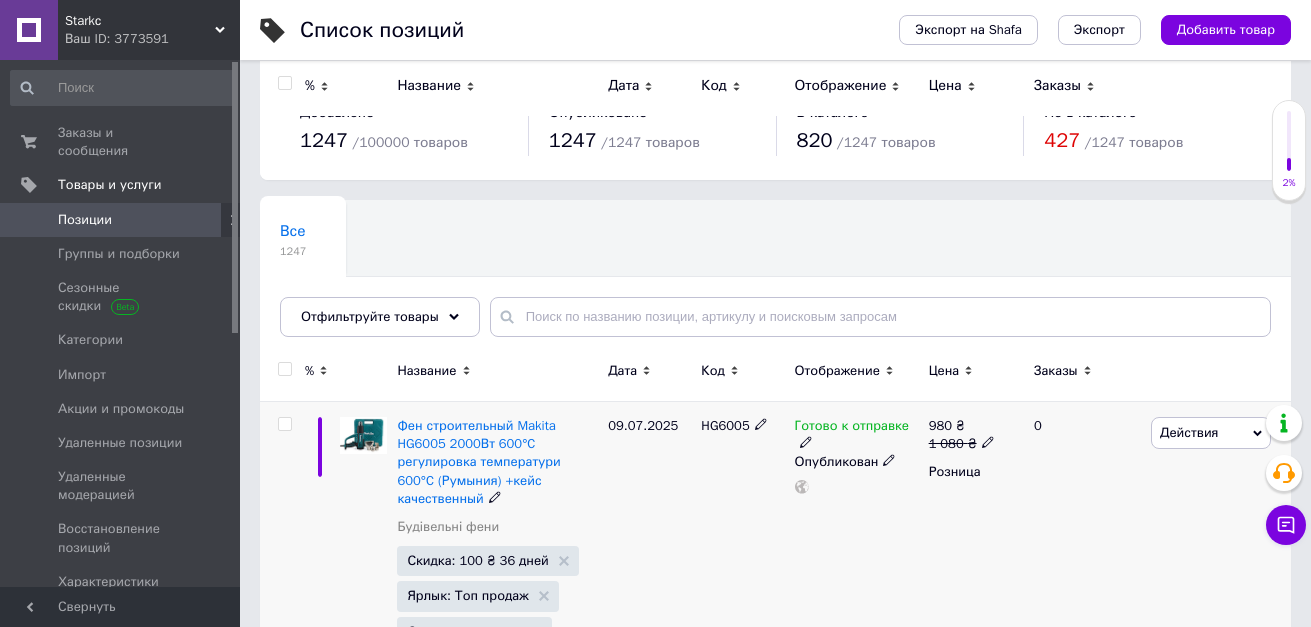 scroll, scrollTop: 0, scrollLeft: 0, axis: both 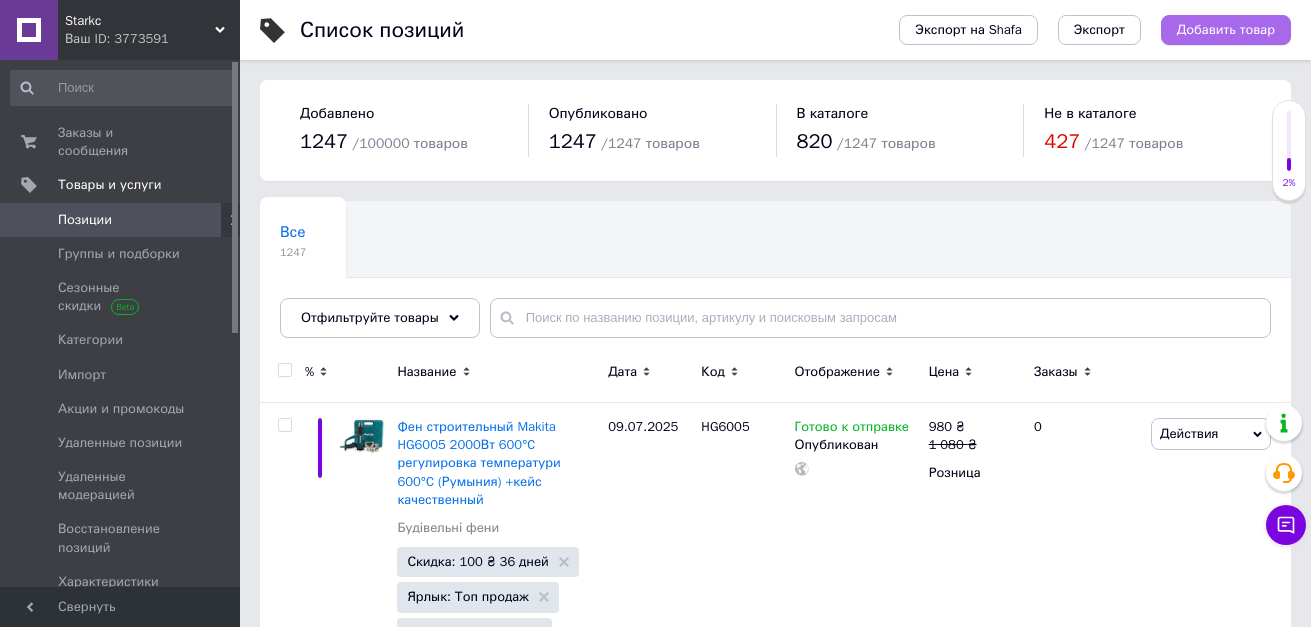 click on "Добавить товар" at bounding box center (1226, 30) 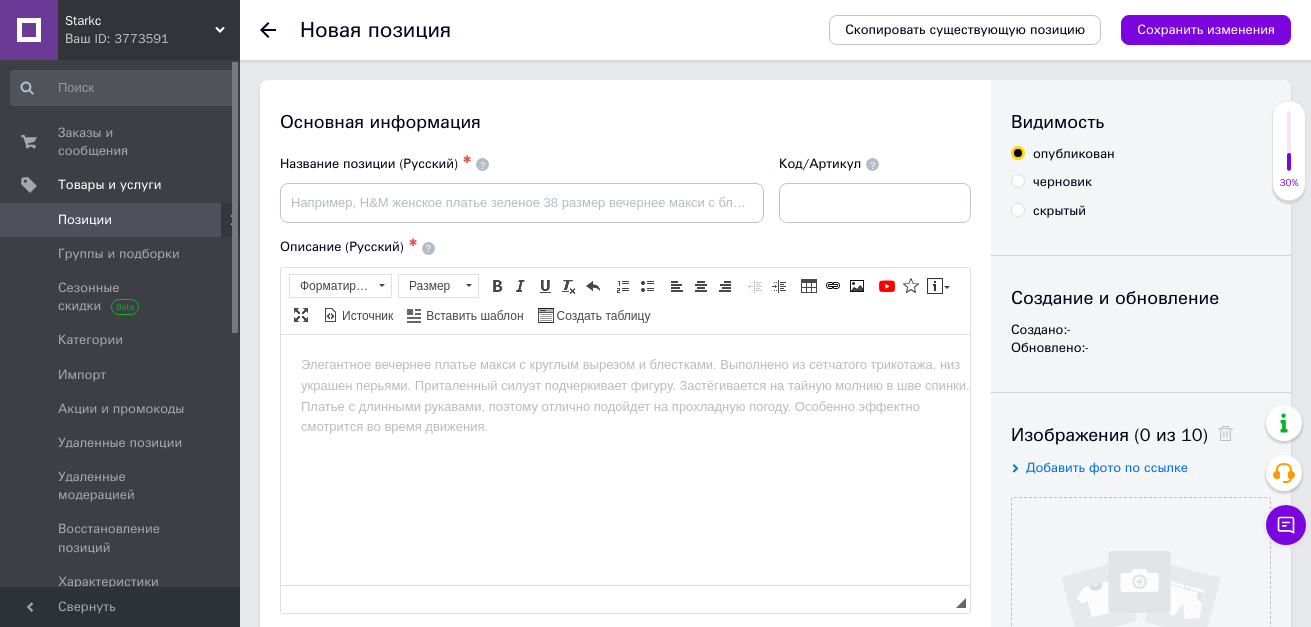 scroll, scrollTop: 0, scrollLeft: 0, axis: both 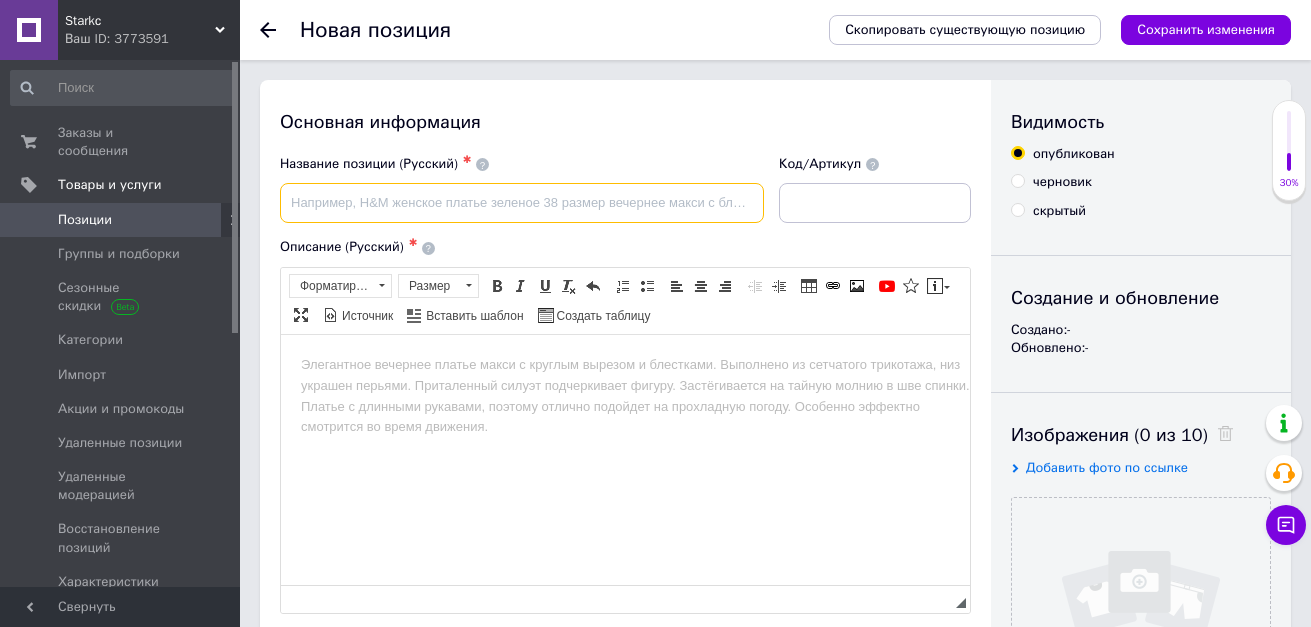 click at bounding box center (522, 203) 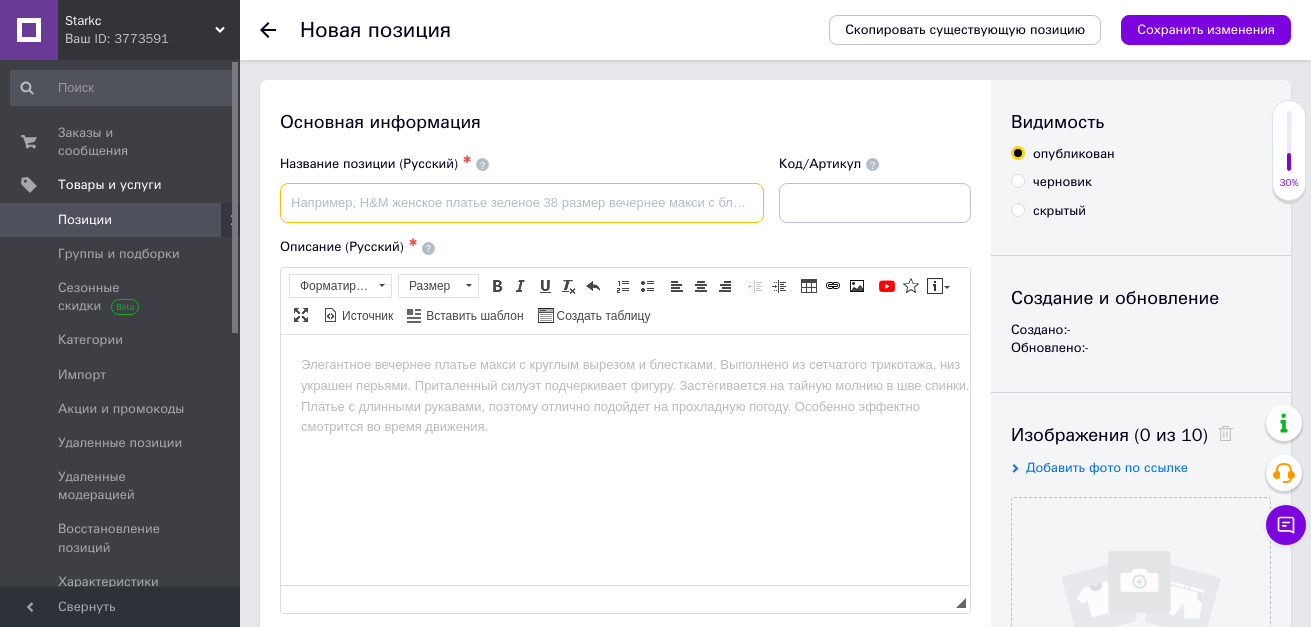 paste on "Летние берцы Belleville Spear Point Lightweight Hot Weather цвет койот" 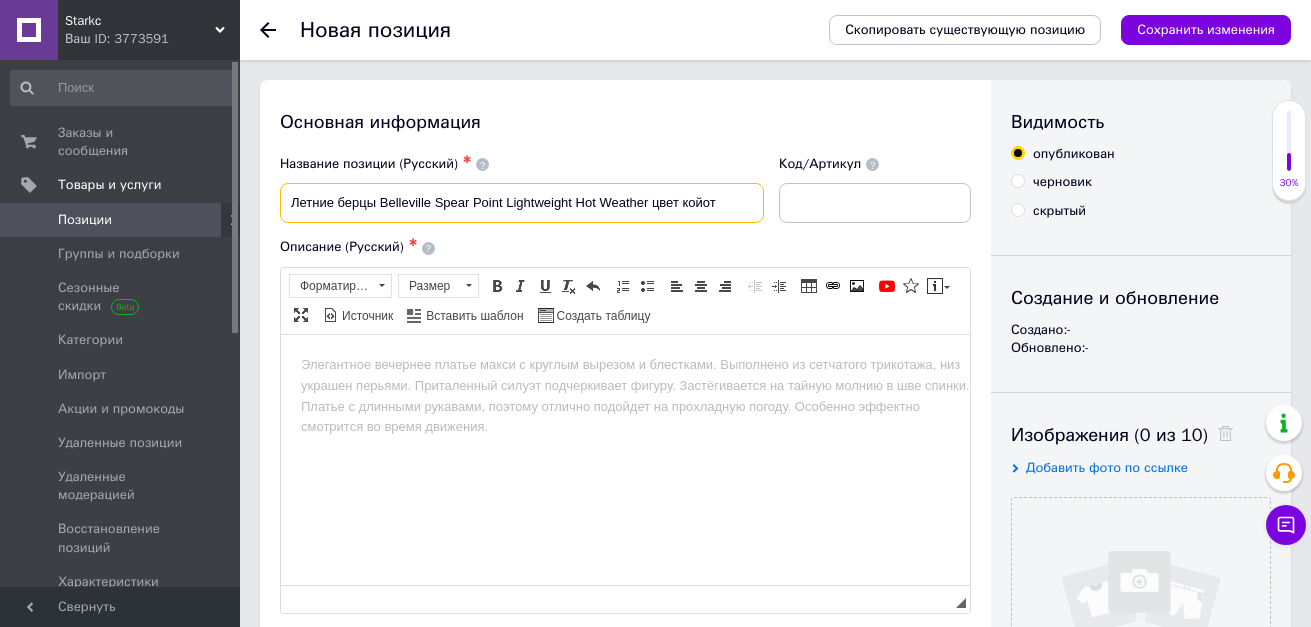 click on "Летние берцы Belleville Spear Point Lightweight Hot Weather цвет койот" at bounding box center [522, 203] 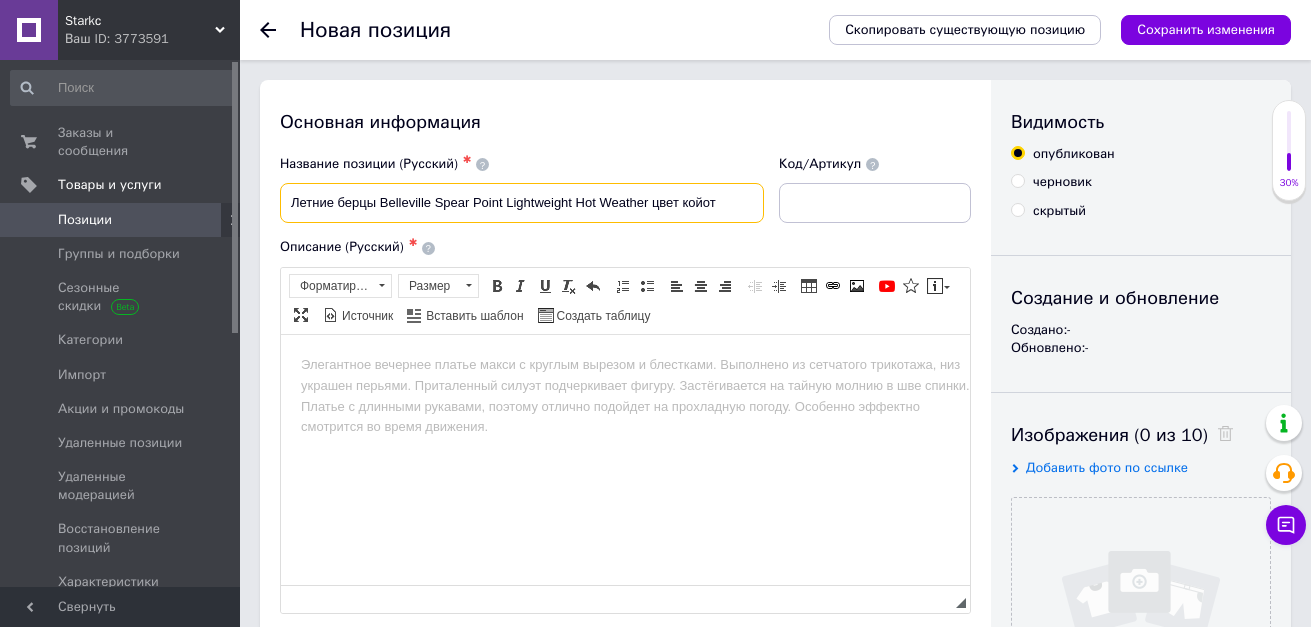 paste on "Тактические берцы" 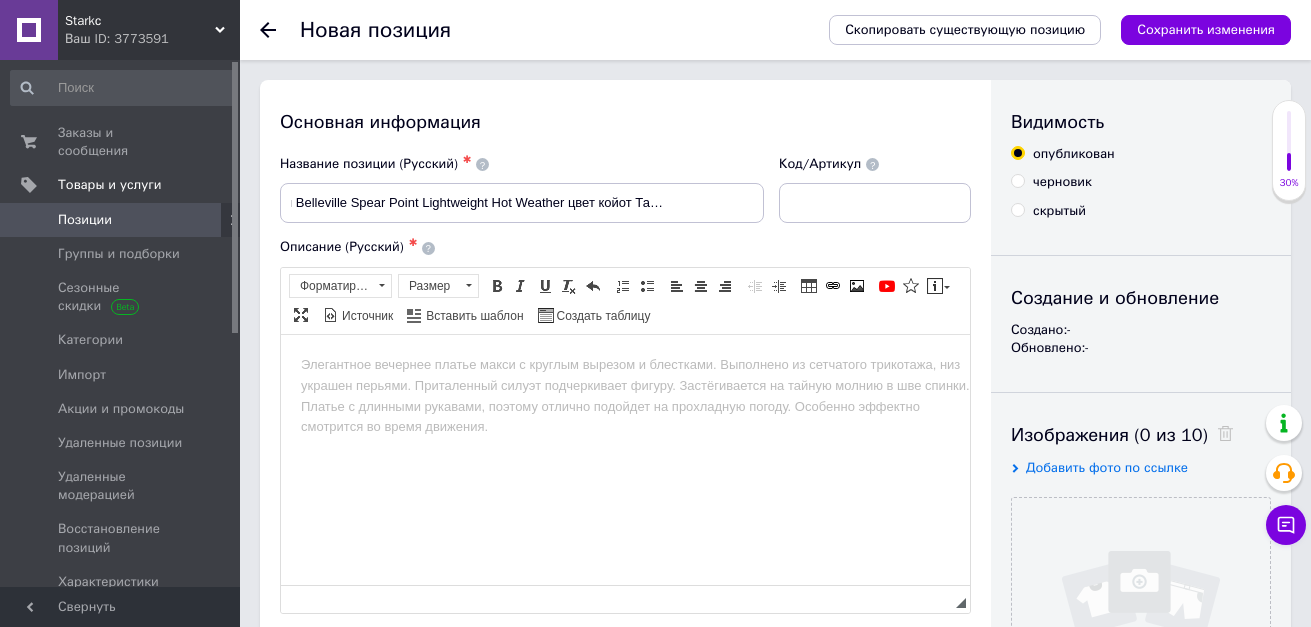 scroll, scrollTop: 0, scrollLeft: 0, axis: both 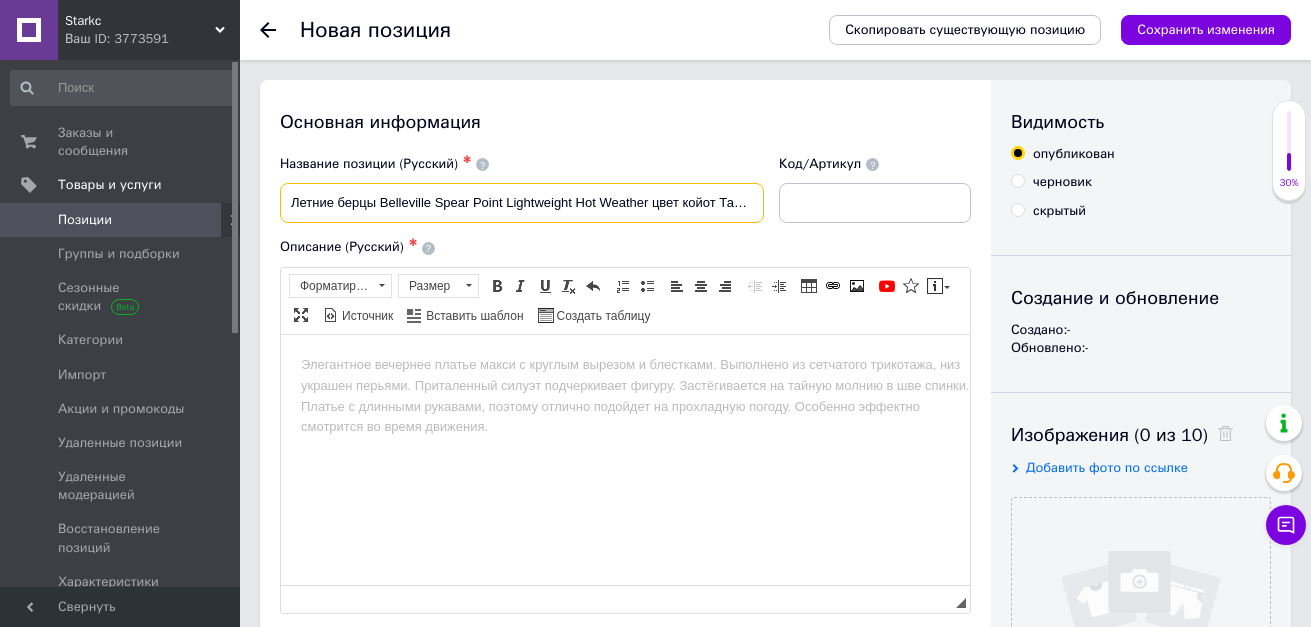click on "Летние берцы Belleville Spear Point Lightweight Hot Weather цвет койот Тактические берцы" at bounding box center [522, 203] 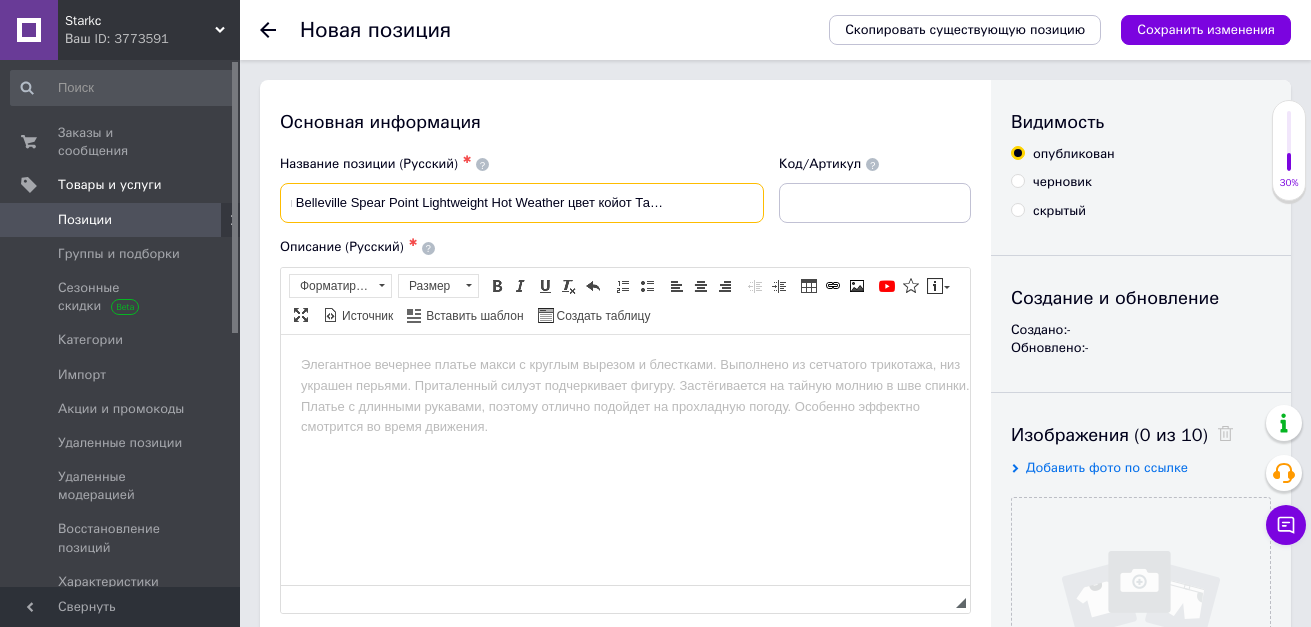 scroll, scrollTop: 0, scrollLeft: 84, axis: horizontal 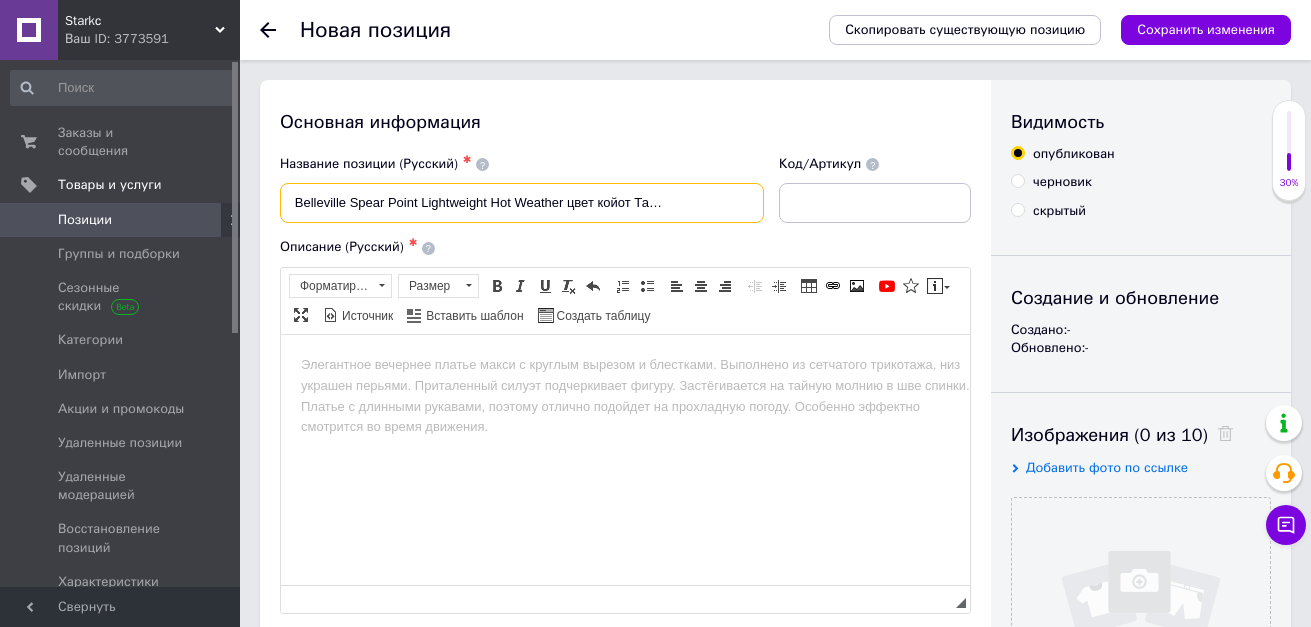 paste on "армейские размер 9.5" 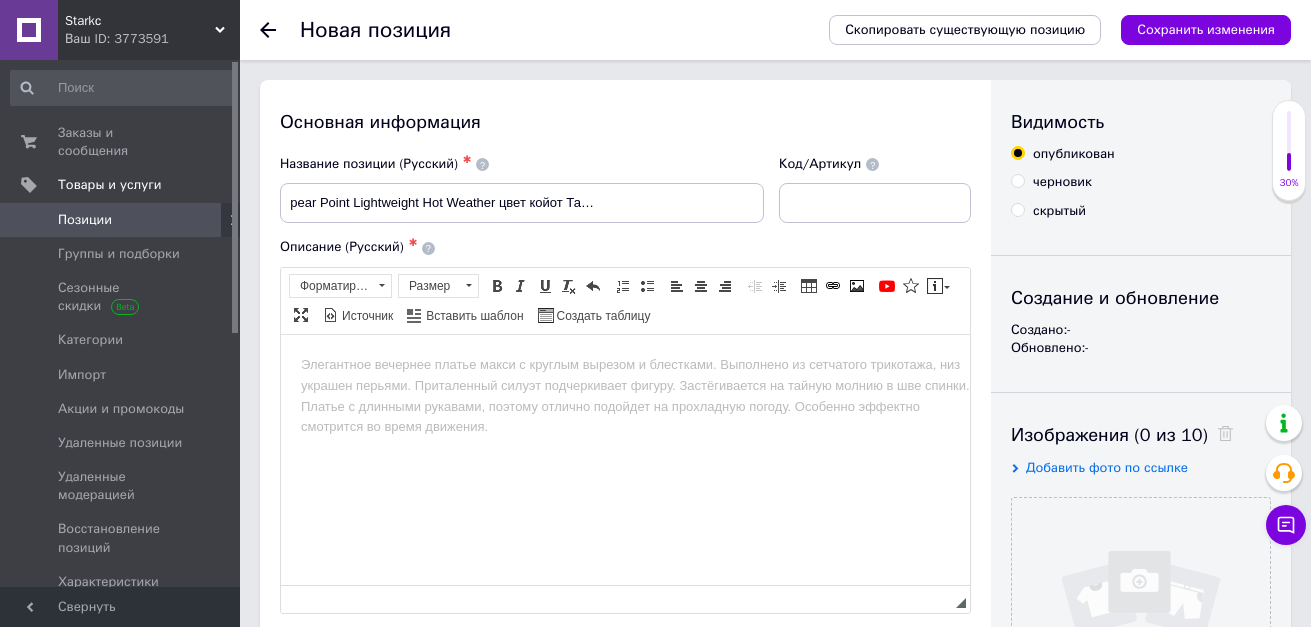 scroll, scrollTop: 0, scrollLeft: 0, axis: both 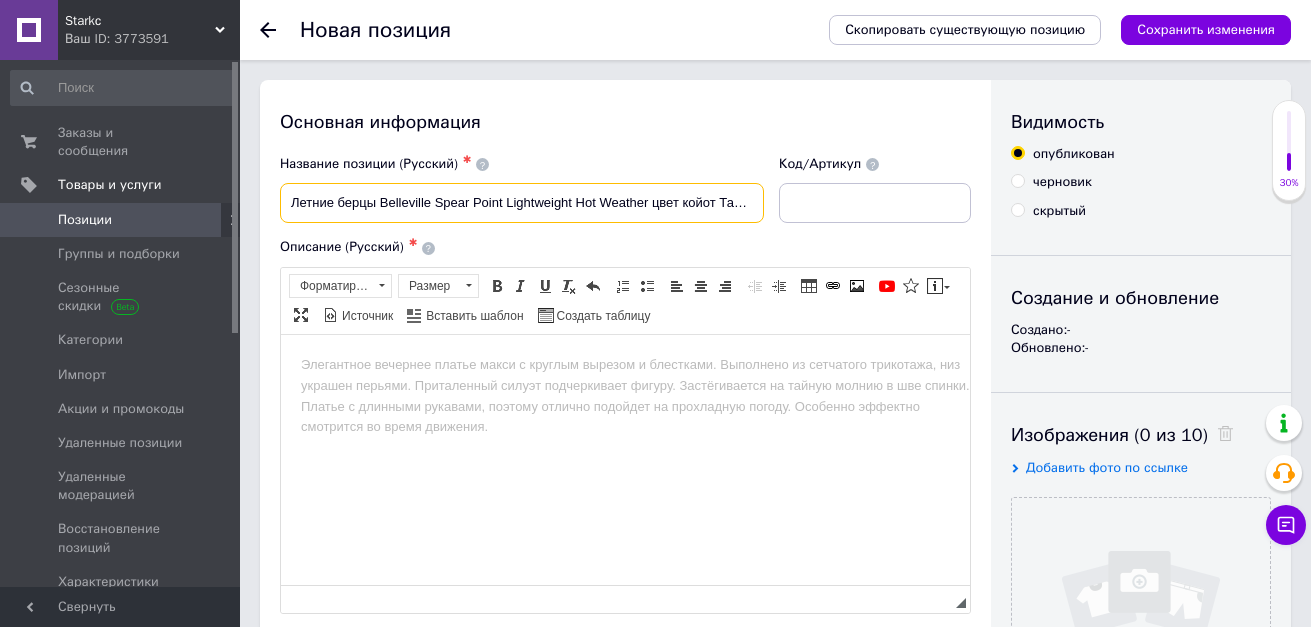 click on "Летние берцы Belleville Spear Point Lightweight Hot Weather цвет койот Тактические берцы армейские" at bounding box center [522, 203] 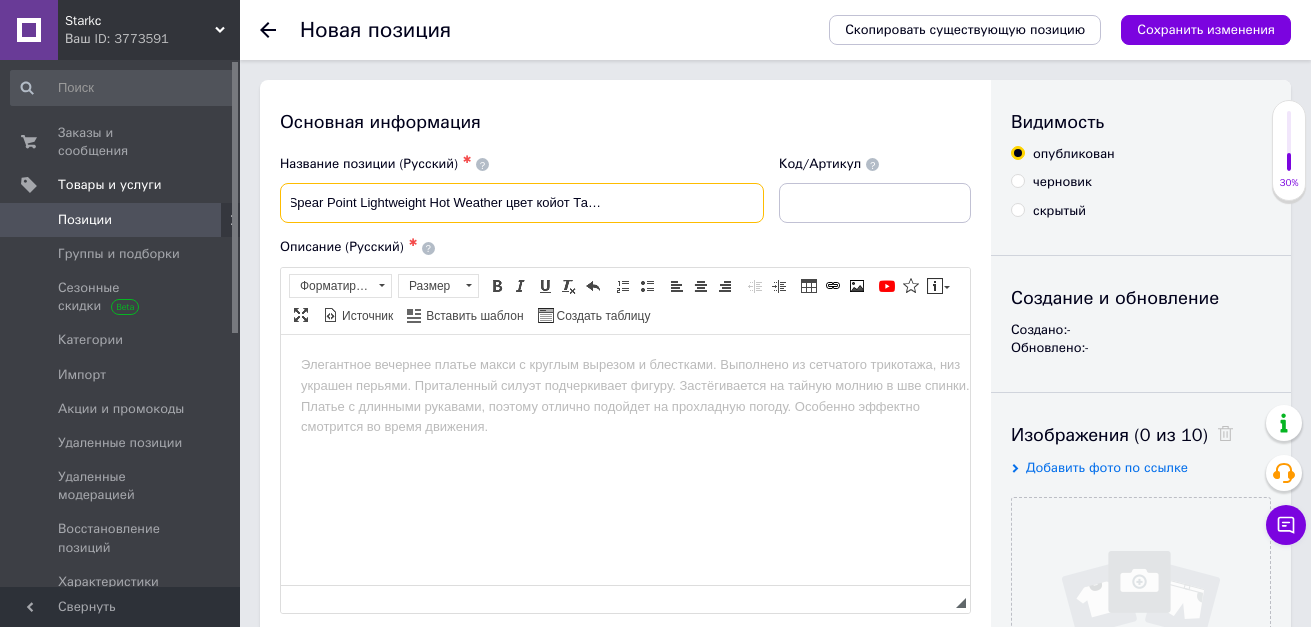 scroll, scrollTop: 0, scrollLeft: 156, axis: horizontal 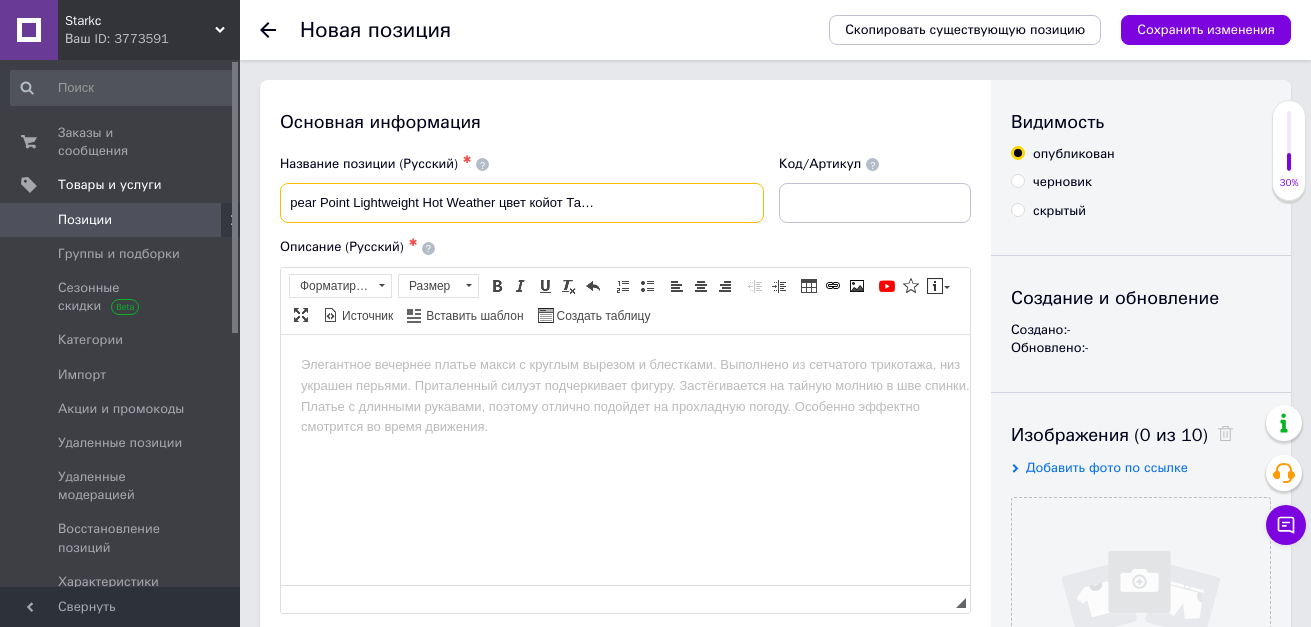 paste on "9,5/42,5" 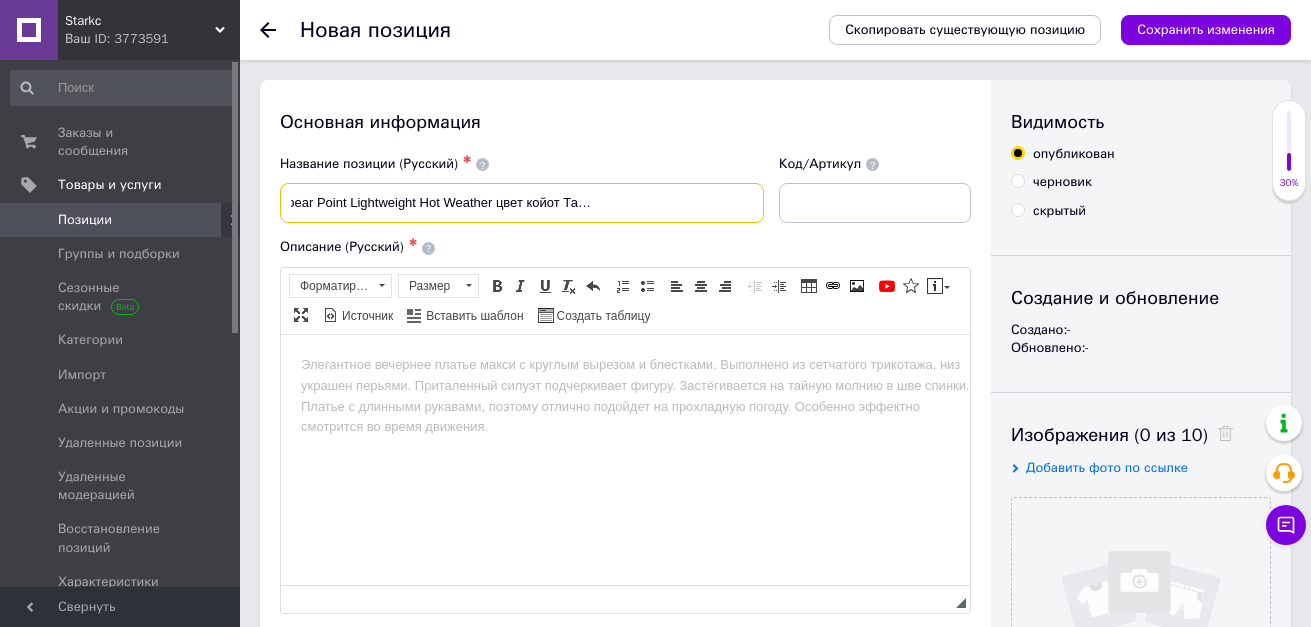 scroll, scrollTop: 0, scrollLeft: 203, axis: horizontal 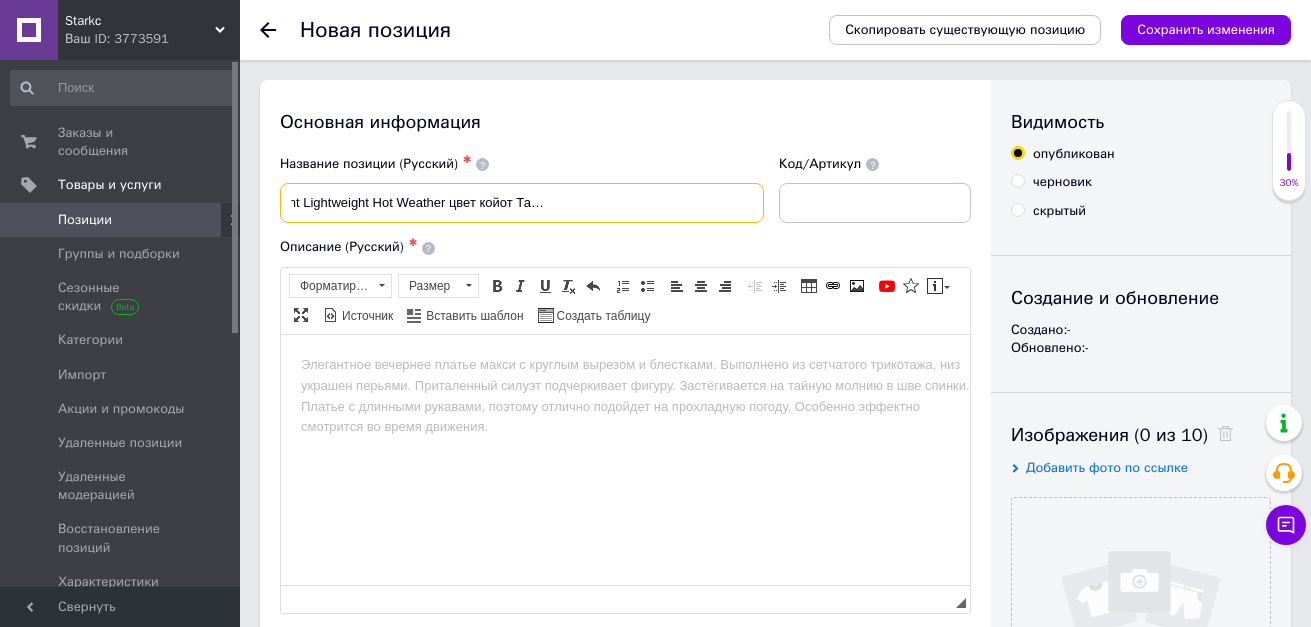 type on "Летние берцы Belleville Spear Point Lightweight Hot Weather цвет койот Тактические берцы армейские 9,5/42,5" 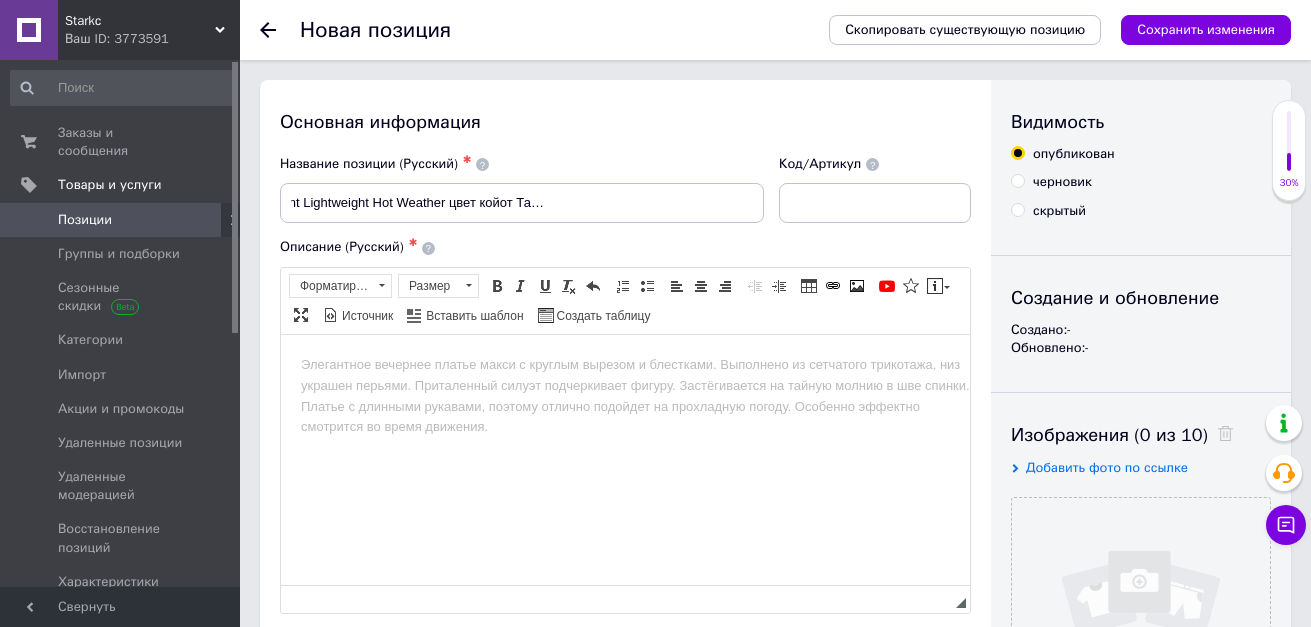 scroll, scrollTop: 0, scrollLeft: 0, axis: both 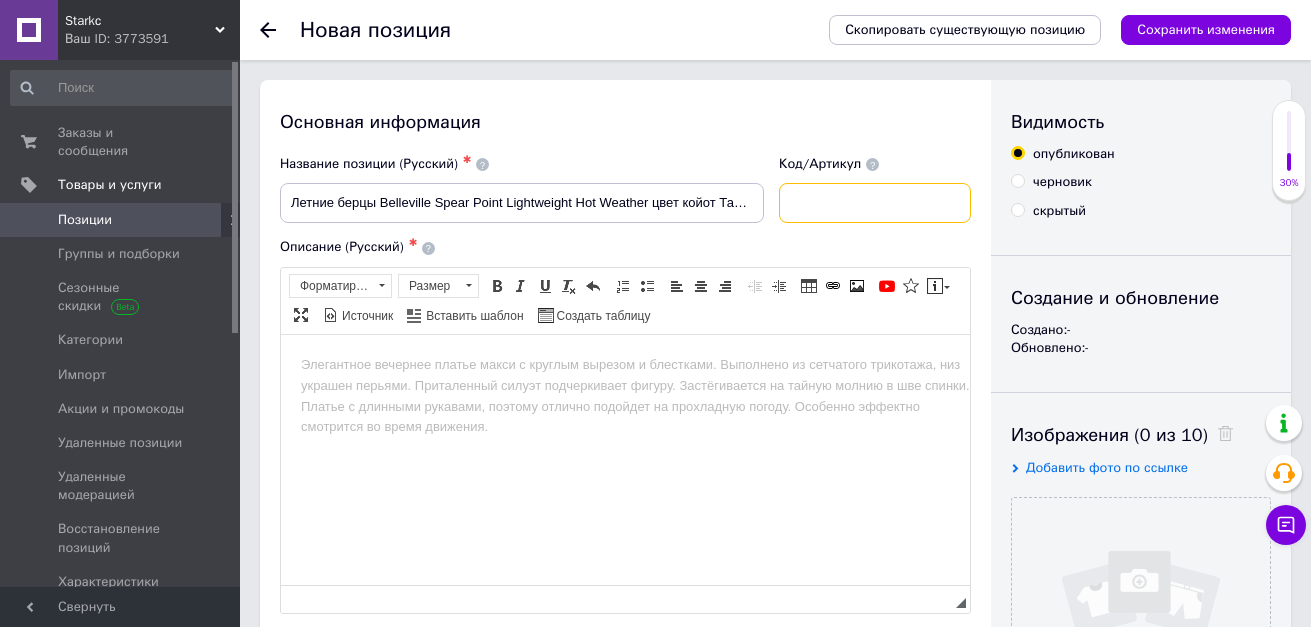 click at bounding box center [875, 203] 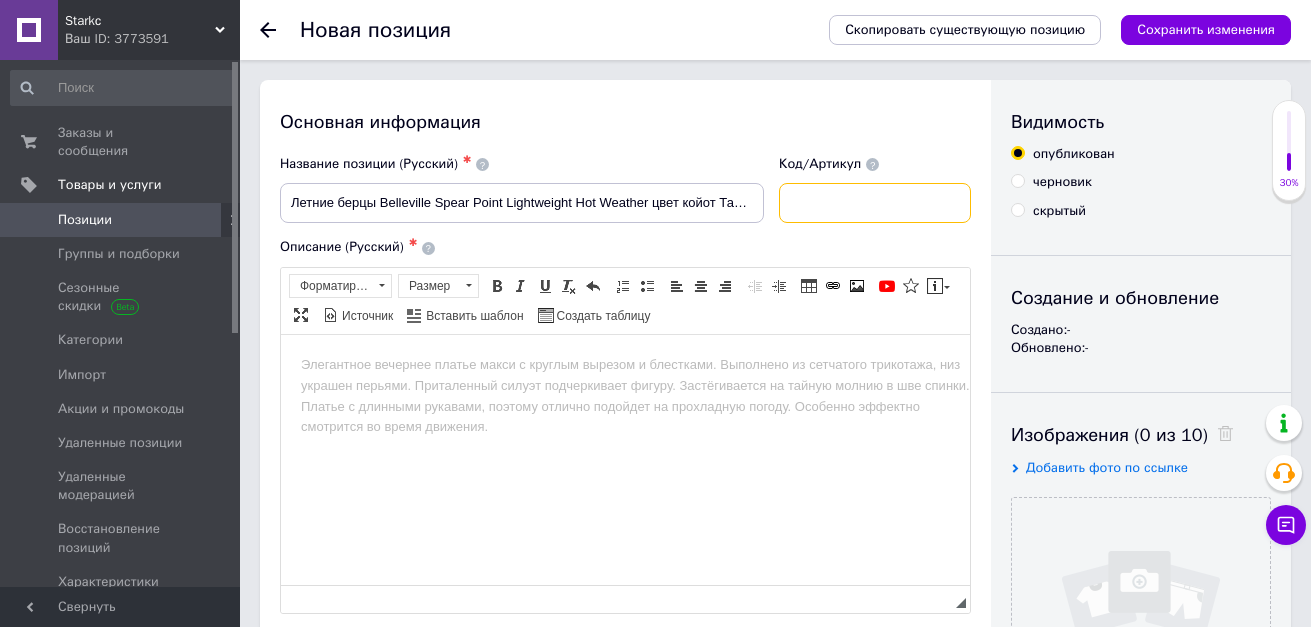paste on "243572" 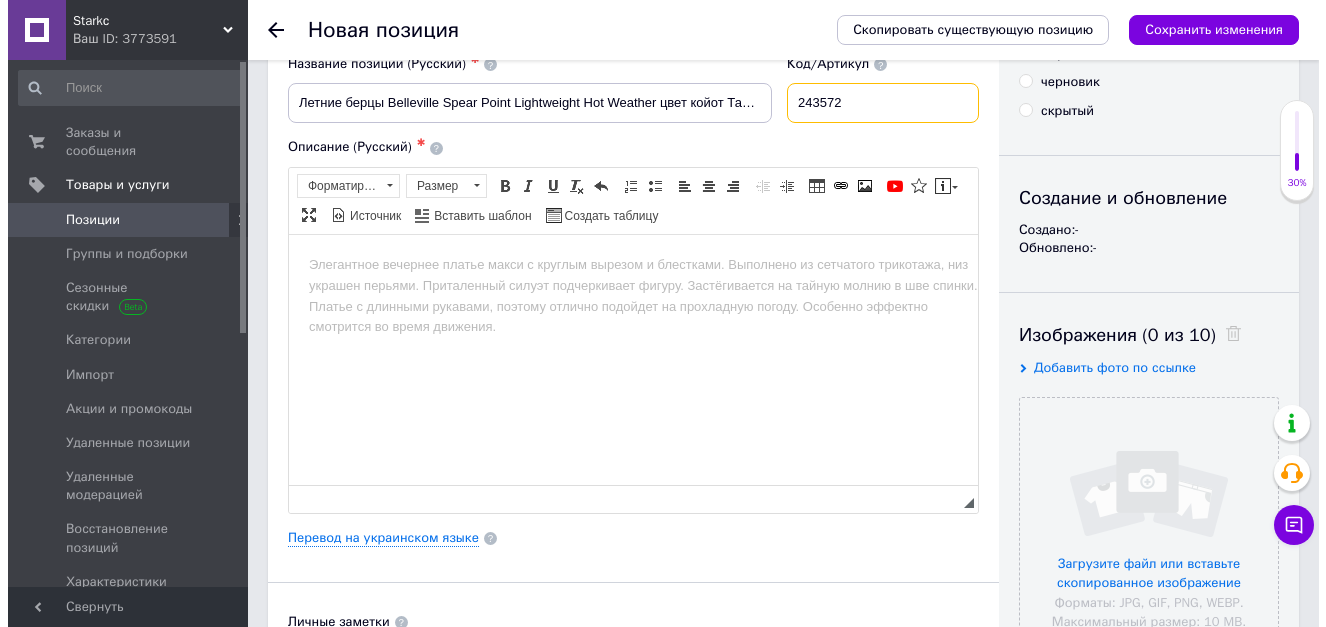 scroll, scrollTop: 200, scrollLeft: 0, axis: vertical 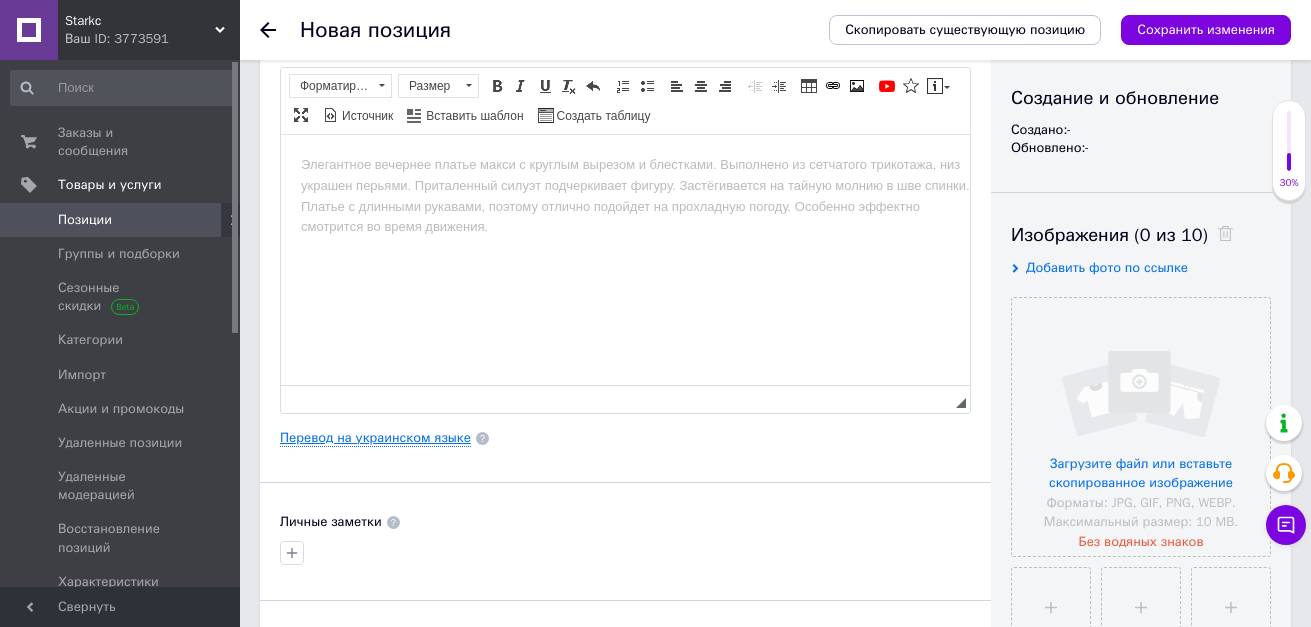 type on "243572" 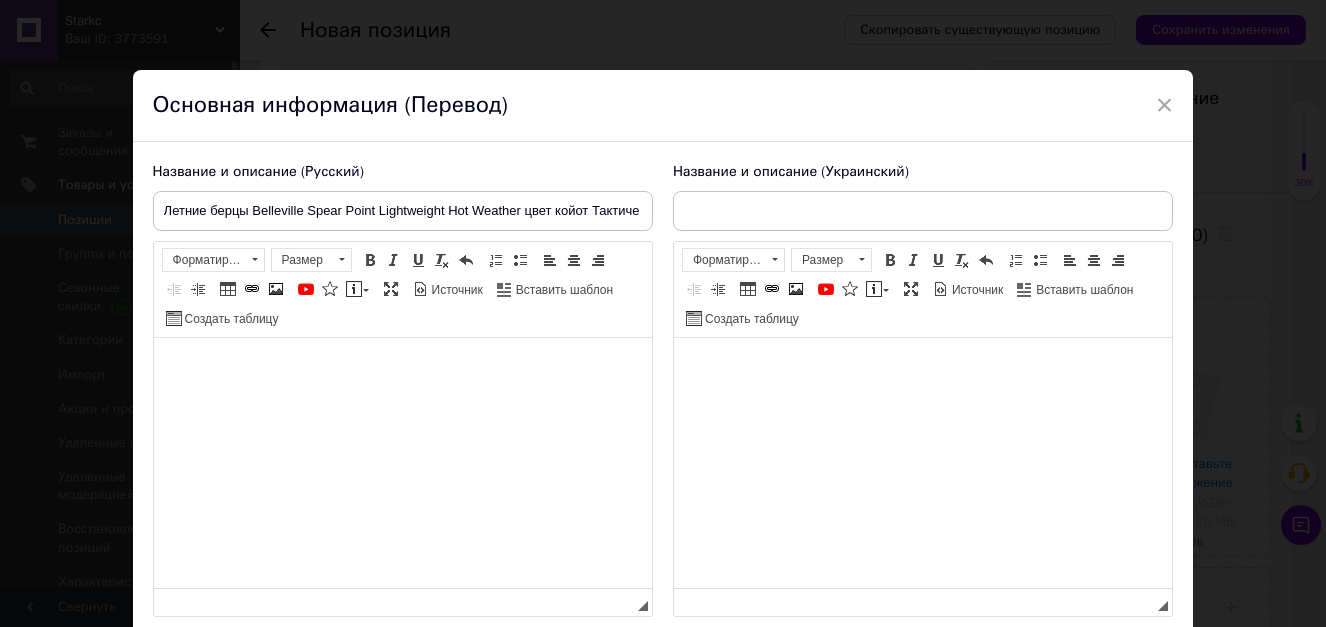 scroll, scrollTop: 0, scrollLeft: 0, axis: both 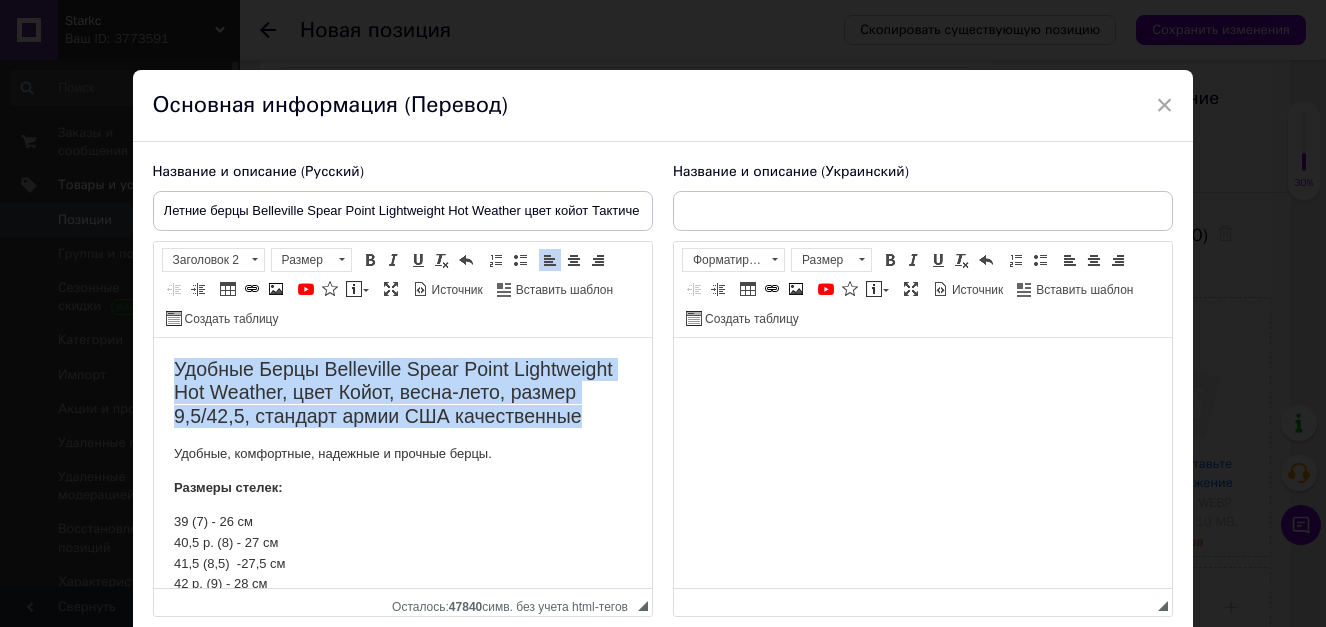 drag, startPoint x: 170, startPoint y: 368, endPoint x: 585, endPoint y: 416, distance: 417.7667 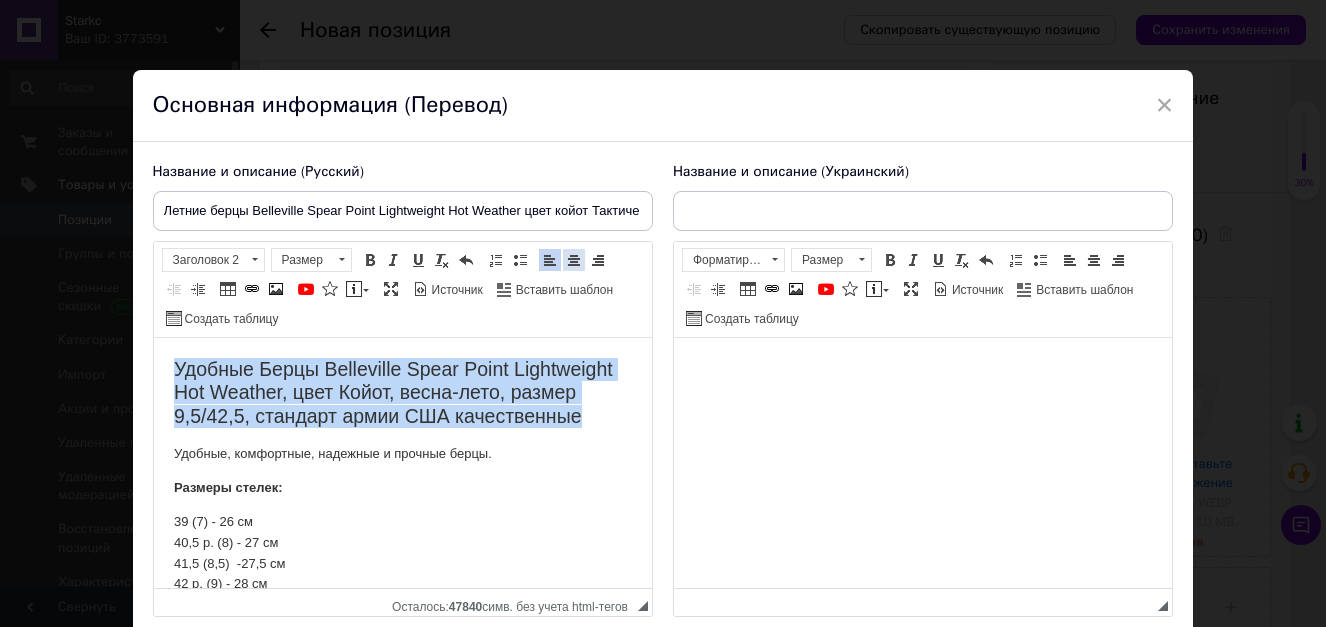 click at bounding box center (574, 260) 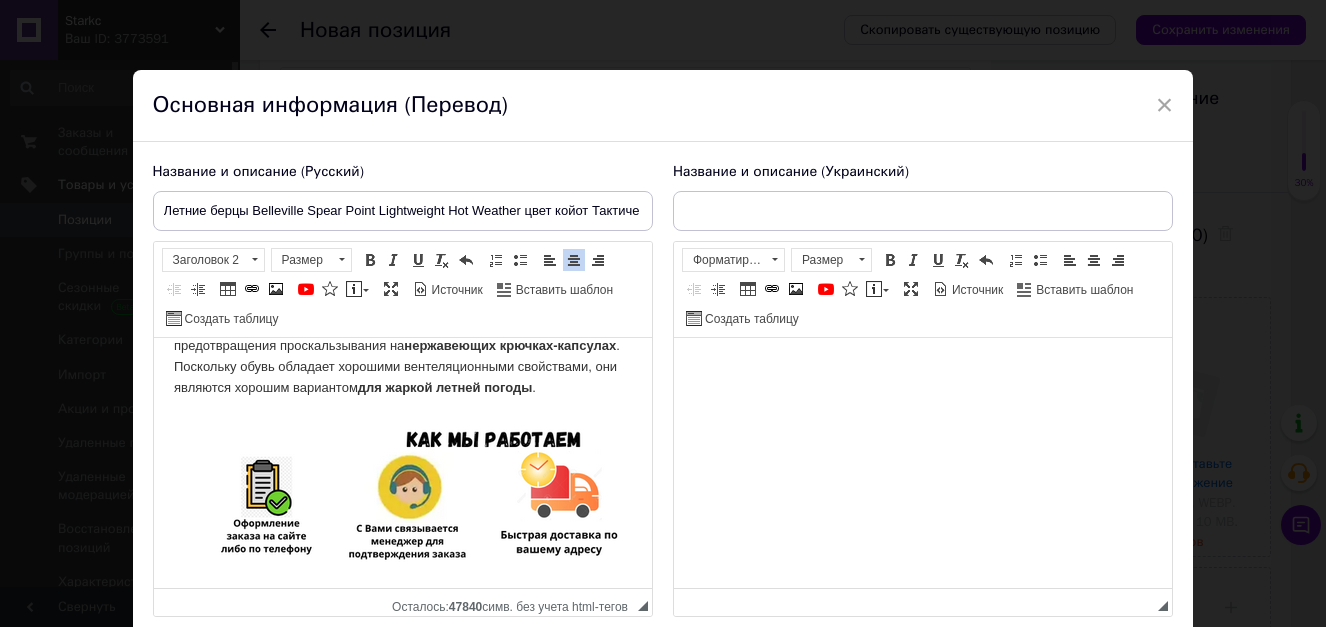 scroll, scrollTop: 2467, scrollLeft: 0, axis: vertical 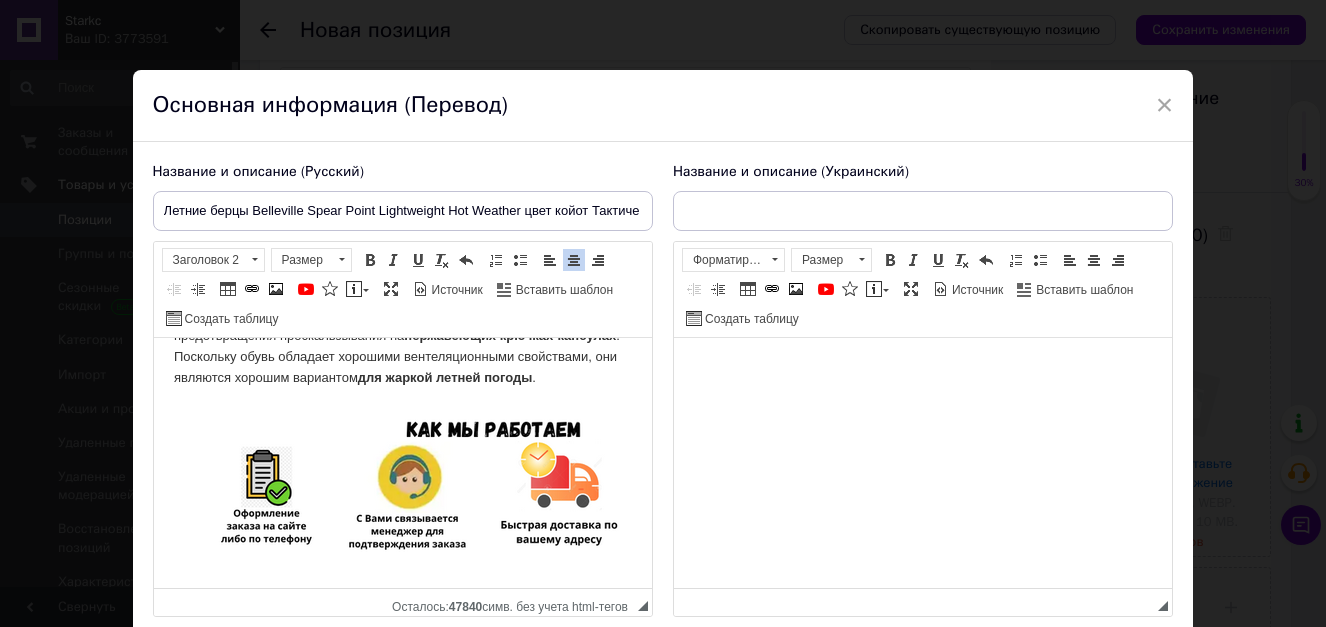 click at bounding box center (922, 368) 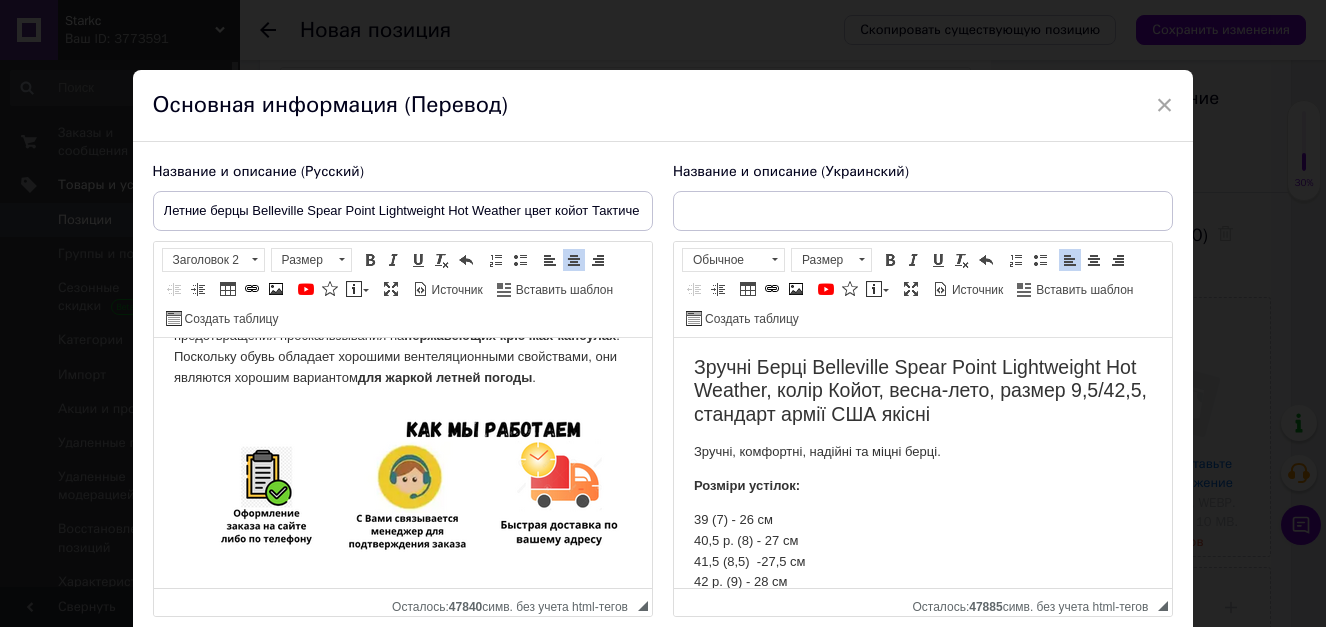 scroll, scrollTop: 0, scrollLeft: 0, axis: both 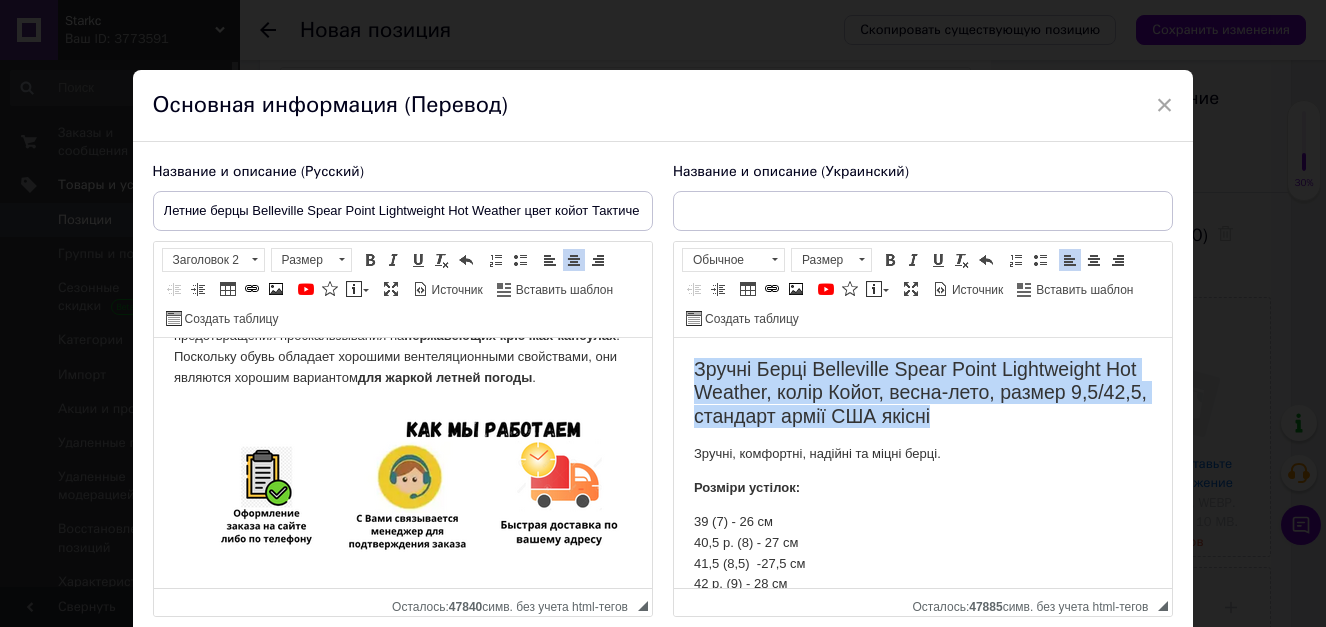drag, startPoint x: 698, startPoint y: 367, endPoint x: 1046, endPoint y: 408, distance: 350.40692 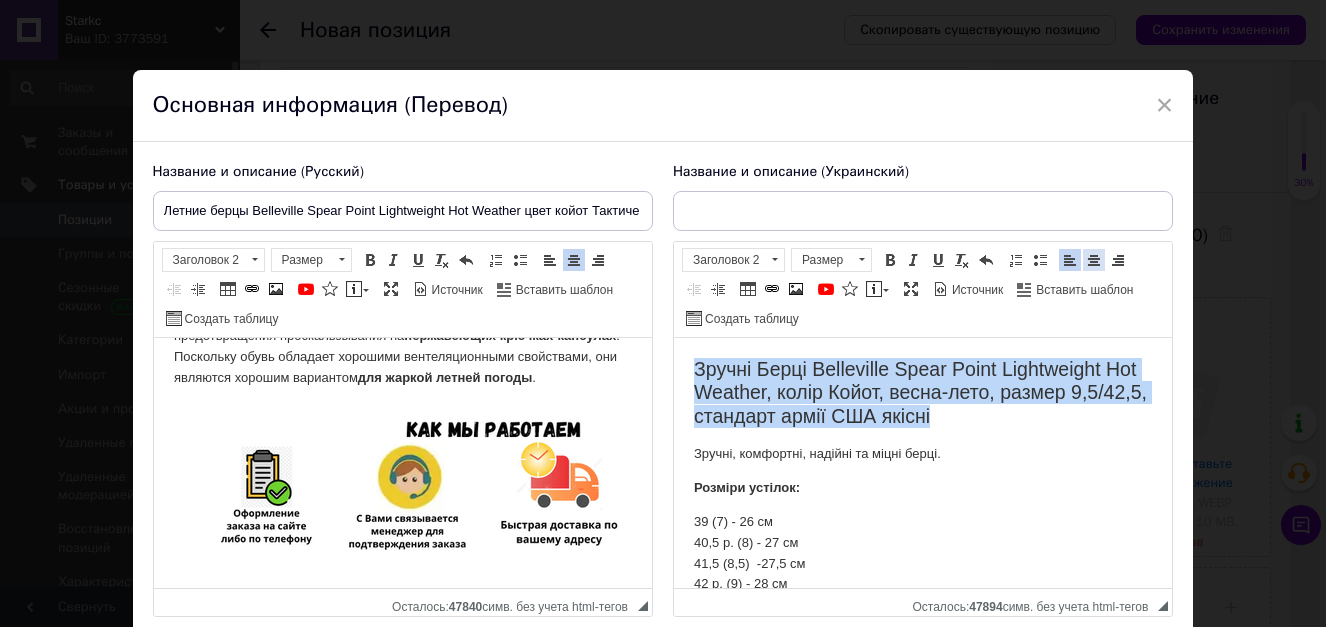 click at bounding box center [1094, 260] 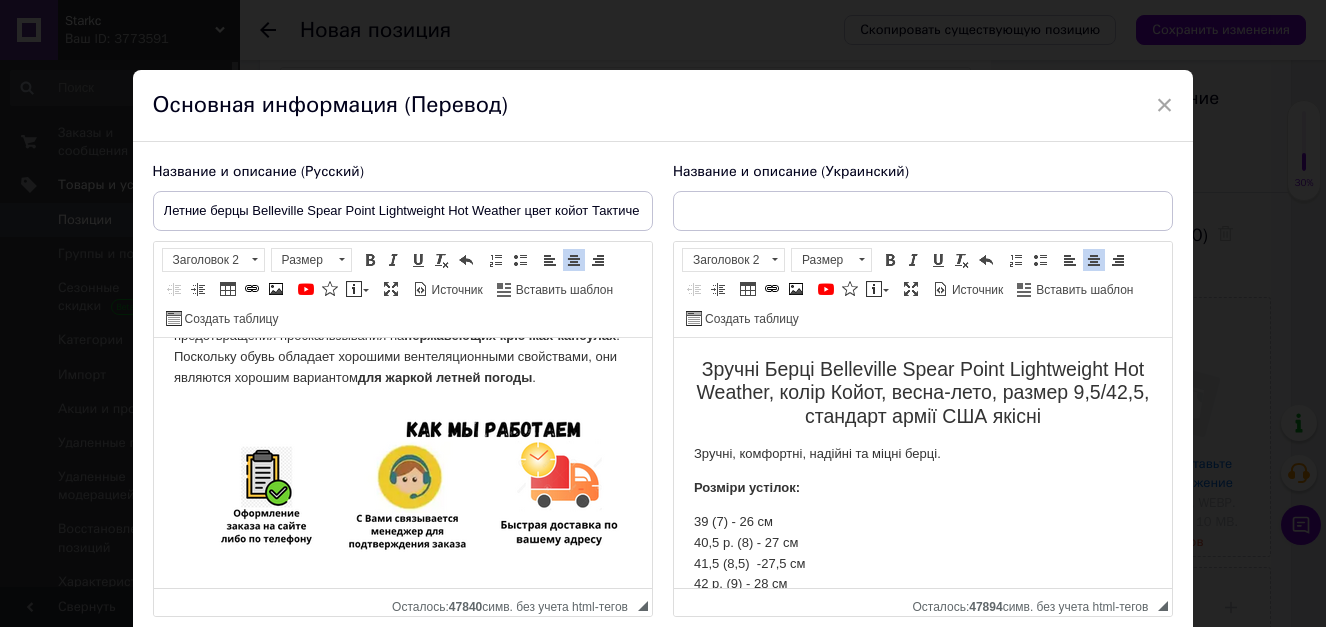 click on "39 (7) - 26 см 40,5 р. (8) - 27 см 41,5 (8,5)  -27,5 см 42 р. (9) - 28 см 42,5 р. (9,5) - 28,5 см 43 р. (10) - 29 см 43,5 р. (10,5) - 29,3 см 44 р. (11) - 29,5 см 44,5 р. (11,5) - 30 см 45,5 р. (12) - 30,5 см" at bounding box center (922, 616) 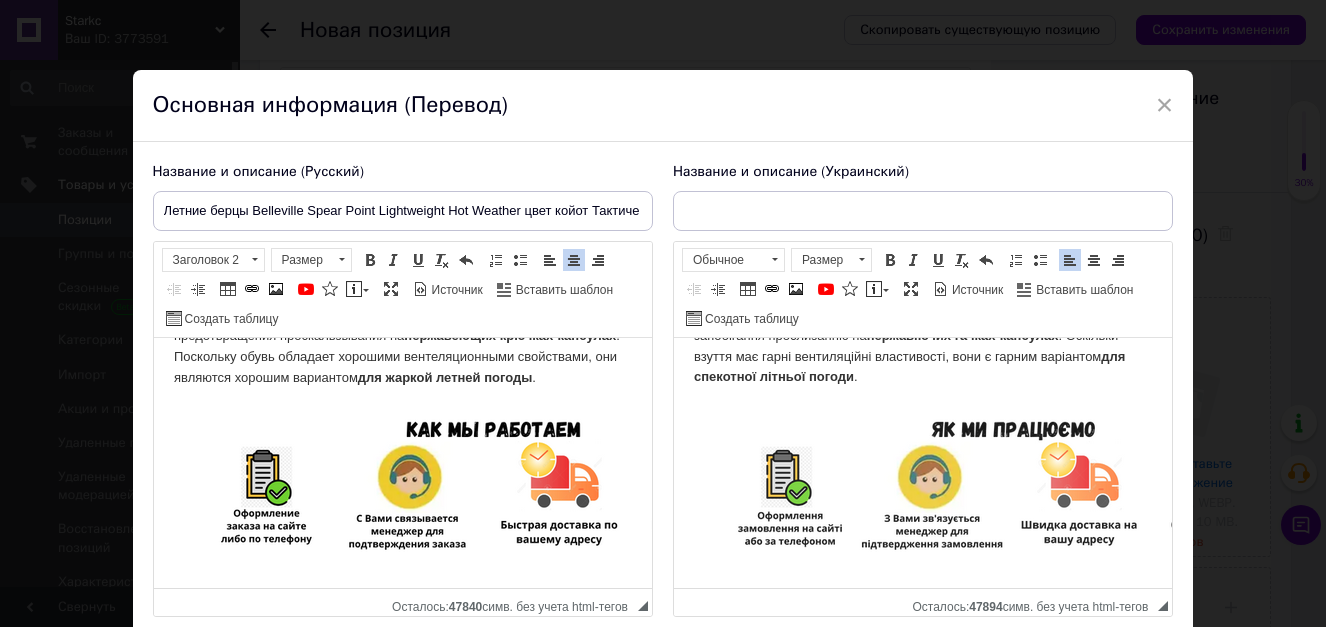 scroll, scrollTop: 2384, scrollLeft: 0, axis: vertical 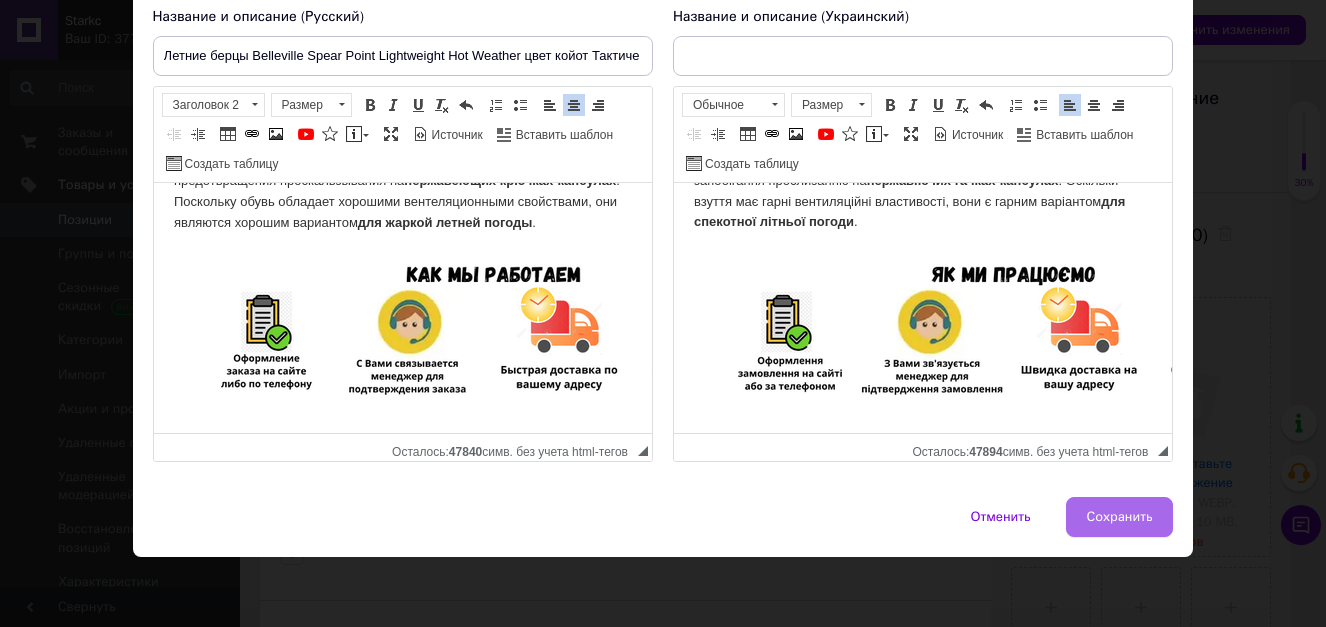 click on "Сохранить" at bounding box center [1120, 517] 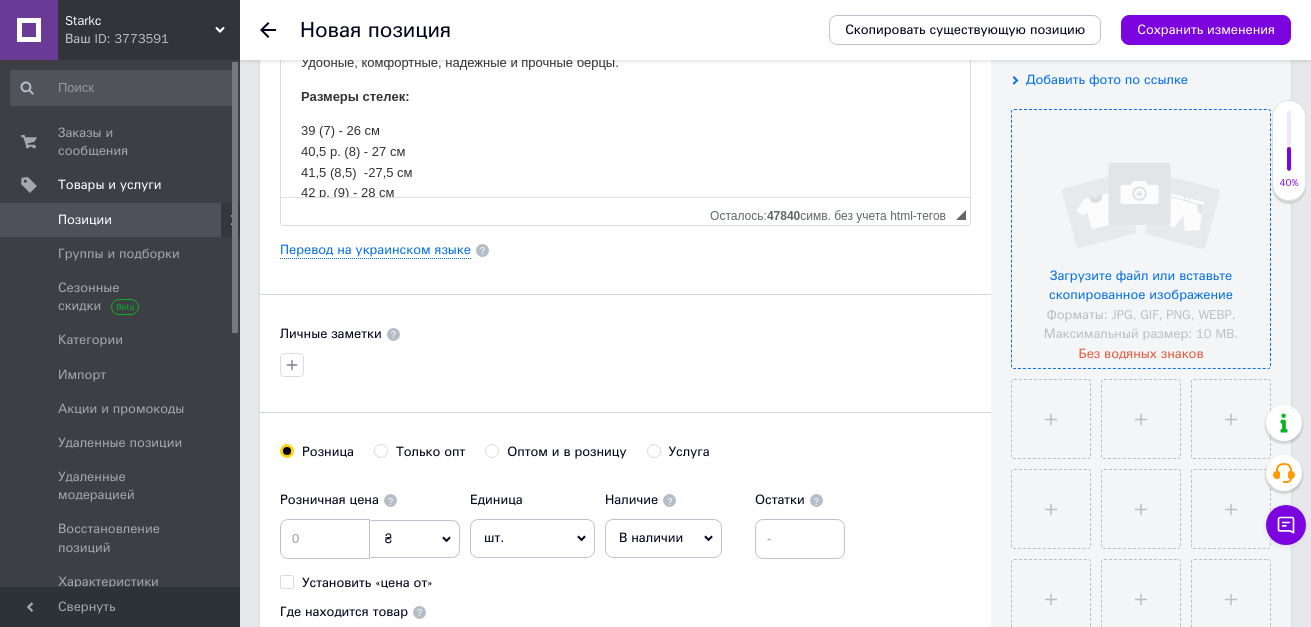 scroll, scrollTop: 400, scrollLeft: 0, axis: vertical 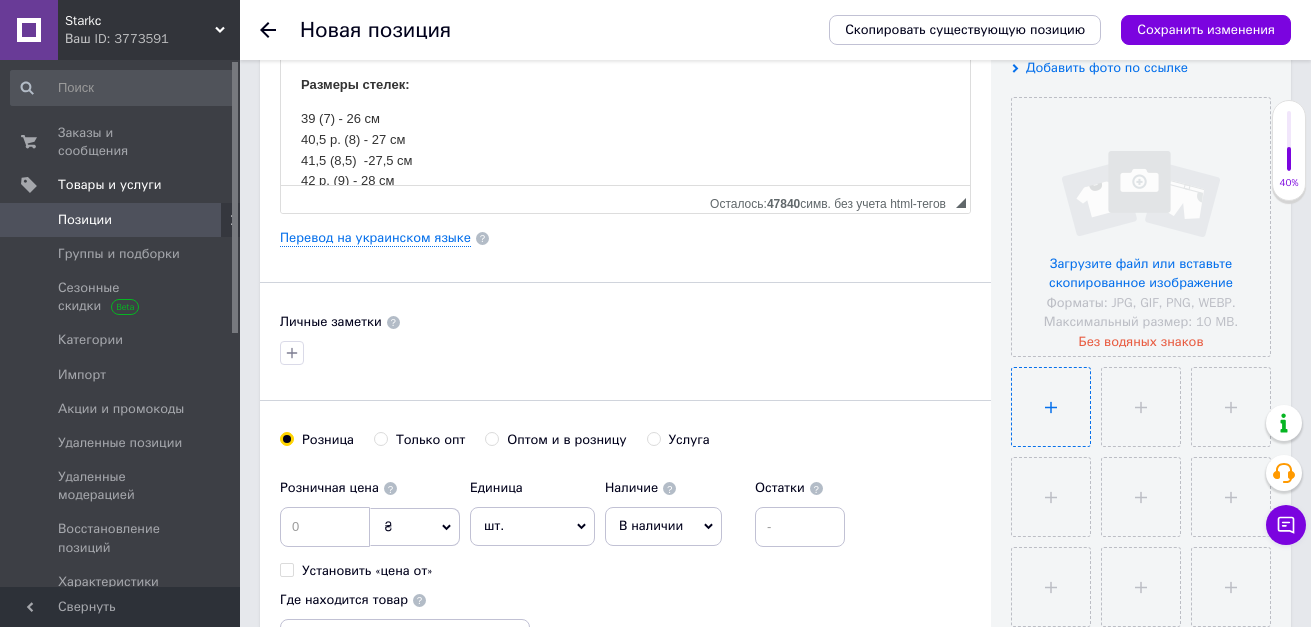 click at bounding box center (1051, 407) 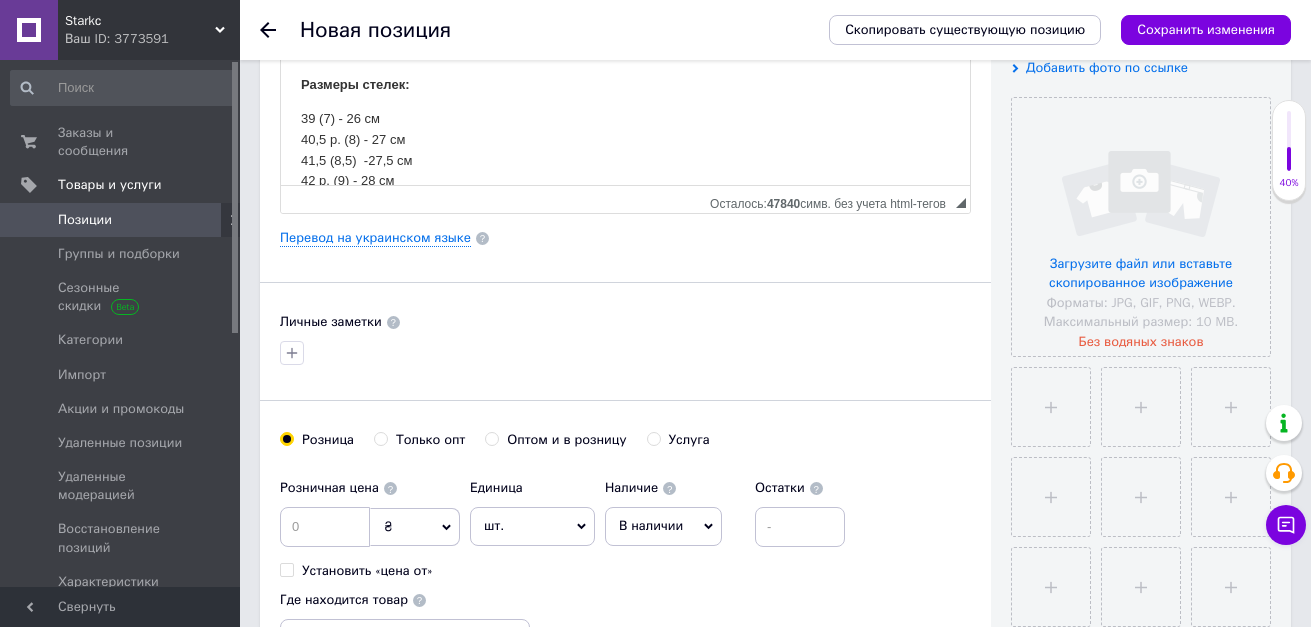 type on "C:\fakepath\брц1.PNG" 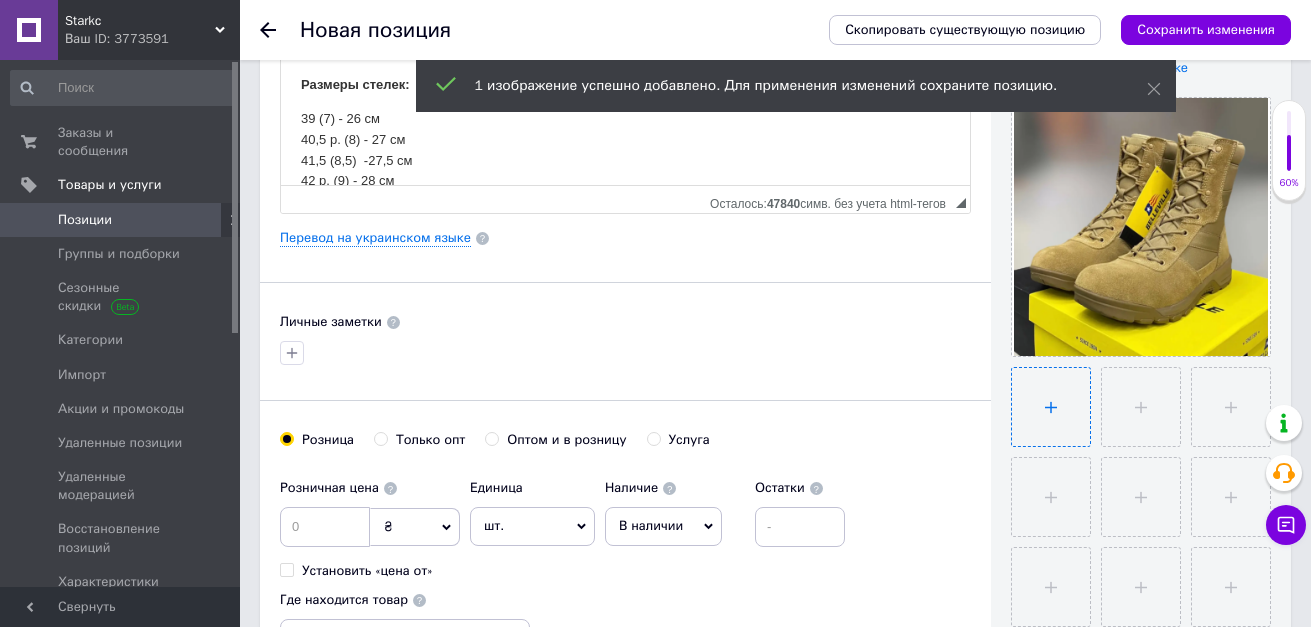click at bounding box center (1051, 407) 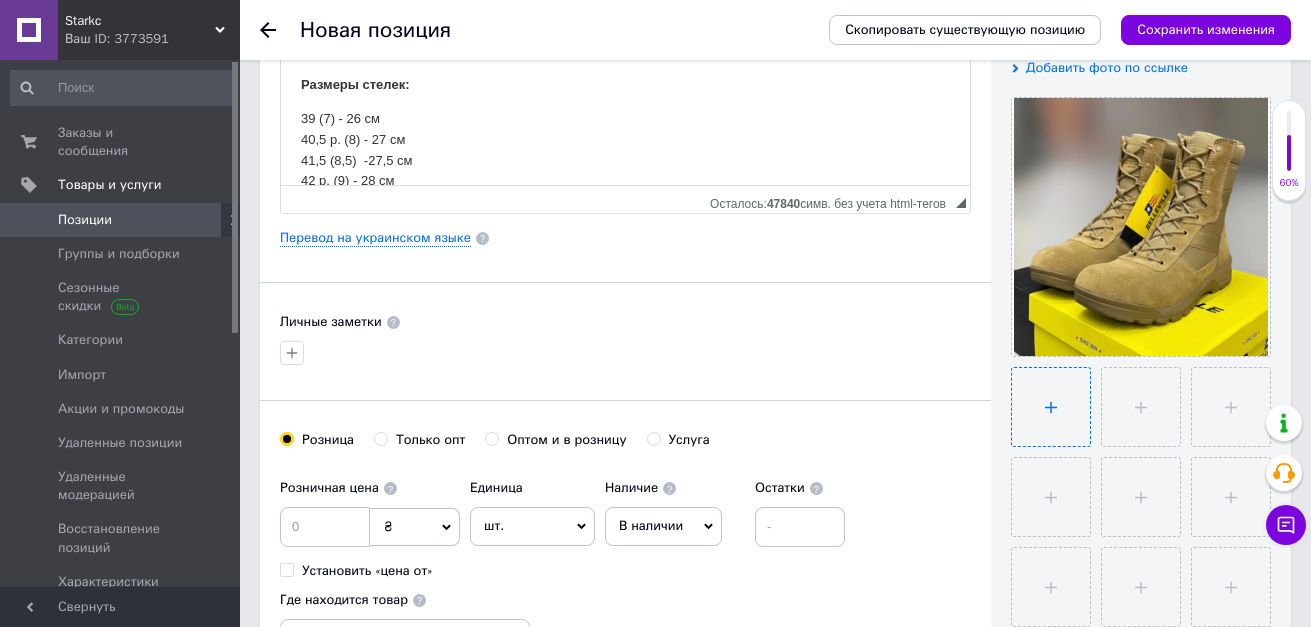 type on "C:\fakepath\брц2.PNG" 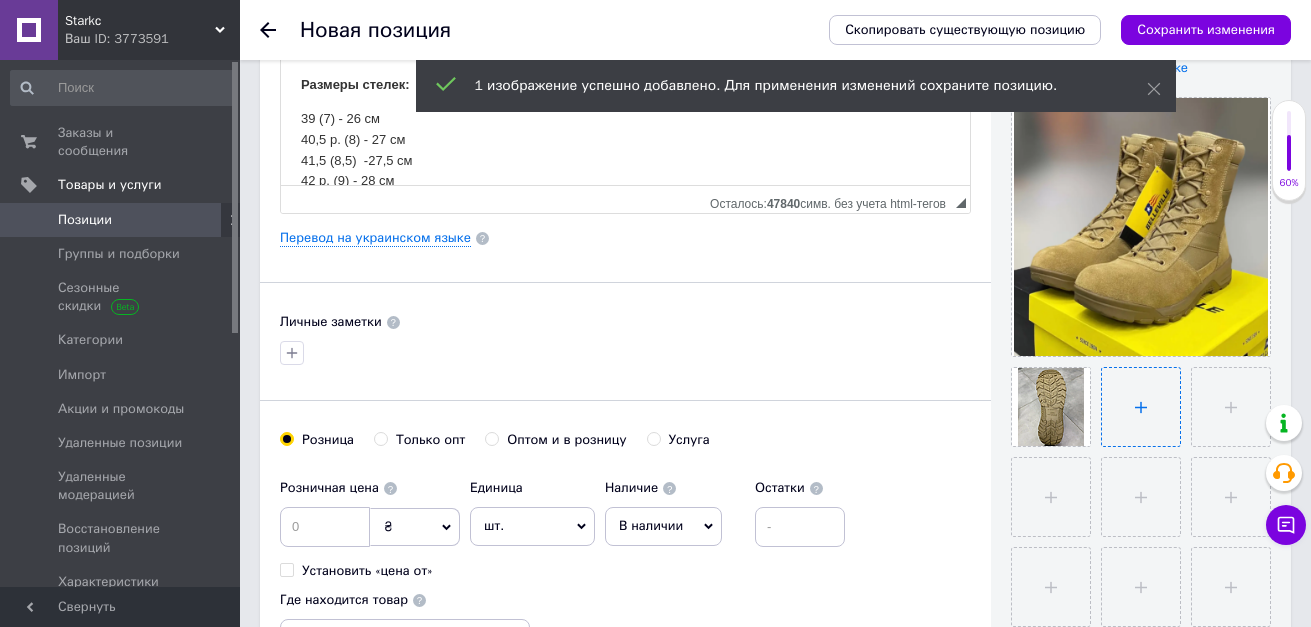 click at bounding box center [1141, 407] 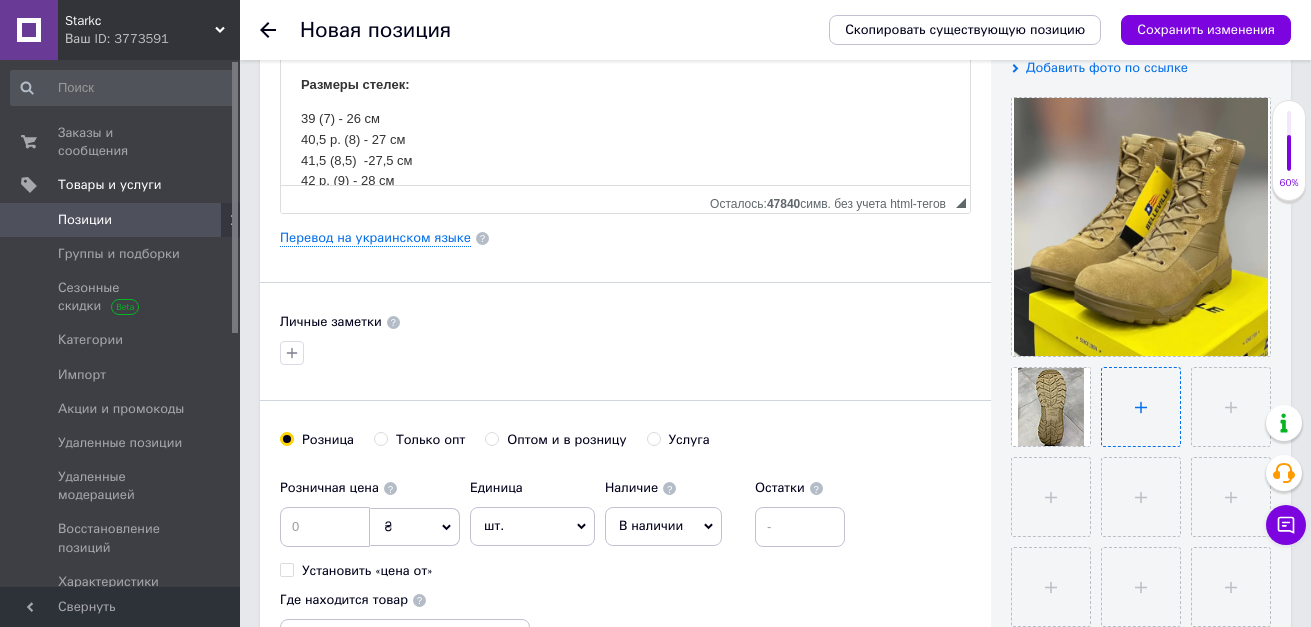 type on "C:\fakepath\брц3.PNG" 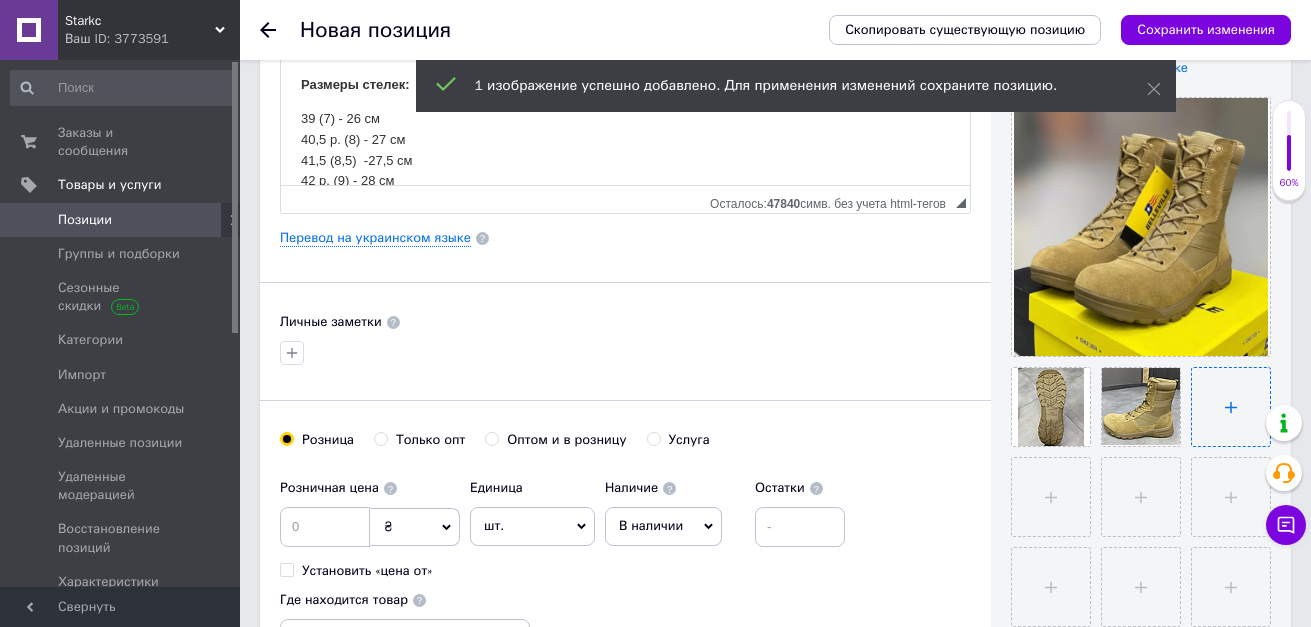 click at bounding box center [1231, 407] 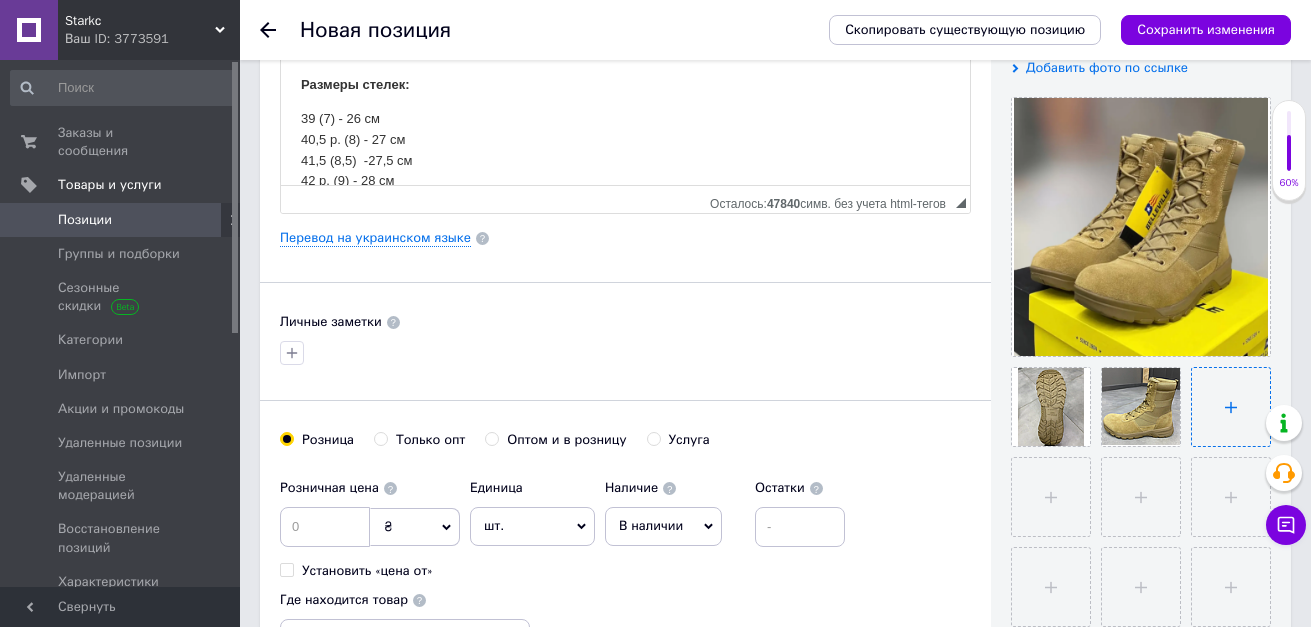 type on "C:\fakepath\брц4.PNG" 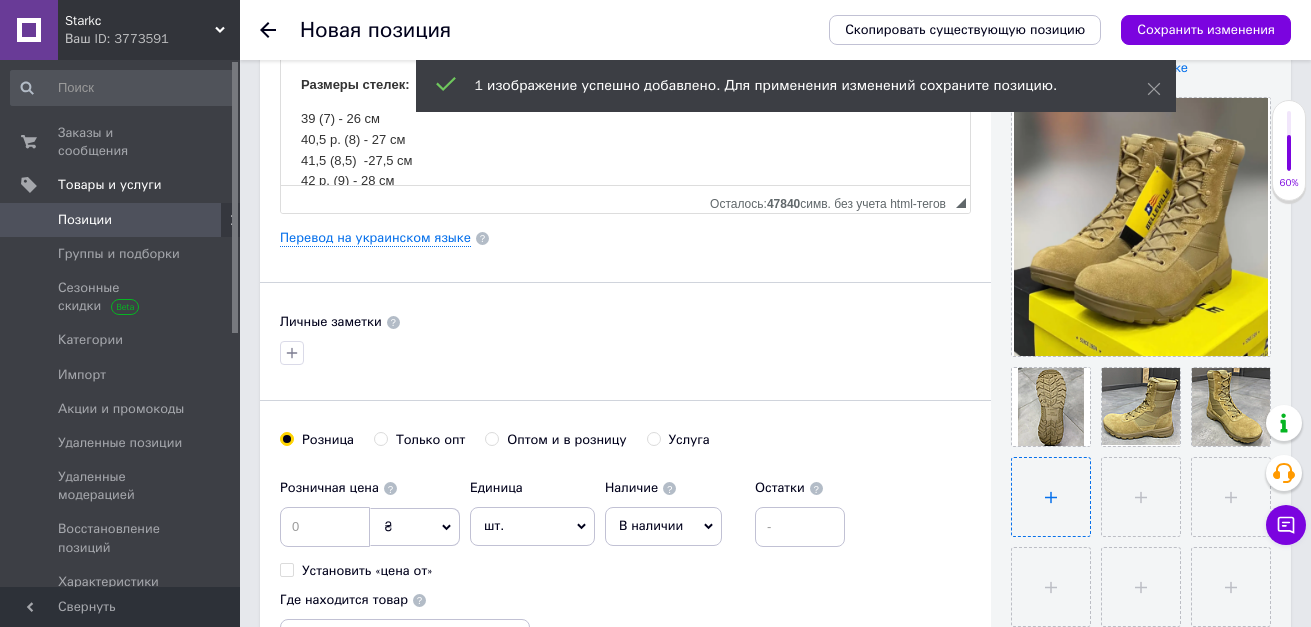 click at bounding box center (1051, 497) 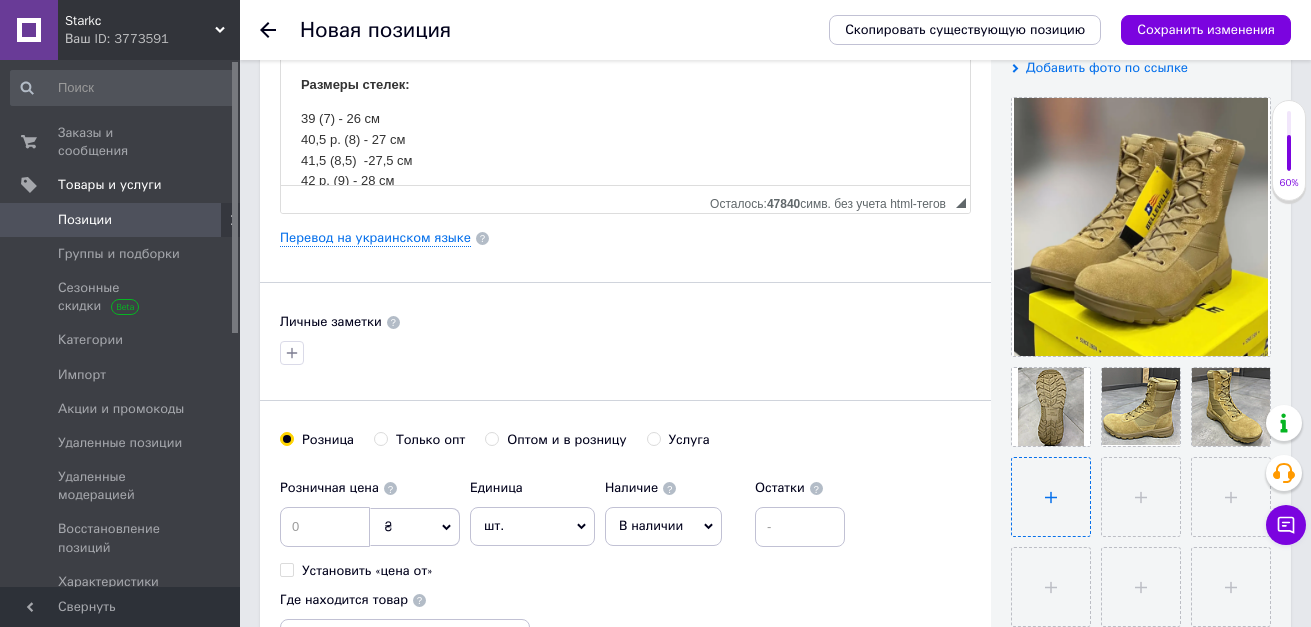 type on "C:\fakepath\брц5.PNG" 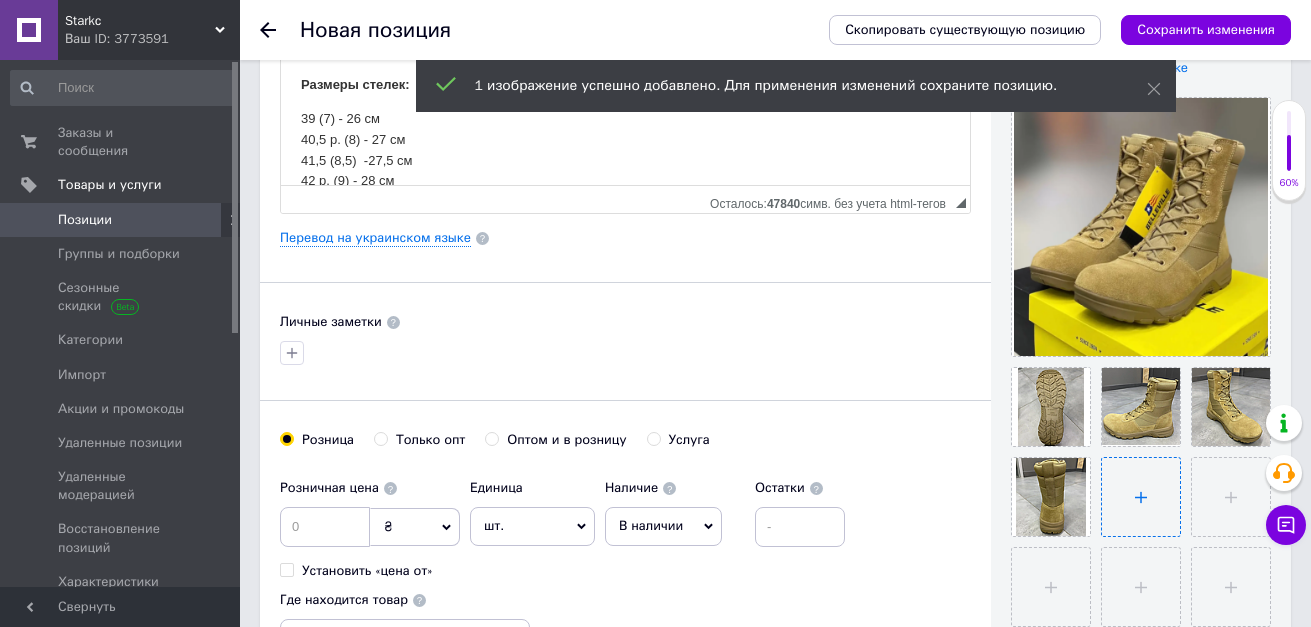 click at bounding box center [1141, 497] 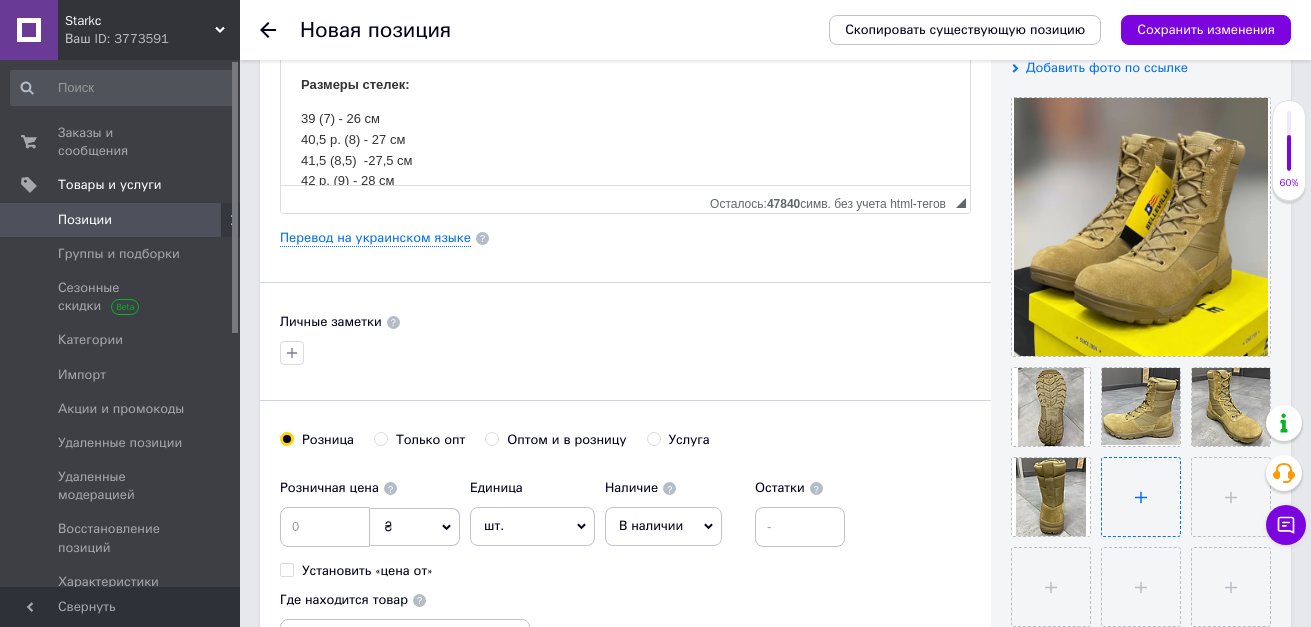 type on "C:\fakepath\брц6.PNG" 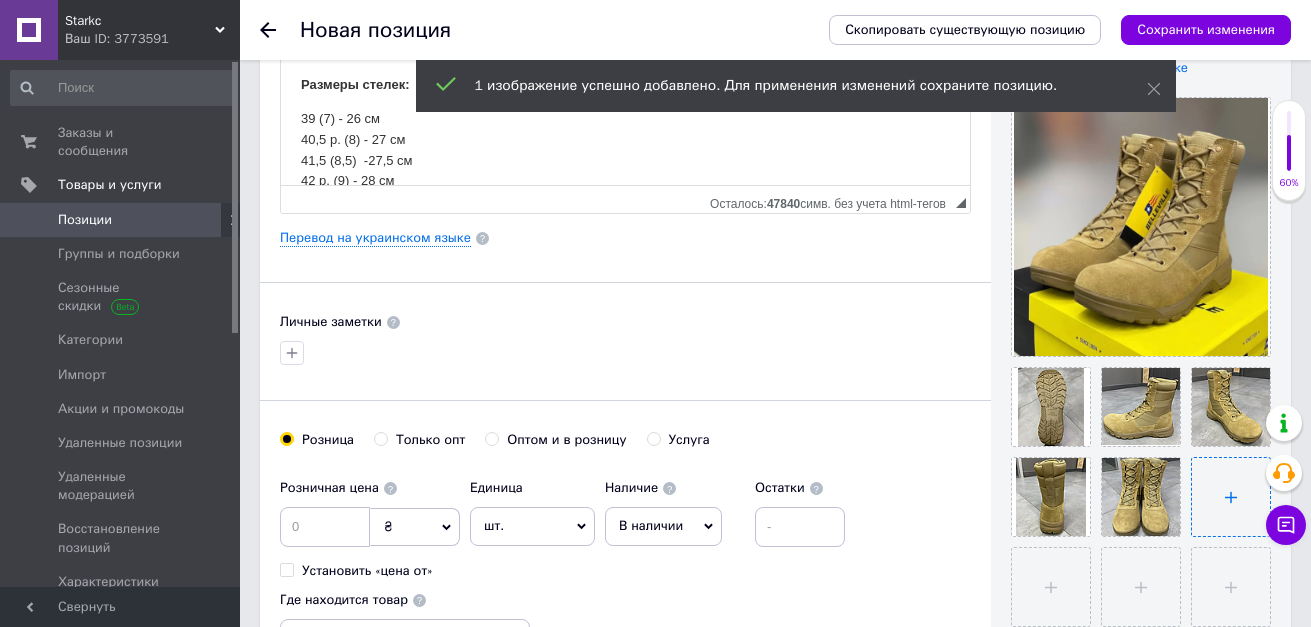 click at bounding box center (1231, 497) 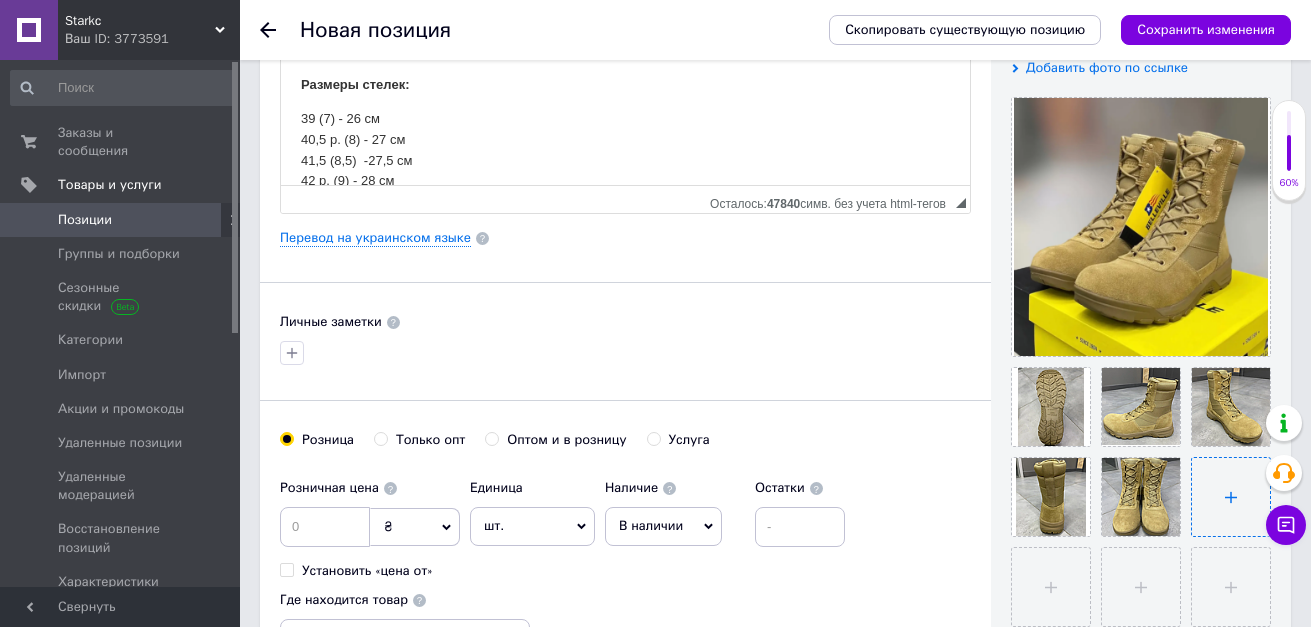type on "C:\fakepath\брц7.PNG" 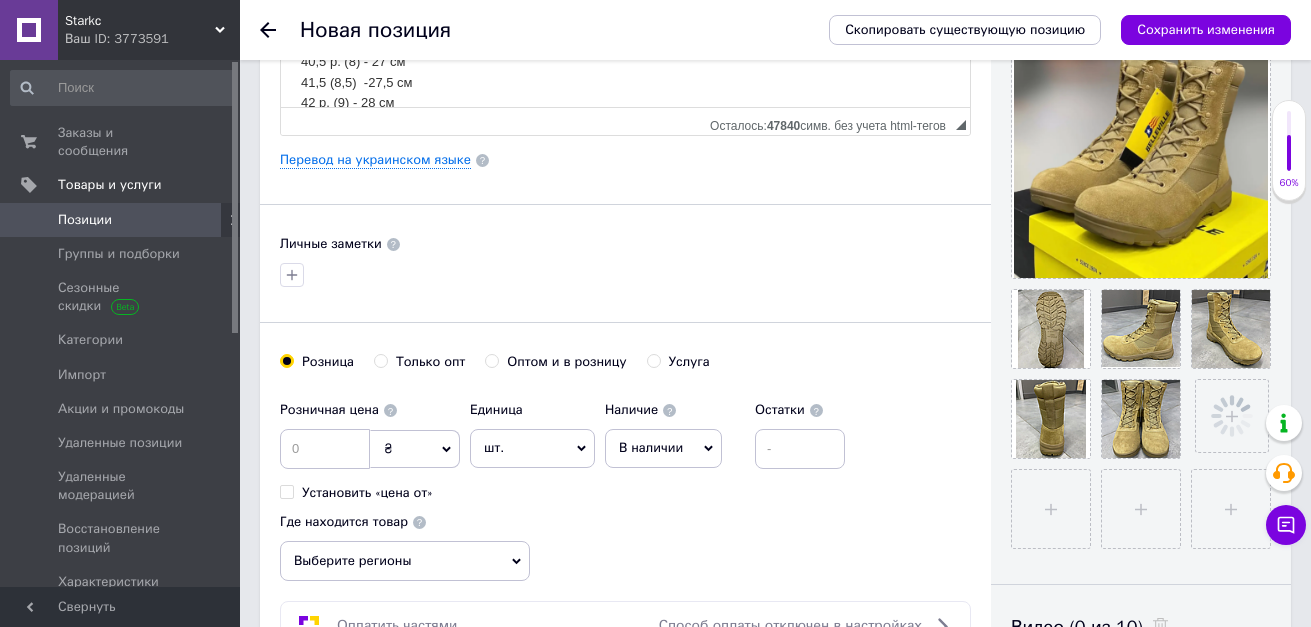 scroll, scrollTop: 500, scrollLeft: 0, axis: vertical 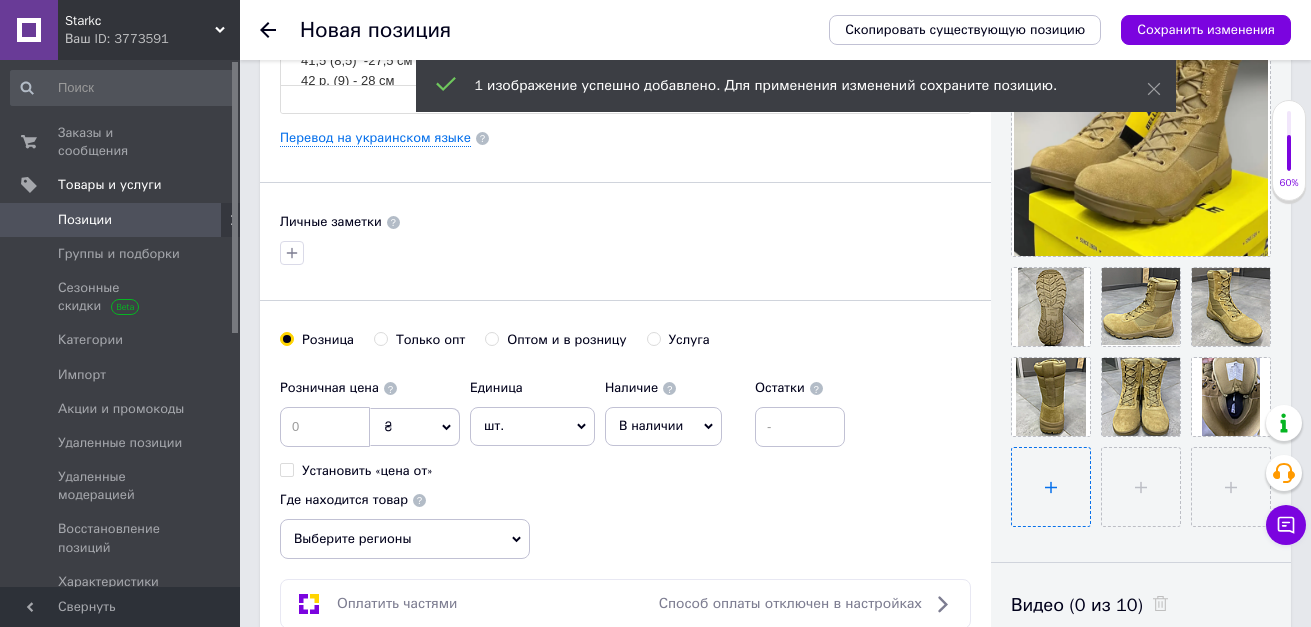 click at bounding box center [1051, 487] 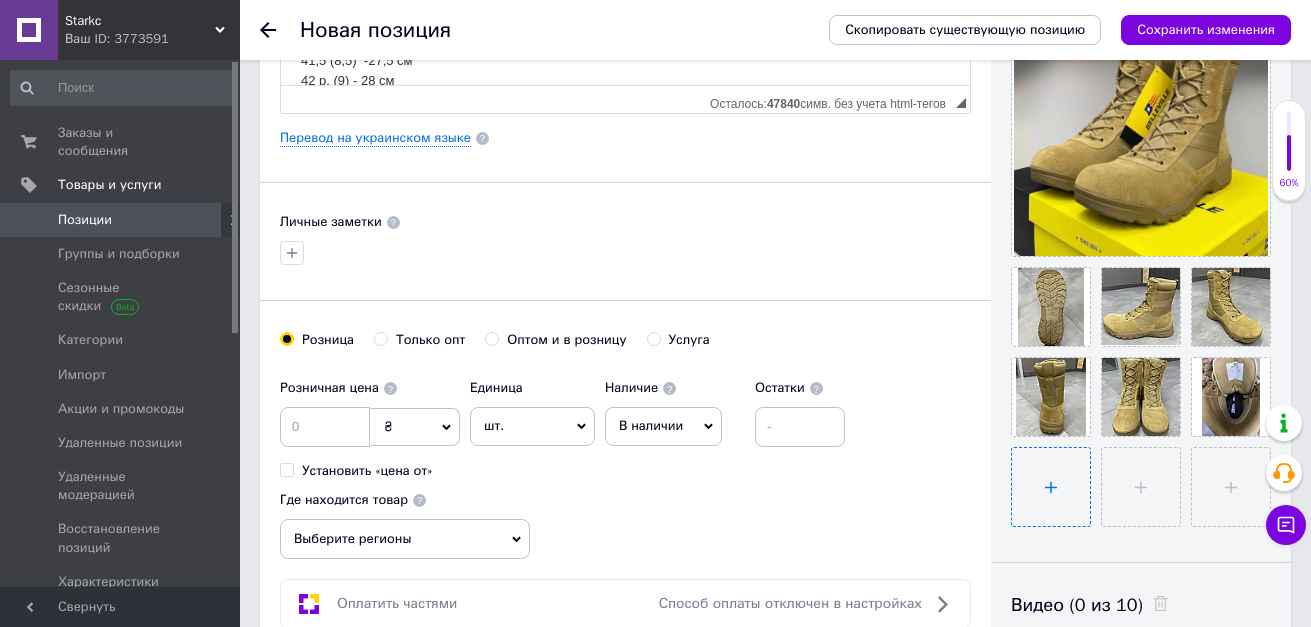 type on "C:\fakepath\брц8.PNG" 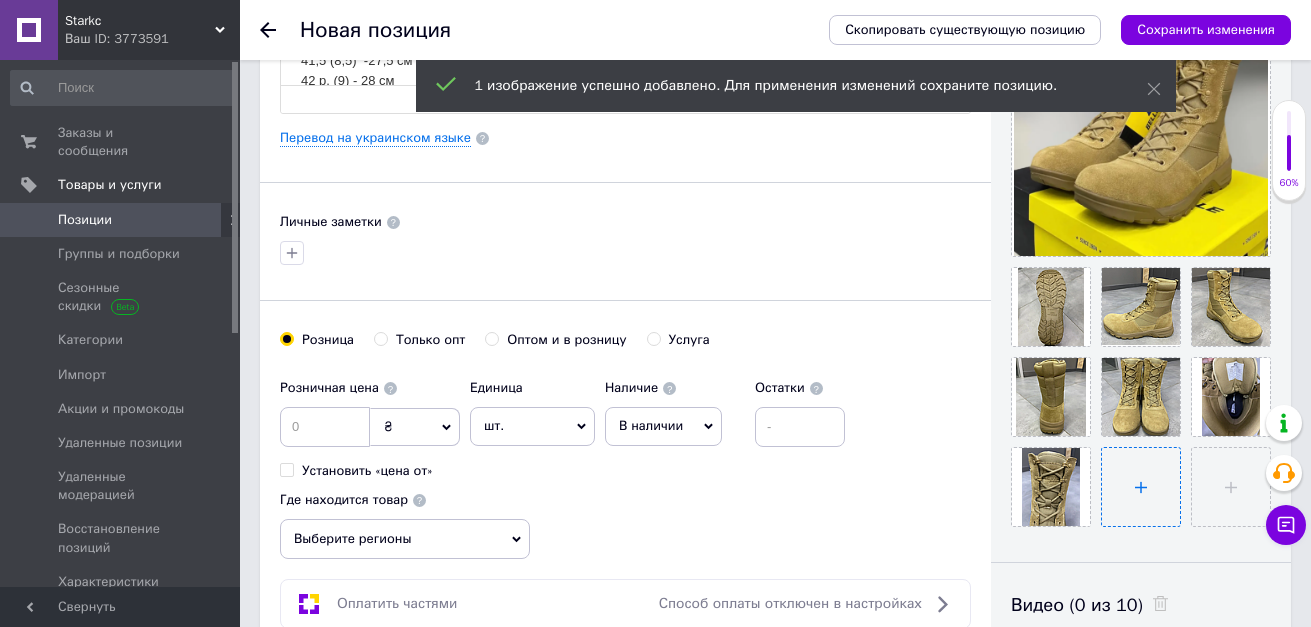 click at bounding box center [1141, 487] 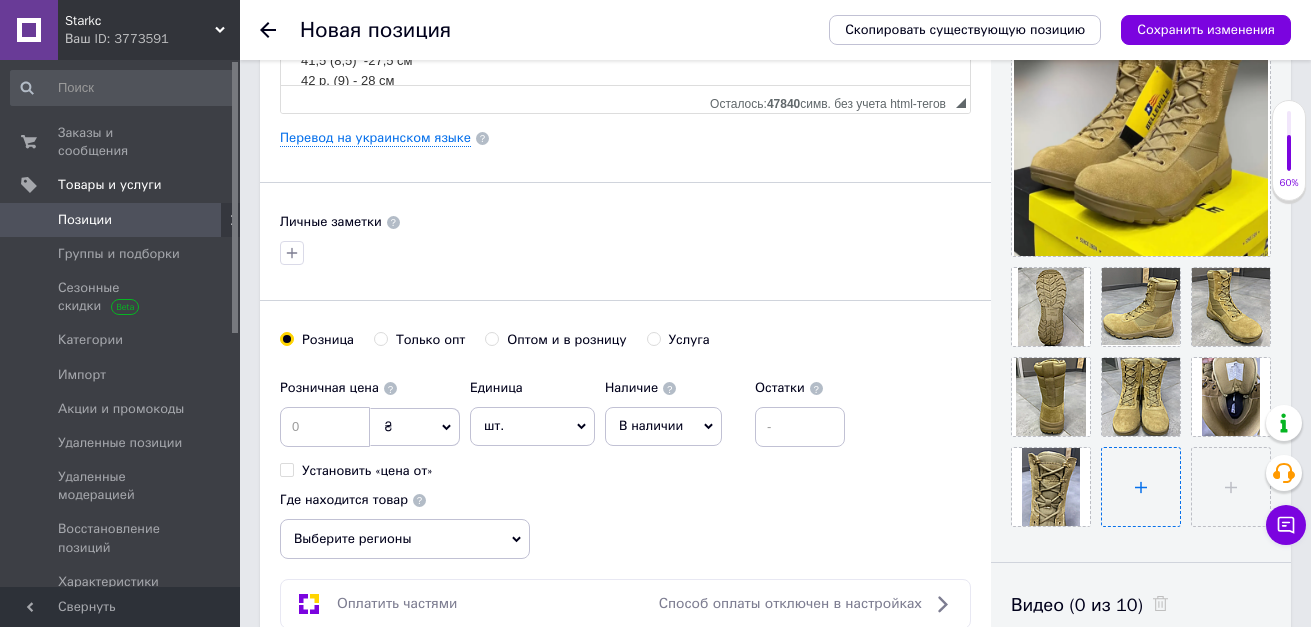 type on "C:\fakepath\брц9.PNG" 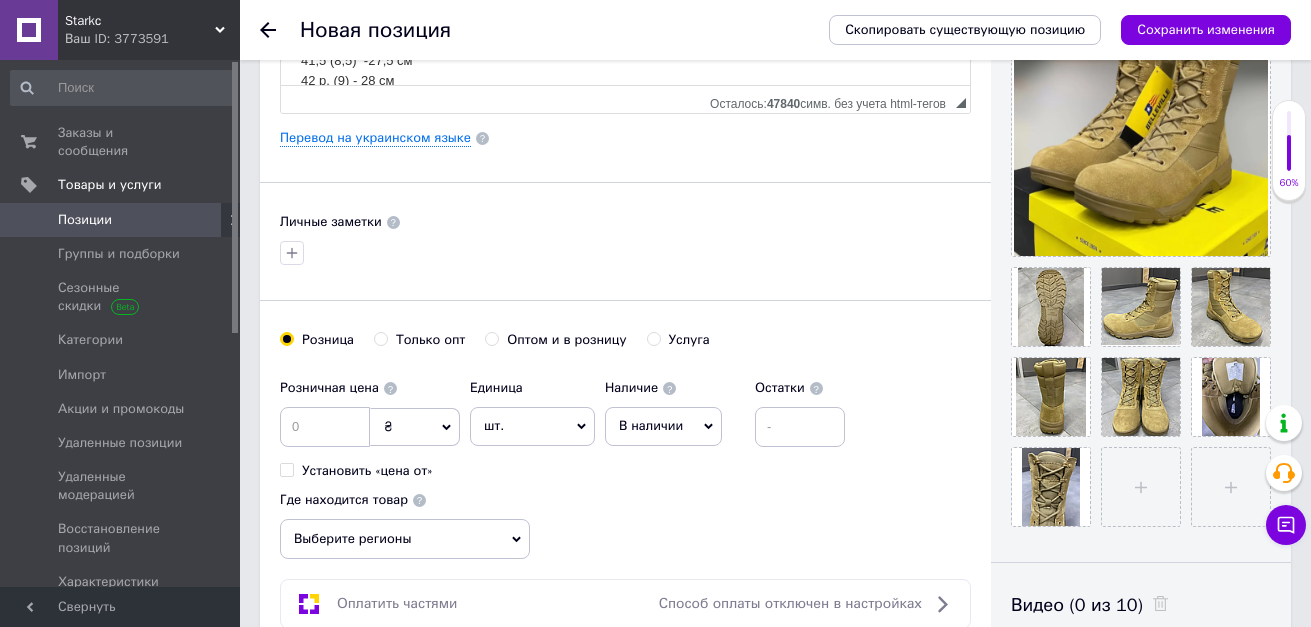 type 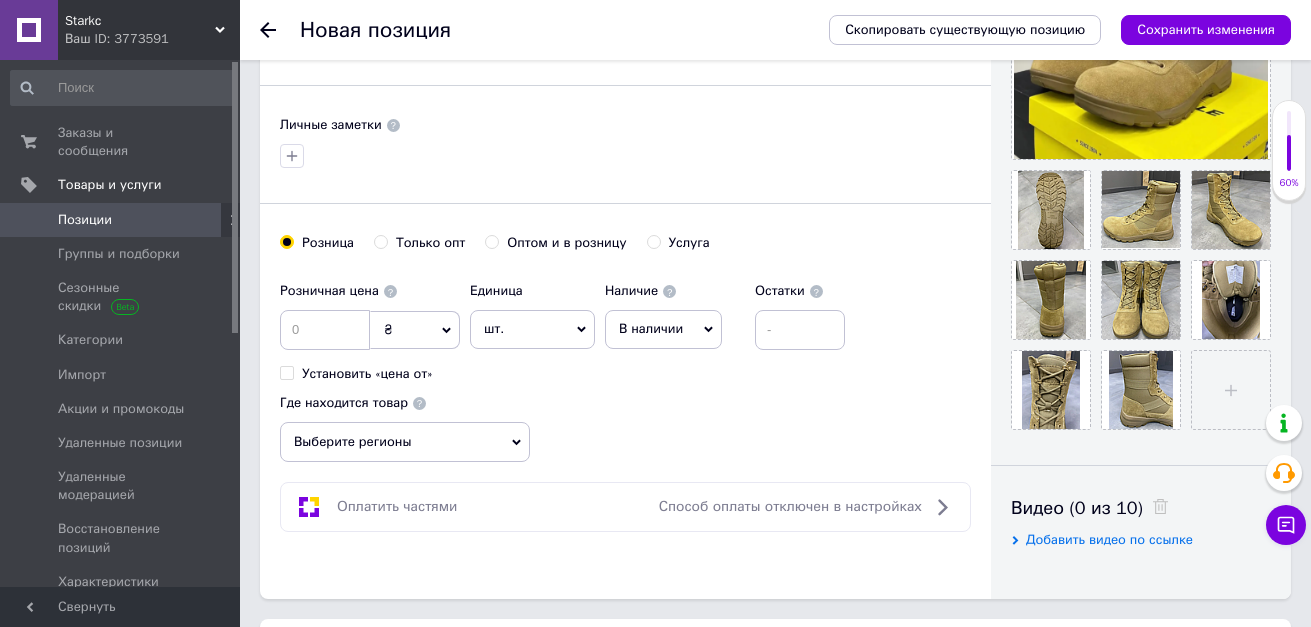 scroll, scrollTop: 600, scrollLeft: 0, axis: vertical 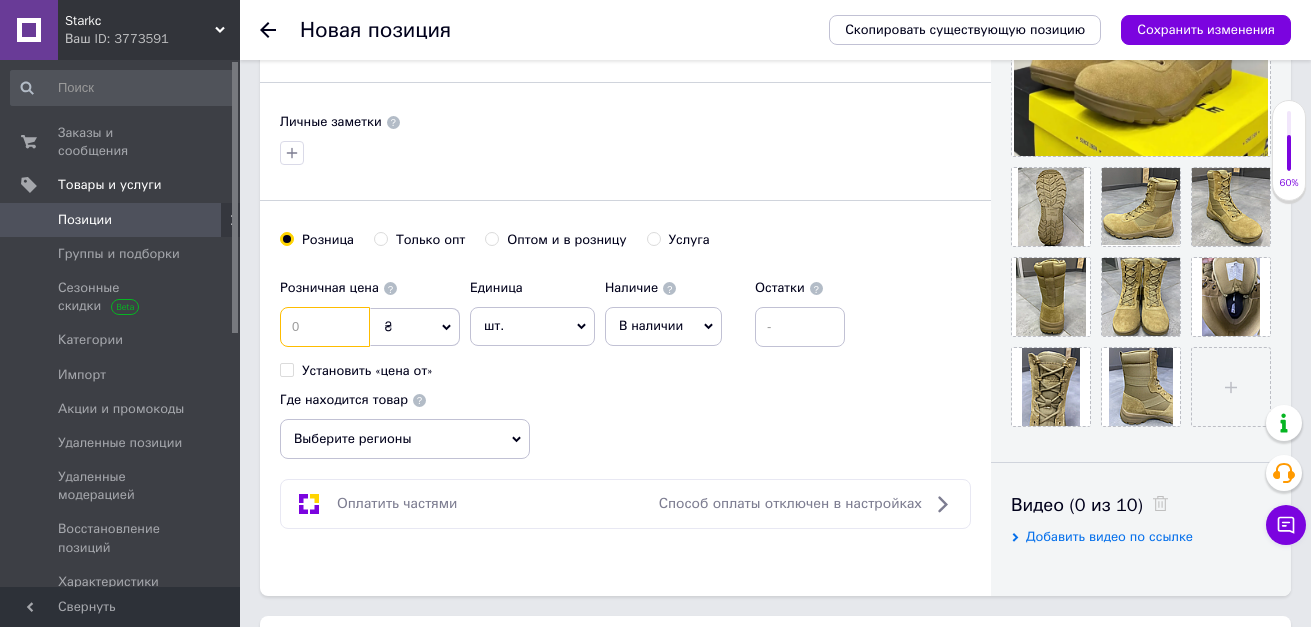 click at bounding box center (325, 327) 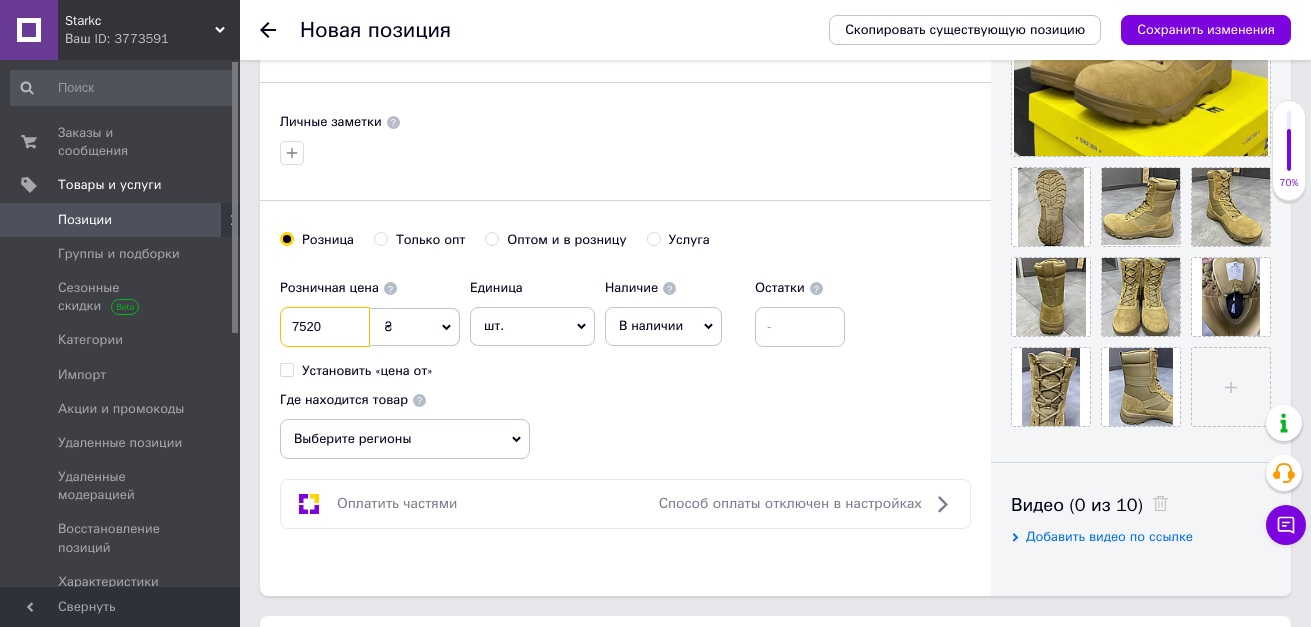 type on "7520" 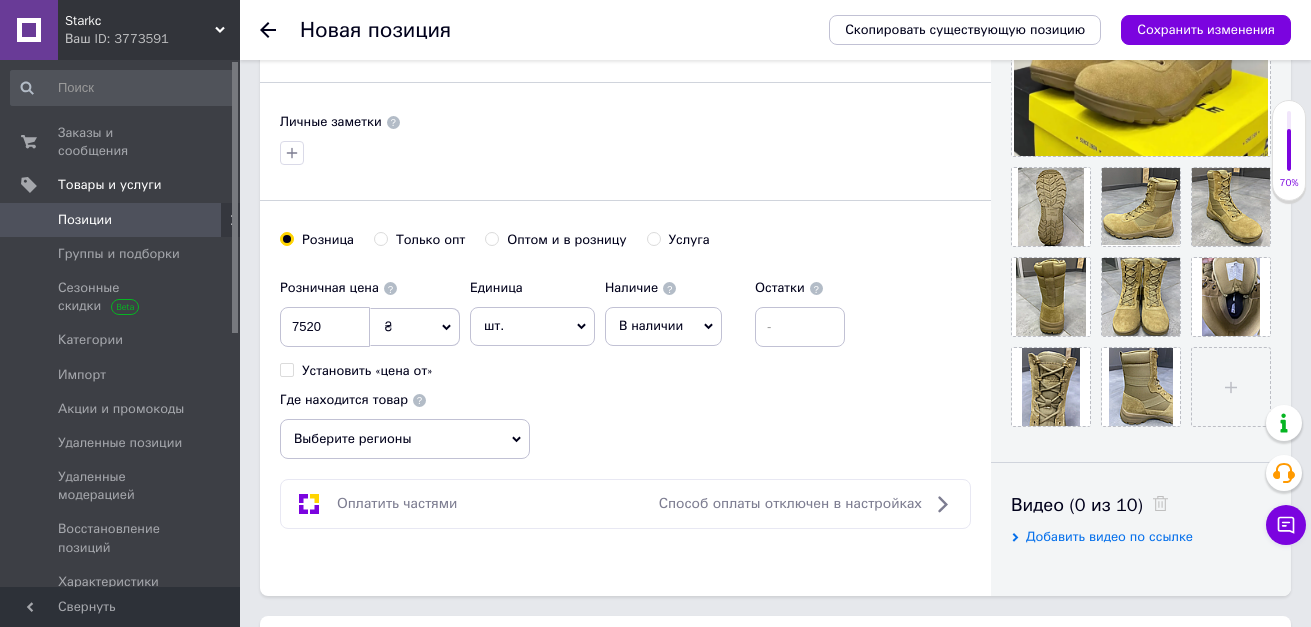 click on "В наличии" at bounding box center (663, 326) 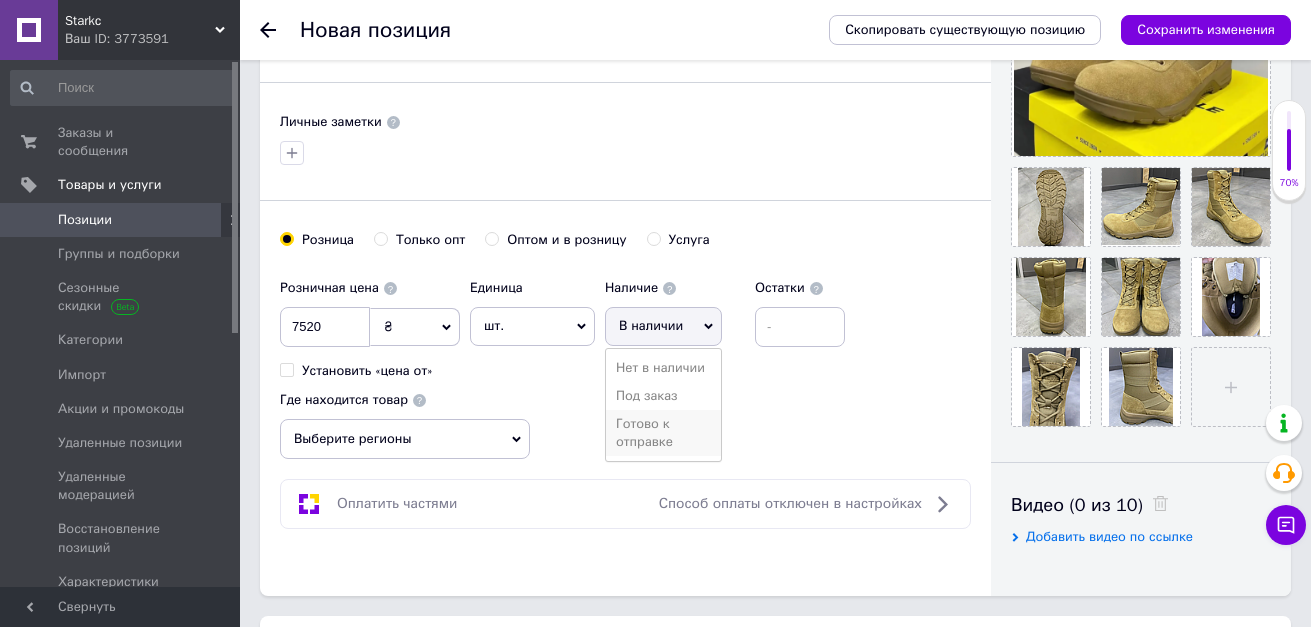 click on "Готово к отправке" at bounding box center [663, 433] 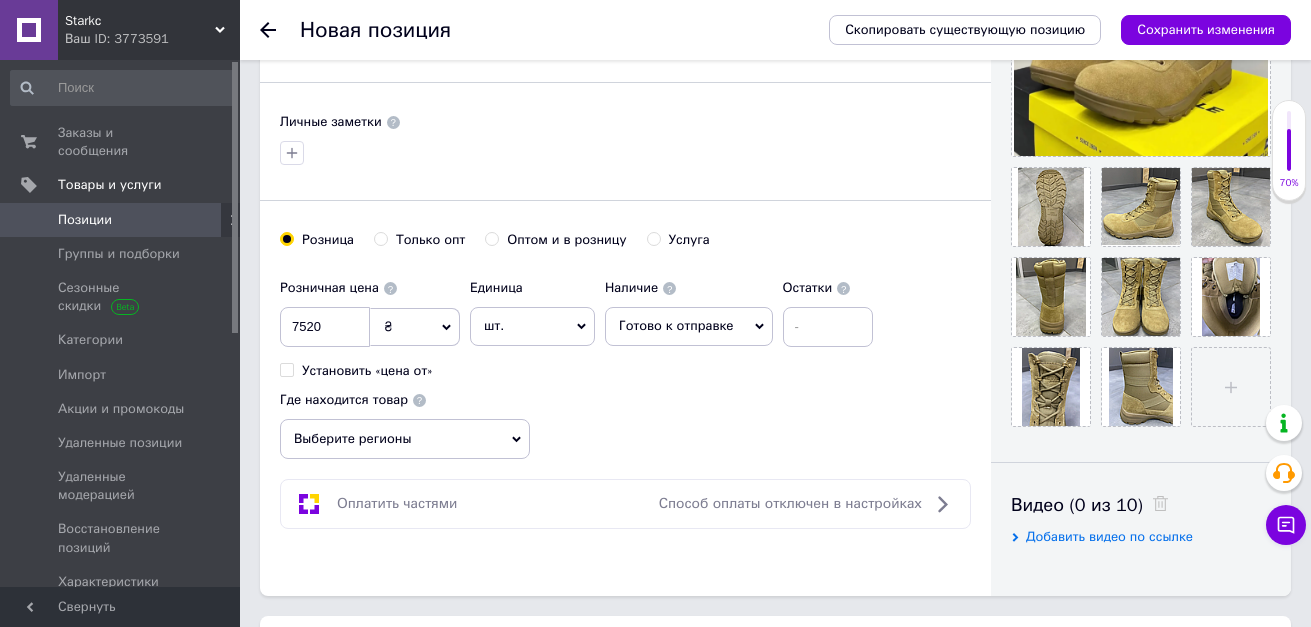 click on "Выберите регионы" at bounding box center [405, 439] 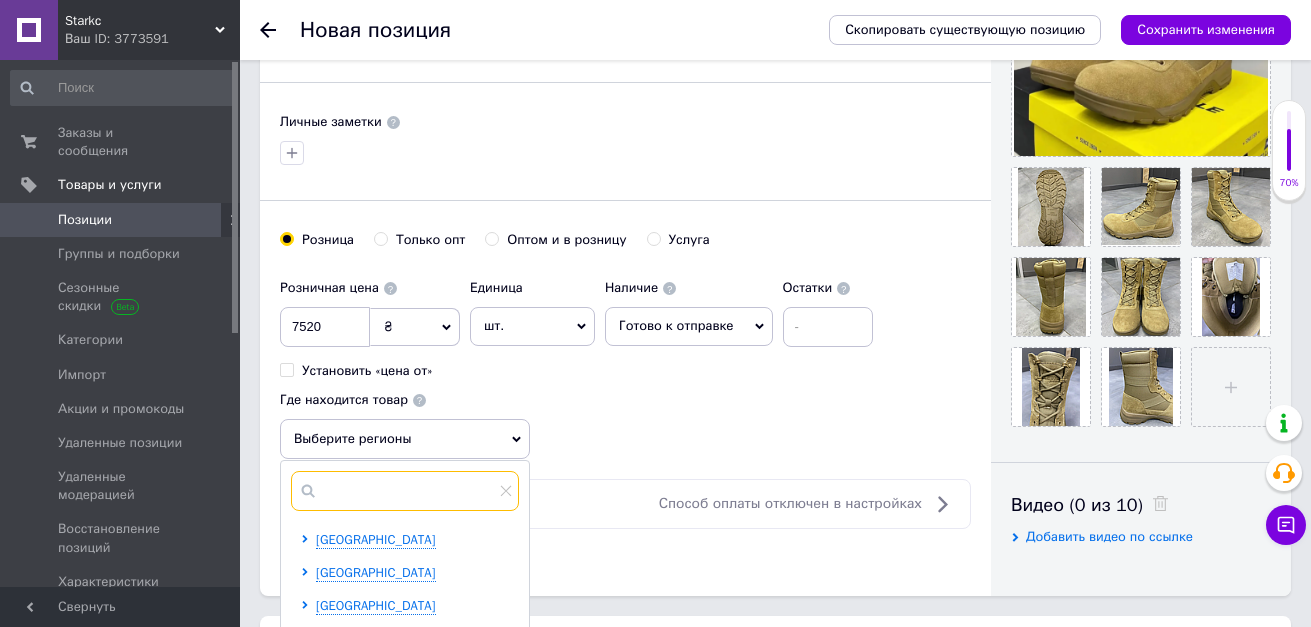 click at bounding box center [405, 491] 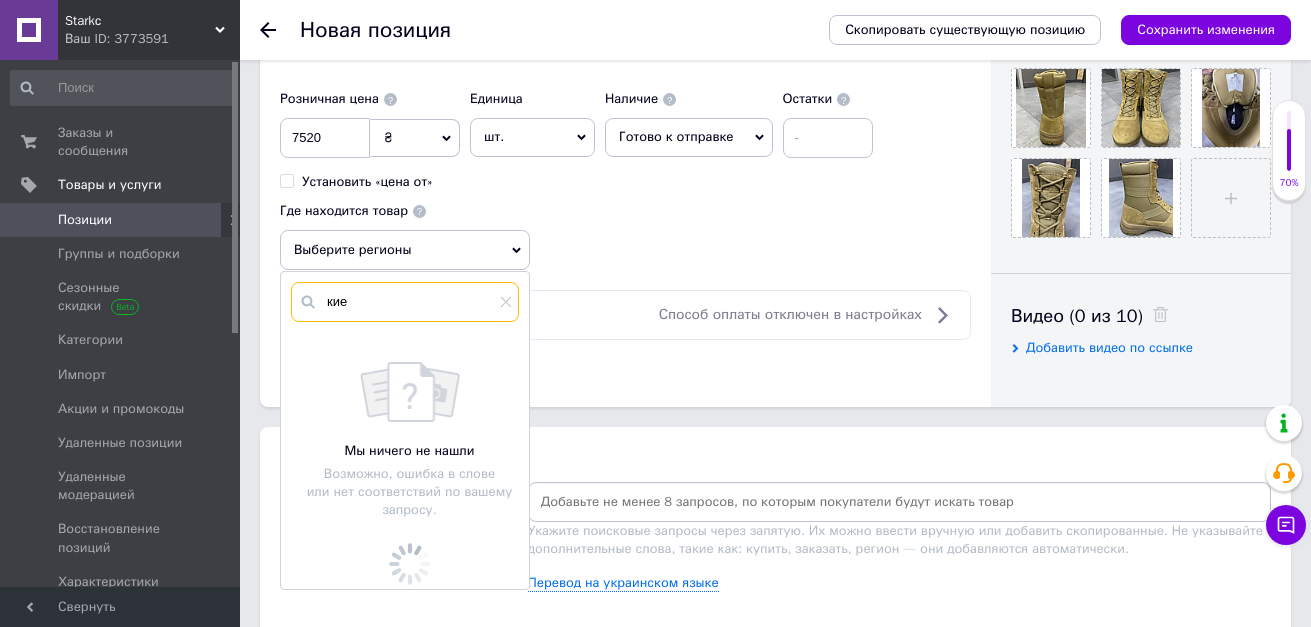 scroll, scrollTop: 800, scrollLeft: 0, axis: vertical 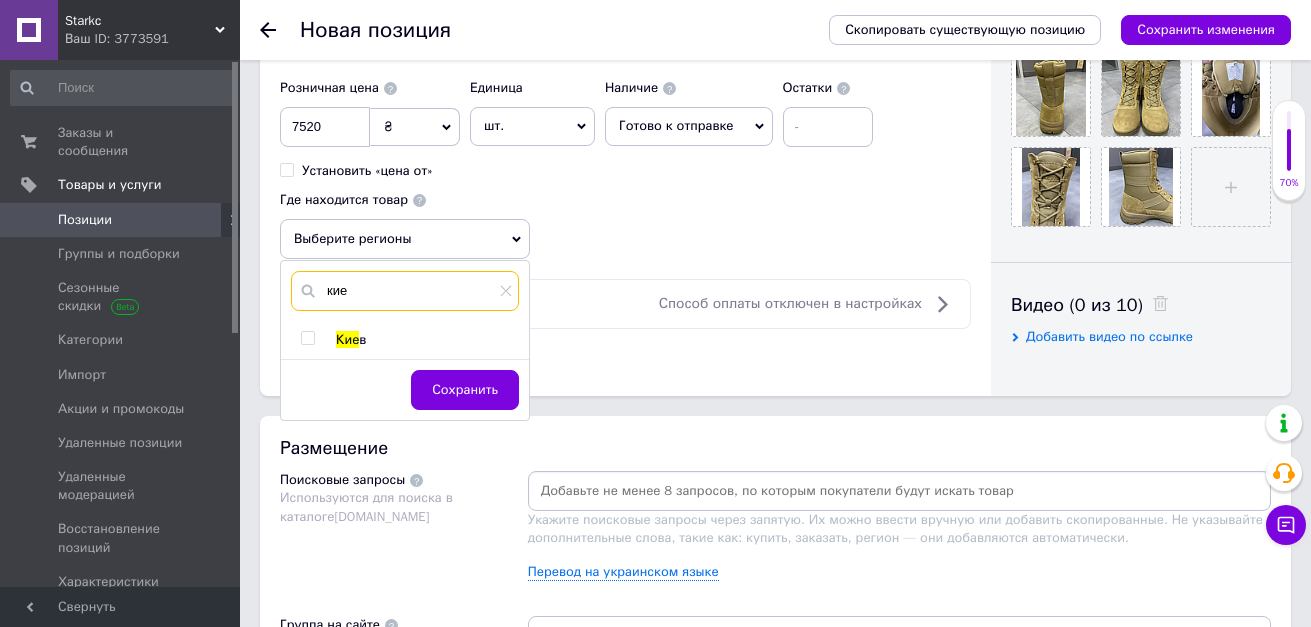 type on "кие" 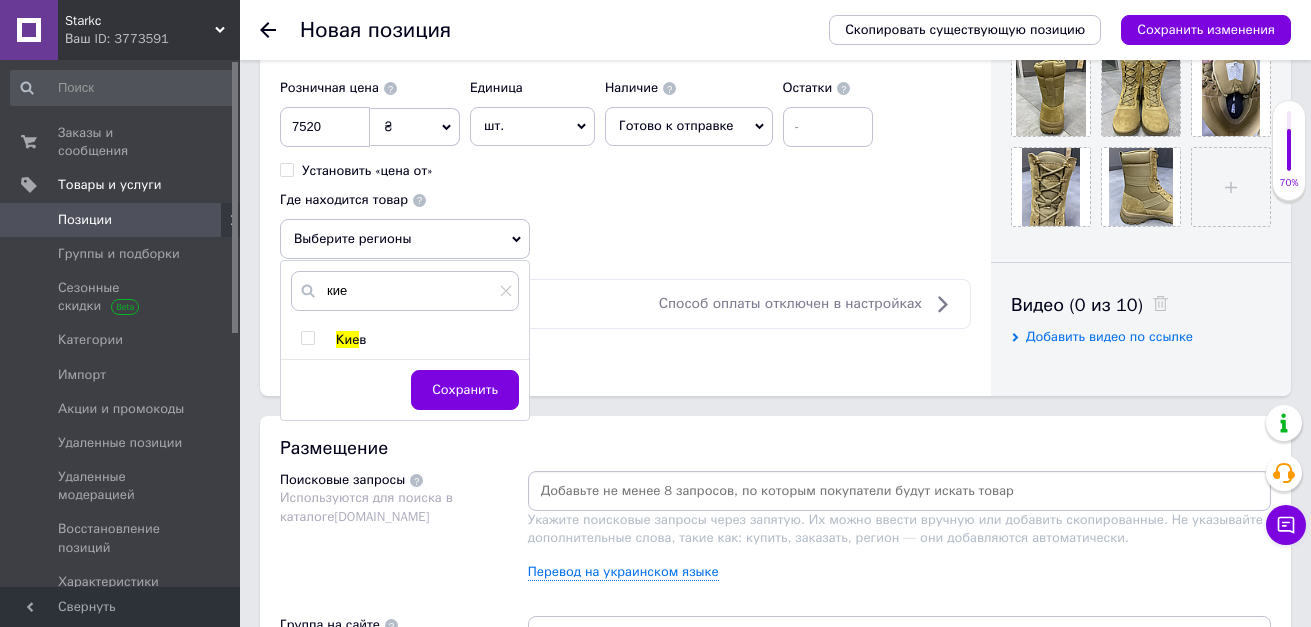 click at bounding box center (307, 338) 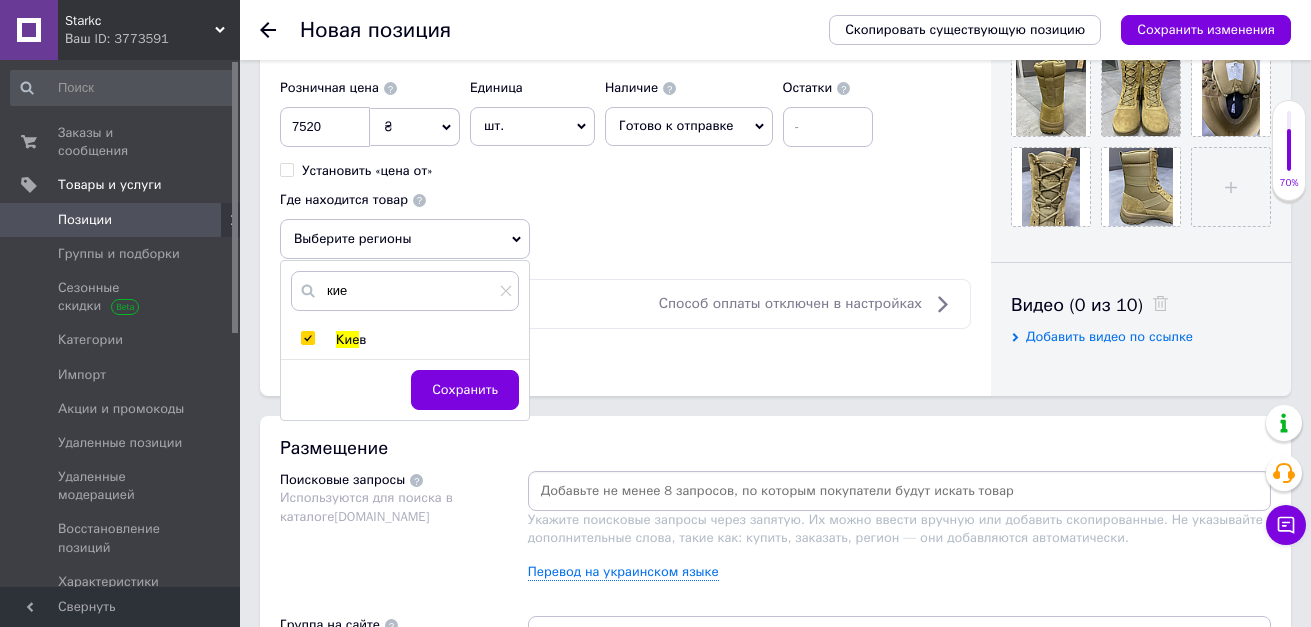 checkbox on "true" 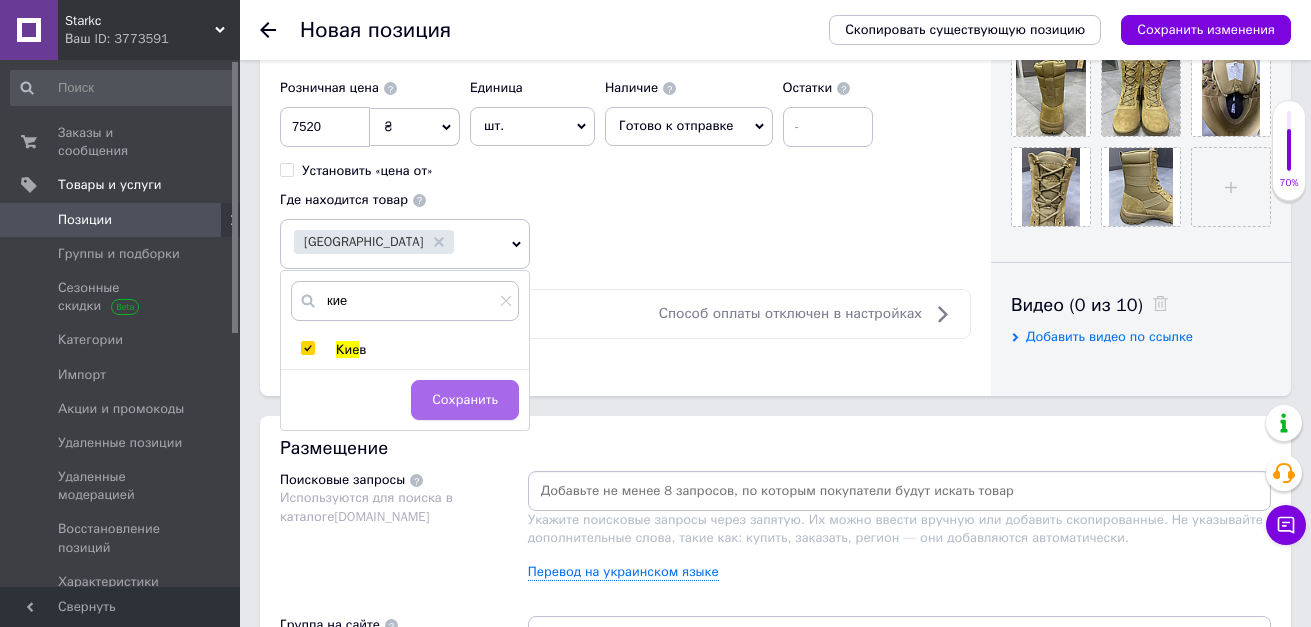 click on "Сохранить" at bounding box center [465, 400] 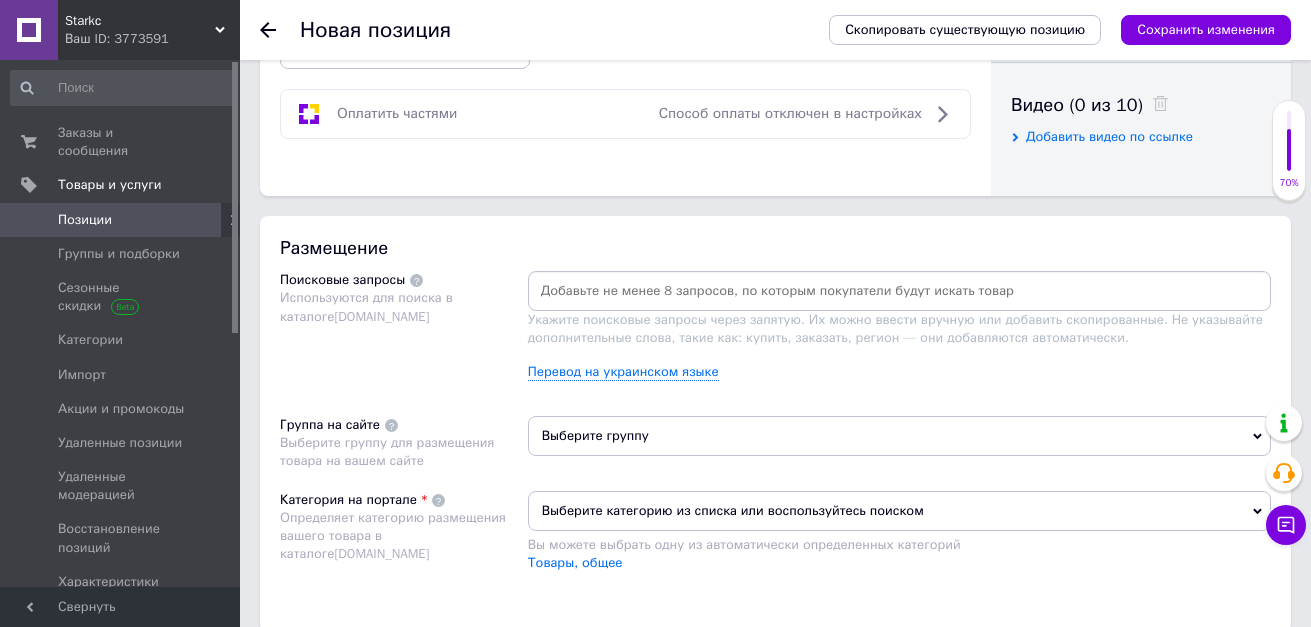 scroll, scrollTop: 1100, scrollLeft: 0, axis: vertical 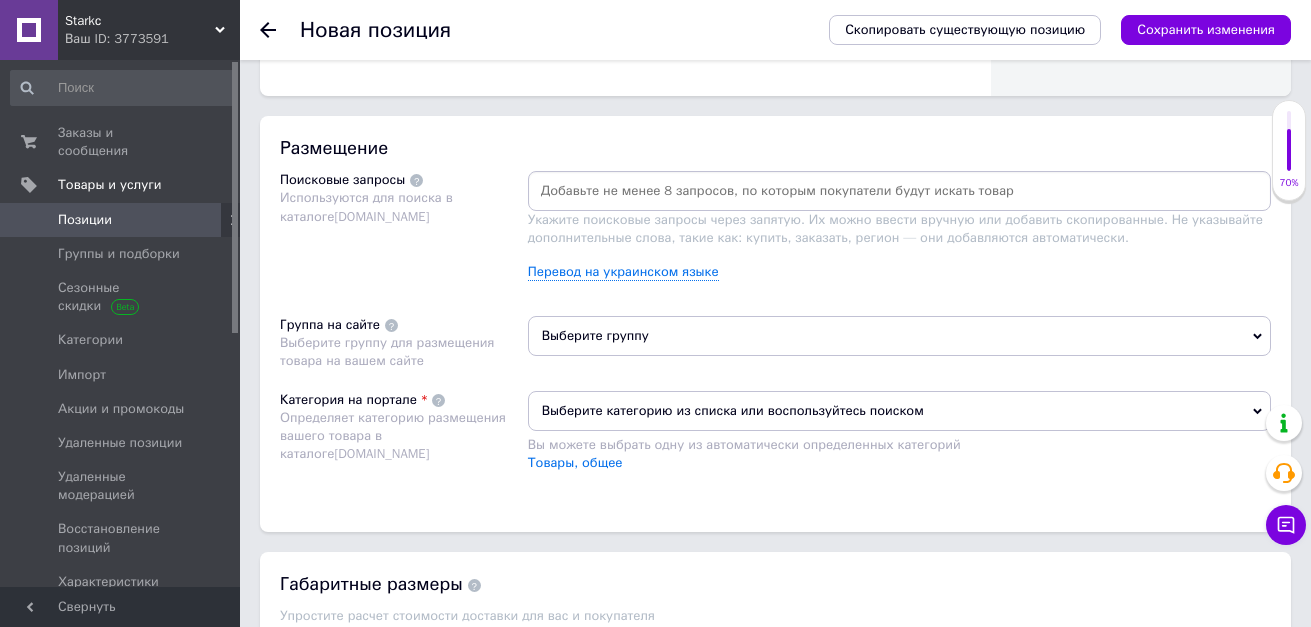 click at bounding box center (899, 191) 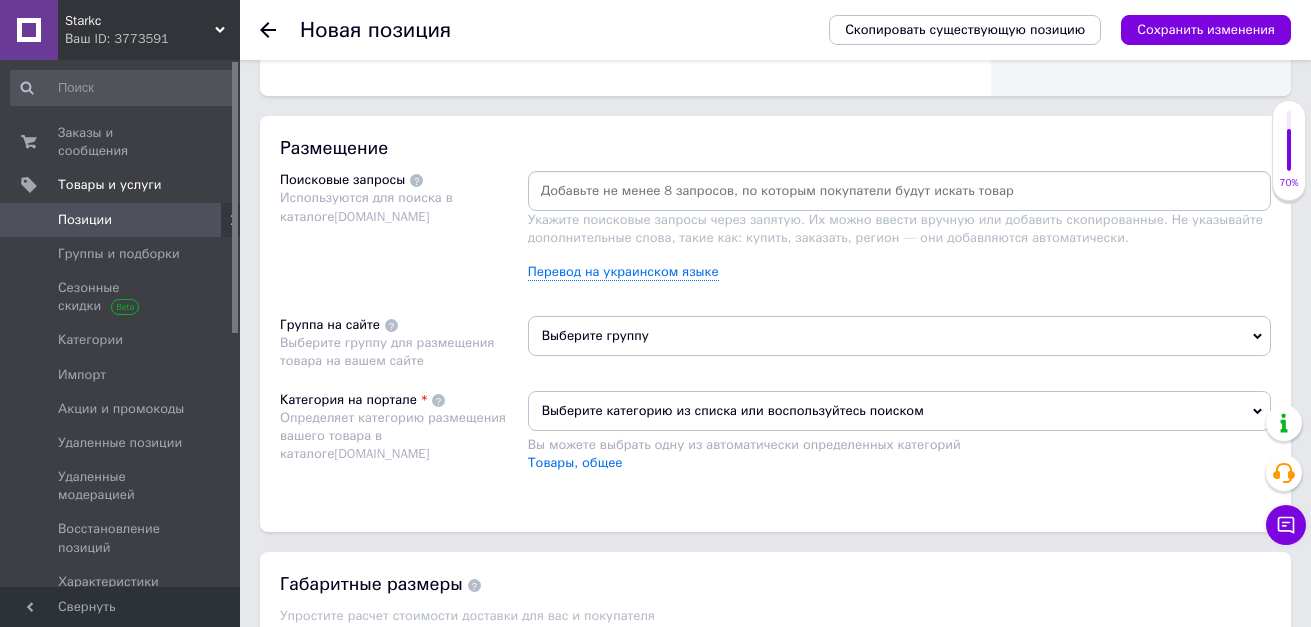 paste on "Обувь тактическая" 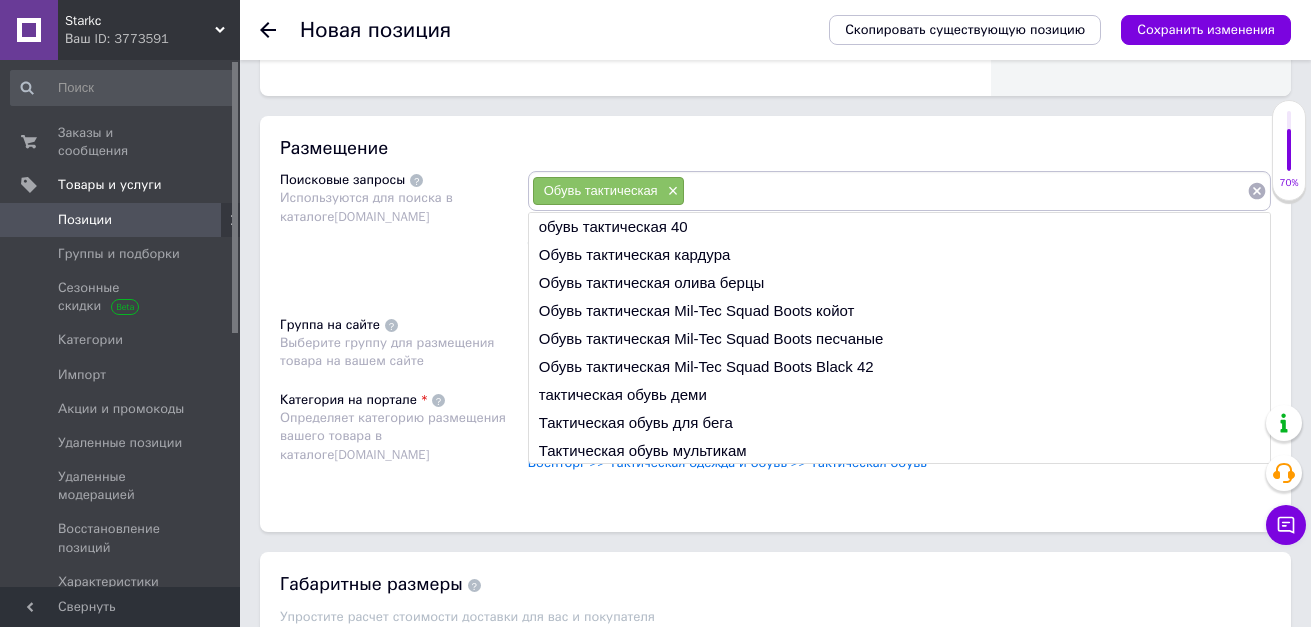 paste on "Берцы тактические" 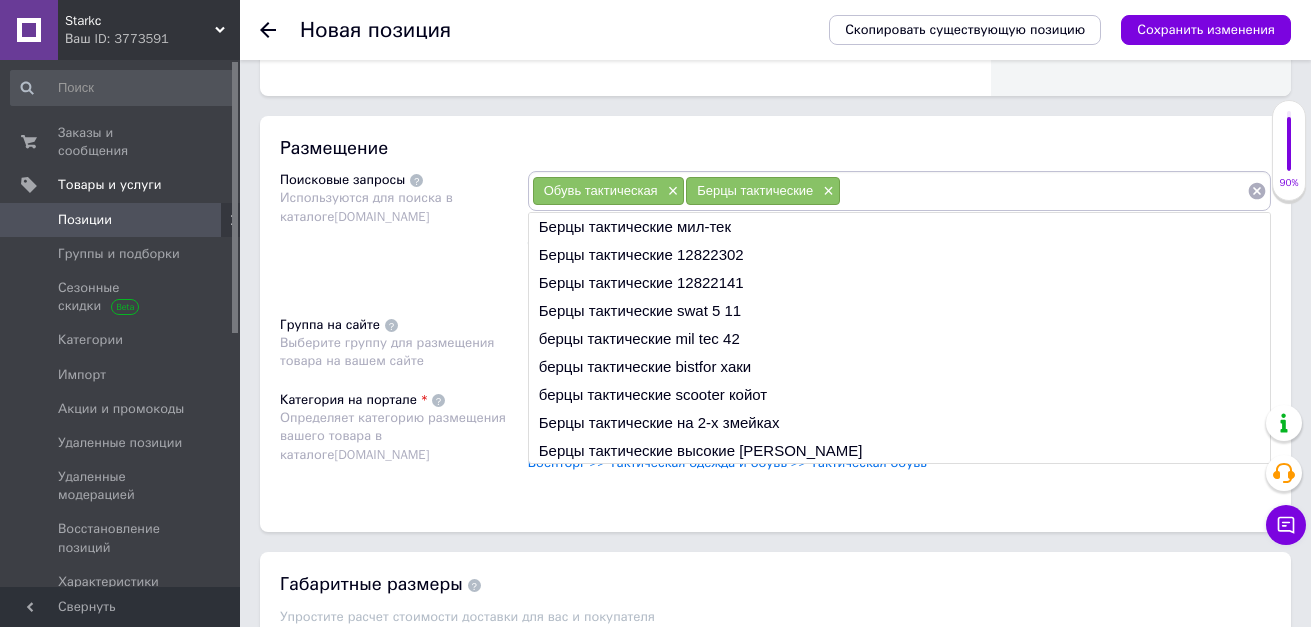 paste on "Берцы обувь" 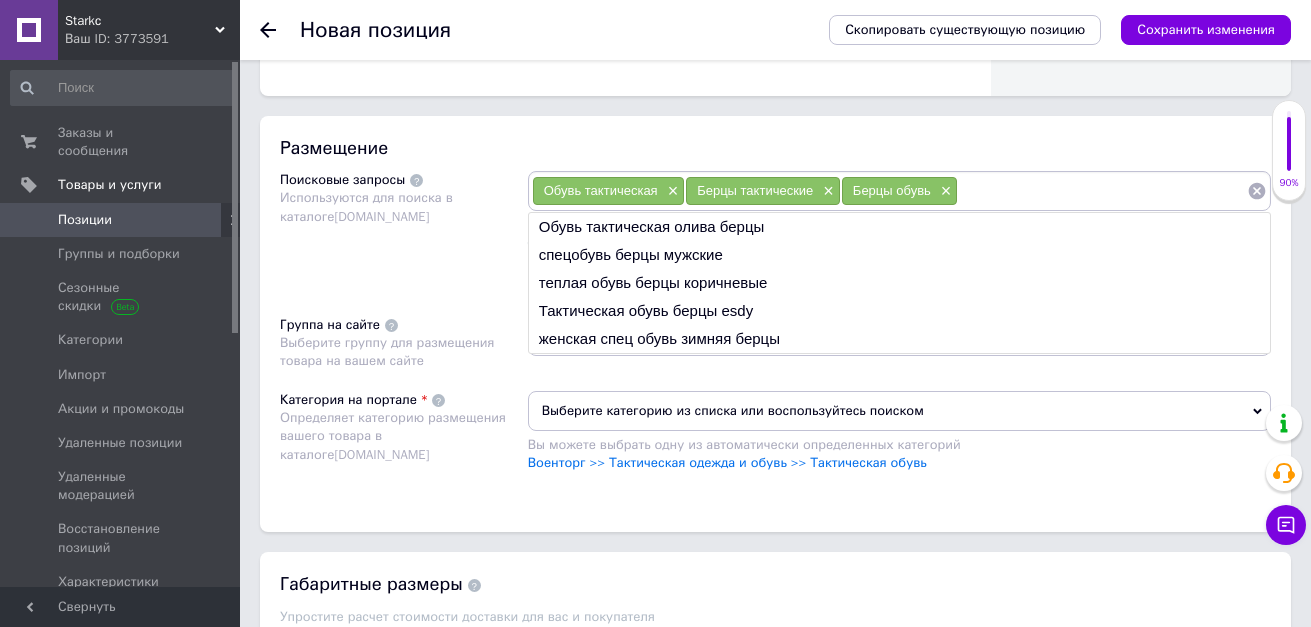 paste on "Берцы тактика" 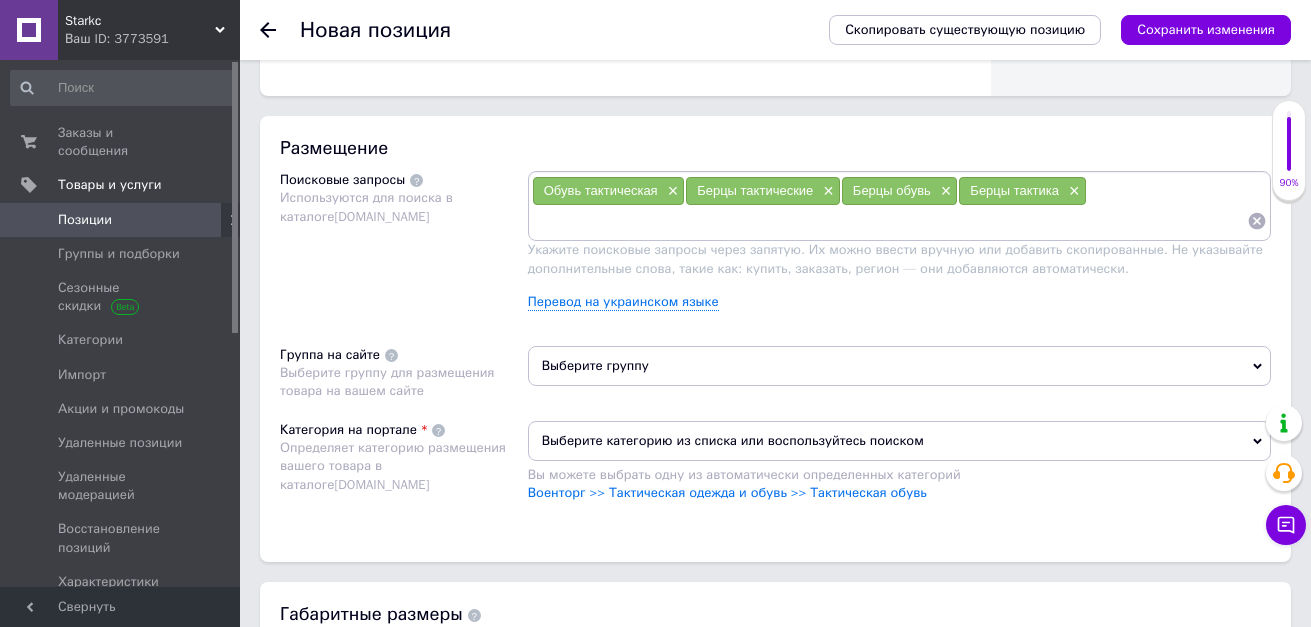 paste on "Тактическая обувь" 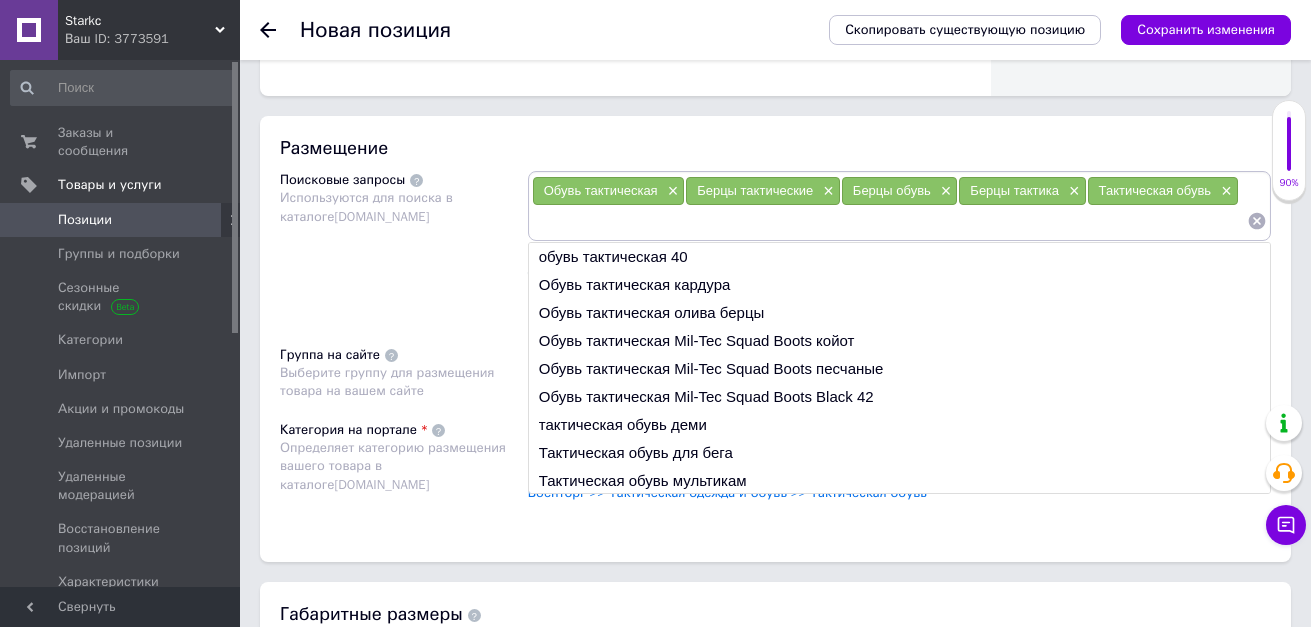 paste on "Берцы" 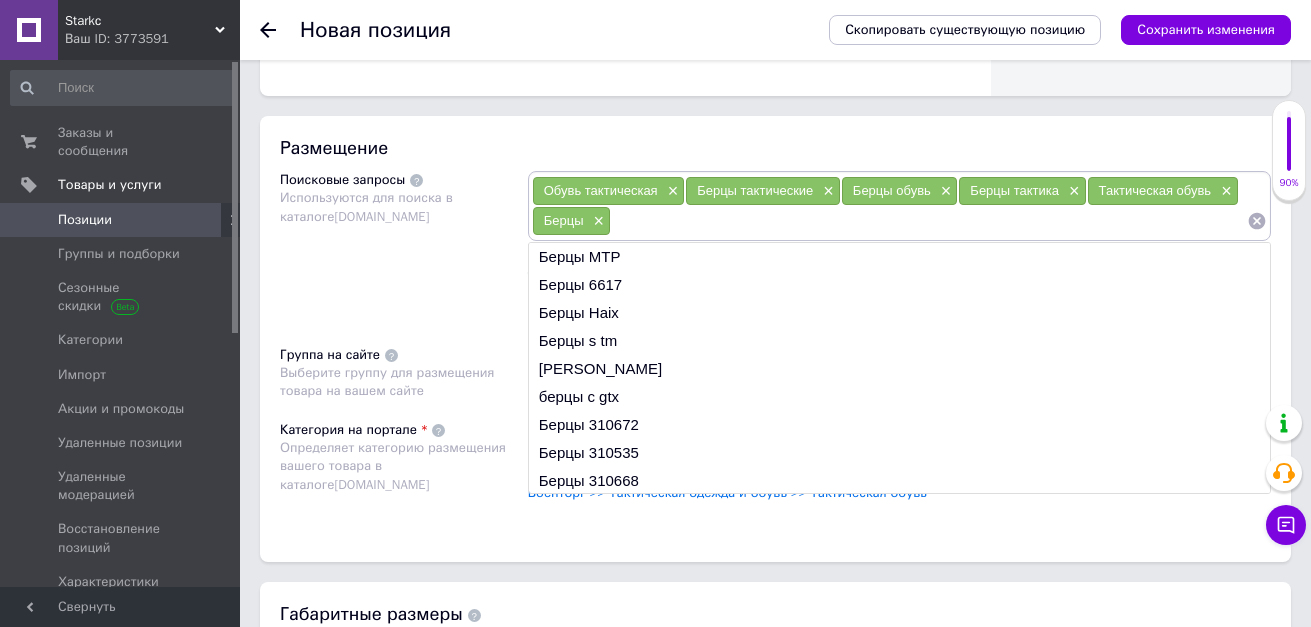 paste on "Тактические летние берцы" 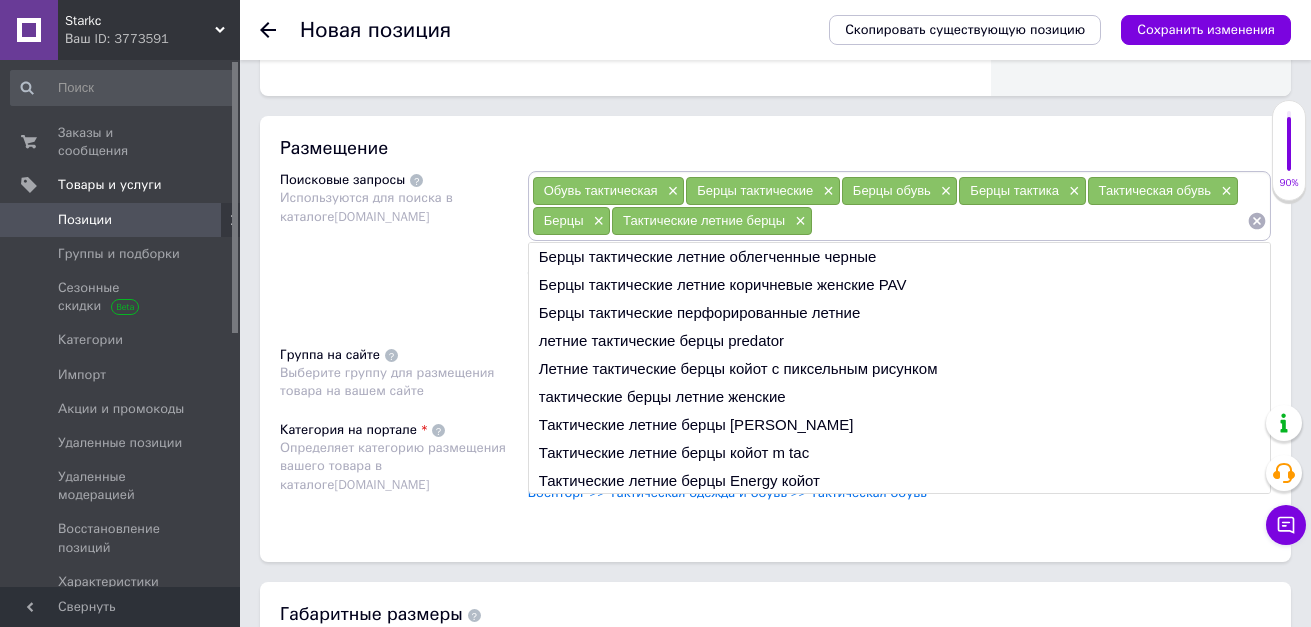 paste on "Берцы тактические для мужчин" 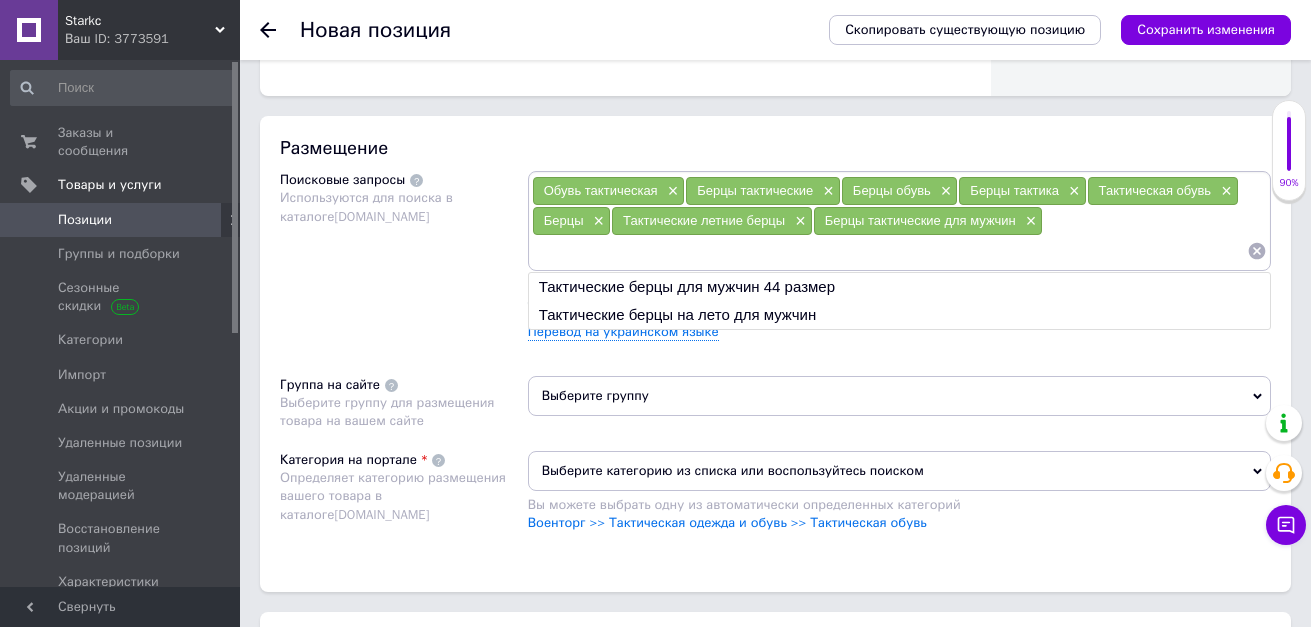 paste on "Военные берцы" 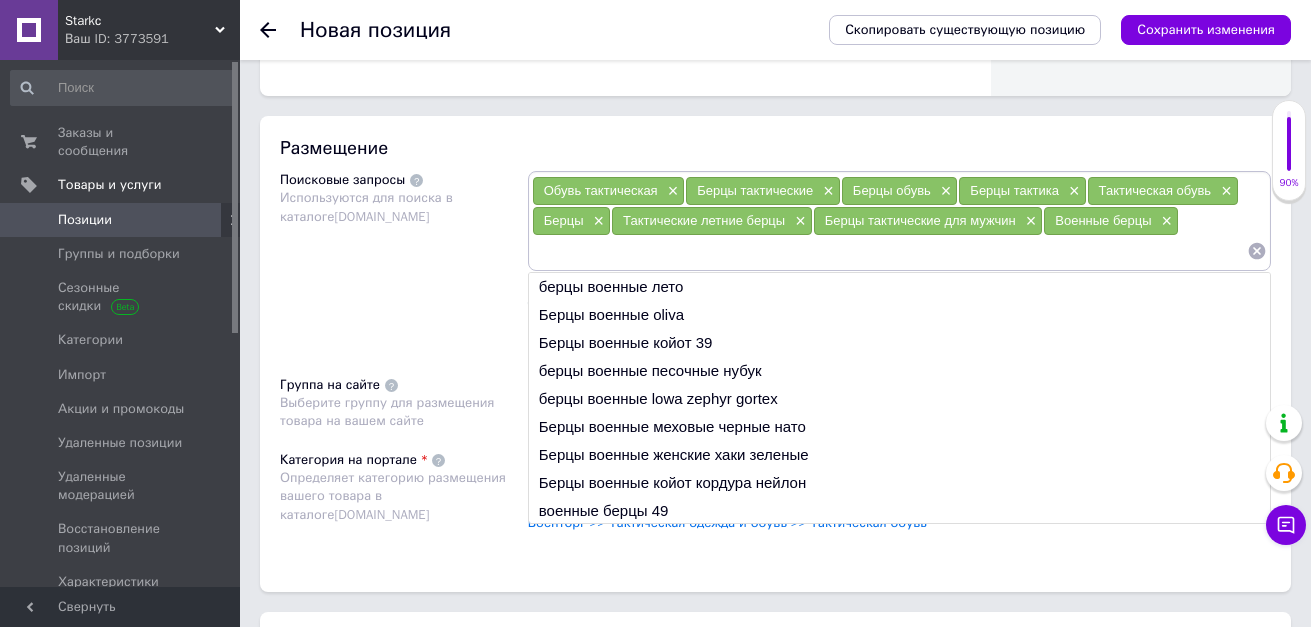 paste on "Belleville BV518 Spear Point" 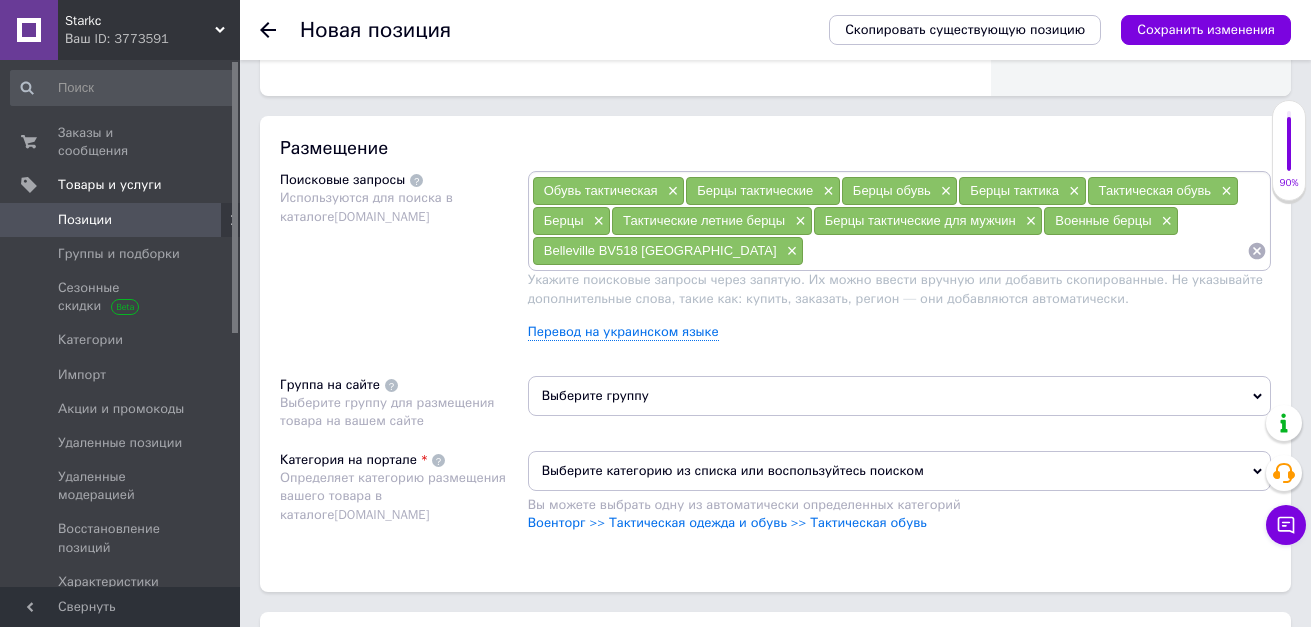 paste on "Belleville hot weather" 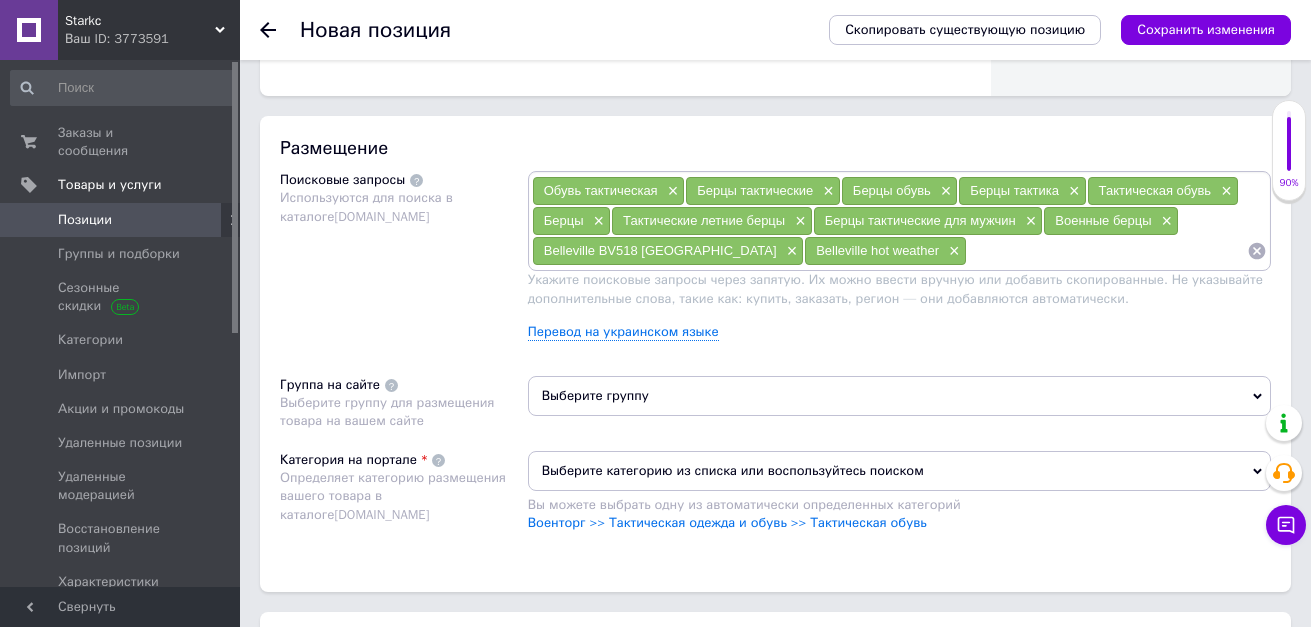 paste on "Тактическая обувь Belleville" 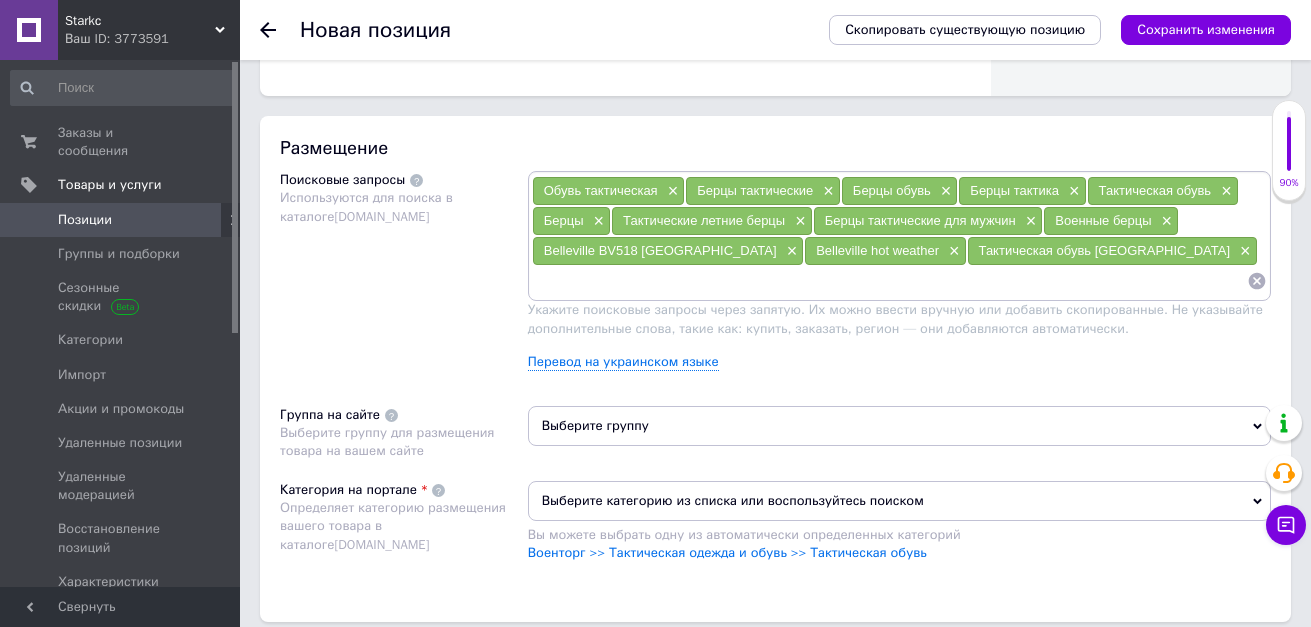 paste on "Военторг" 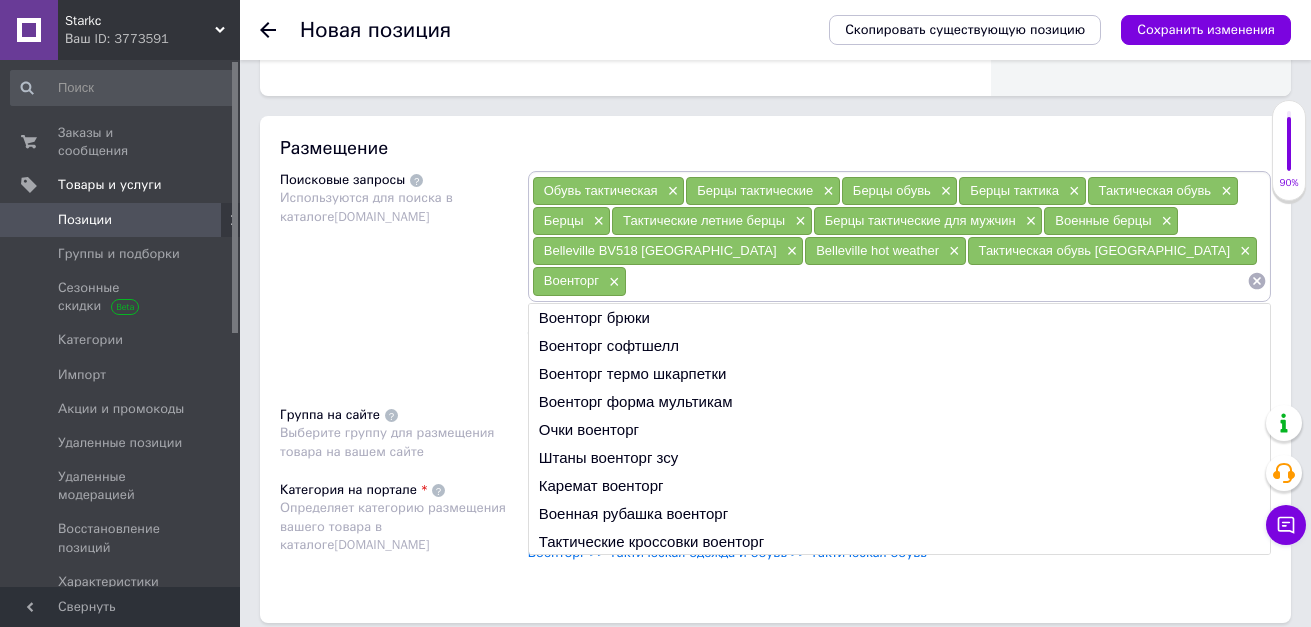 paste on "Belleville берцы" 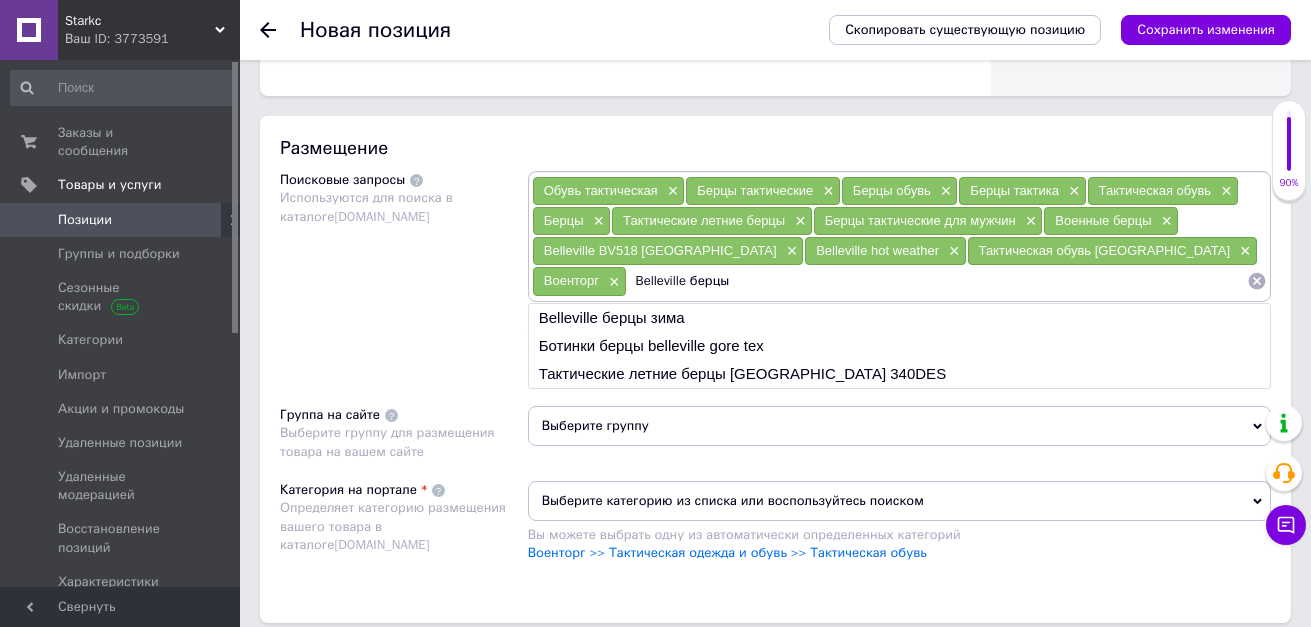 type 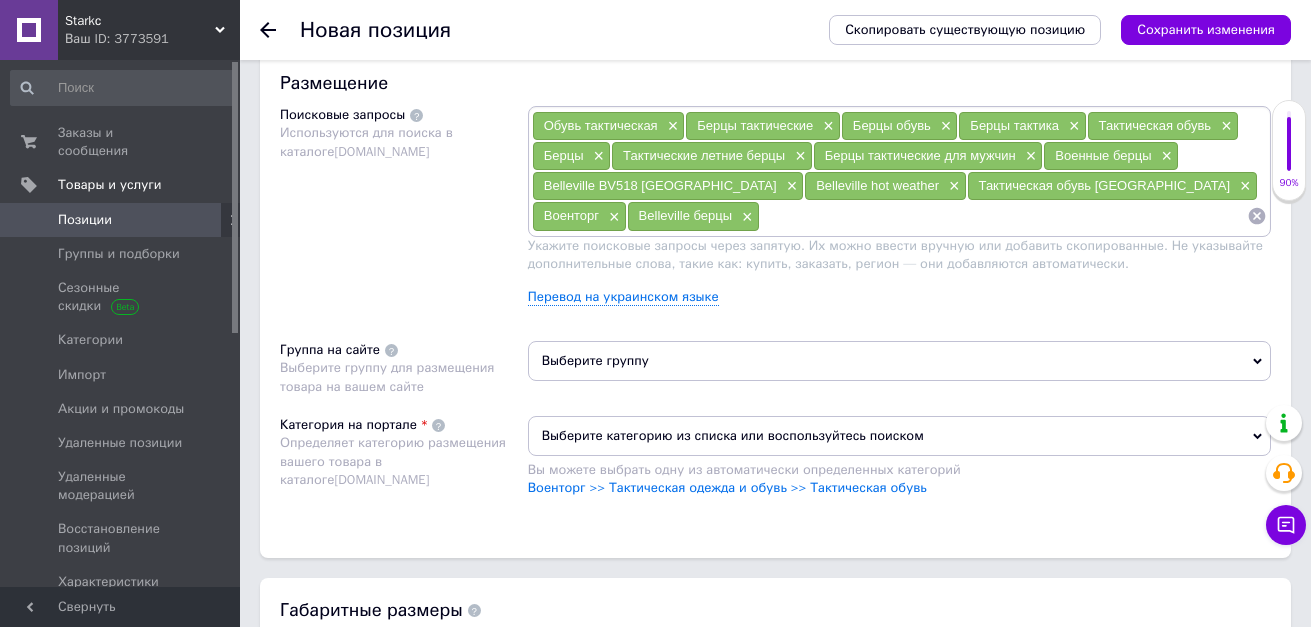 scroll, scrollTop: 1200, scrollLeft: 0, axis: vertical 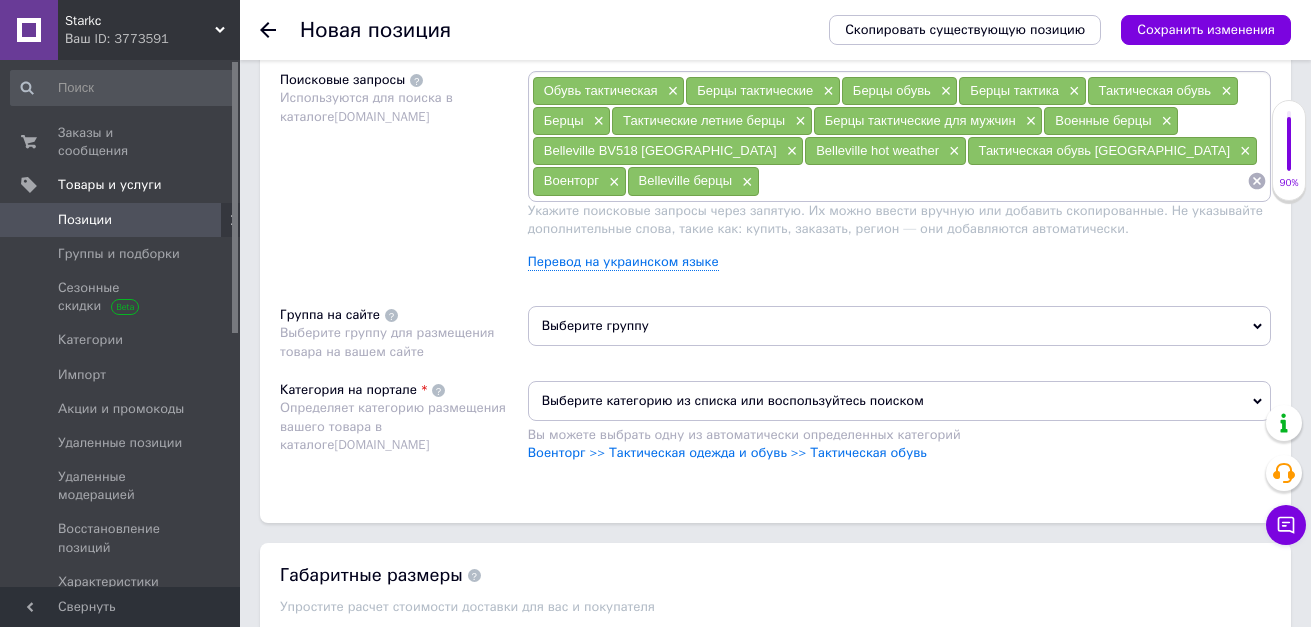 click on "Выберите группу" at bounding box center [899, 326] 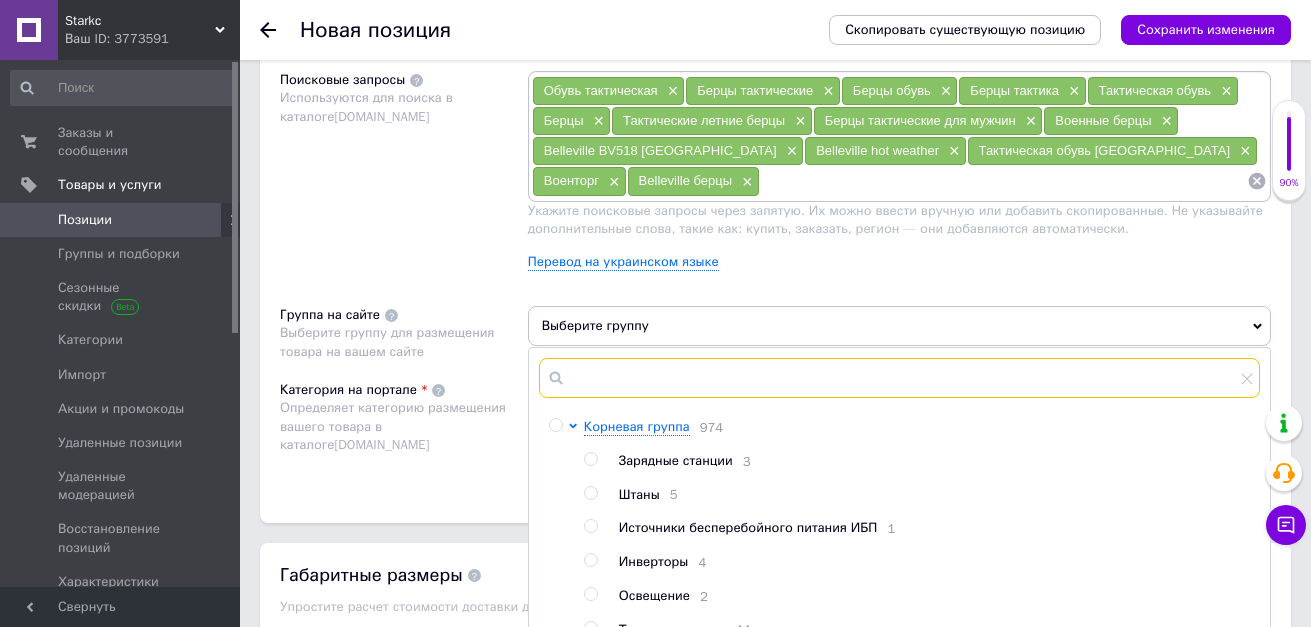click at bounding box center (899, 378) 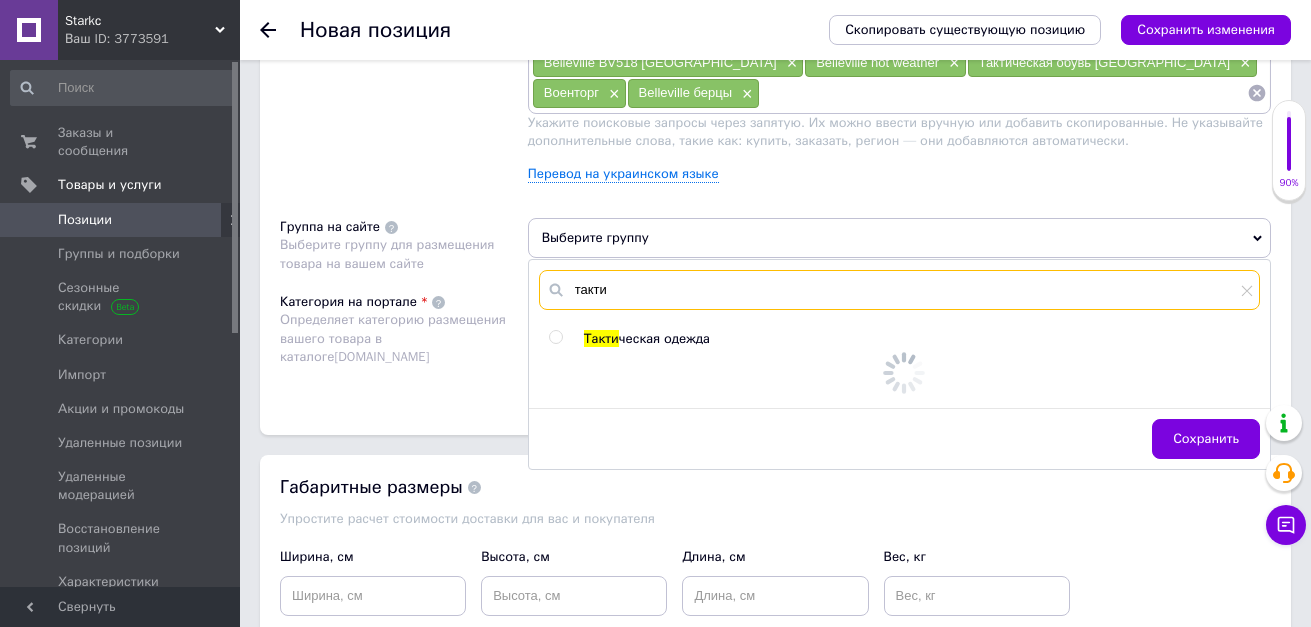 scroll, scrollTop: 1300, scrollLeft: 0, axis: vertical 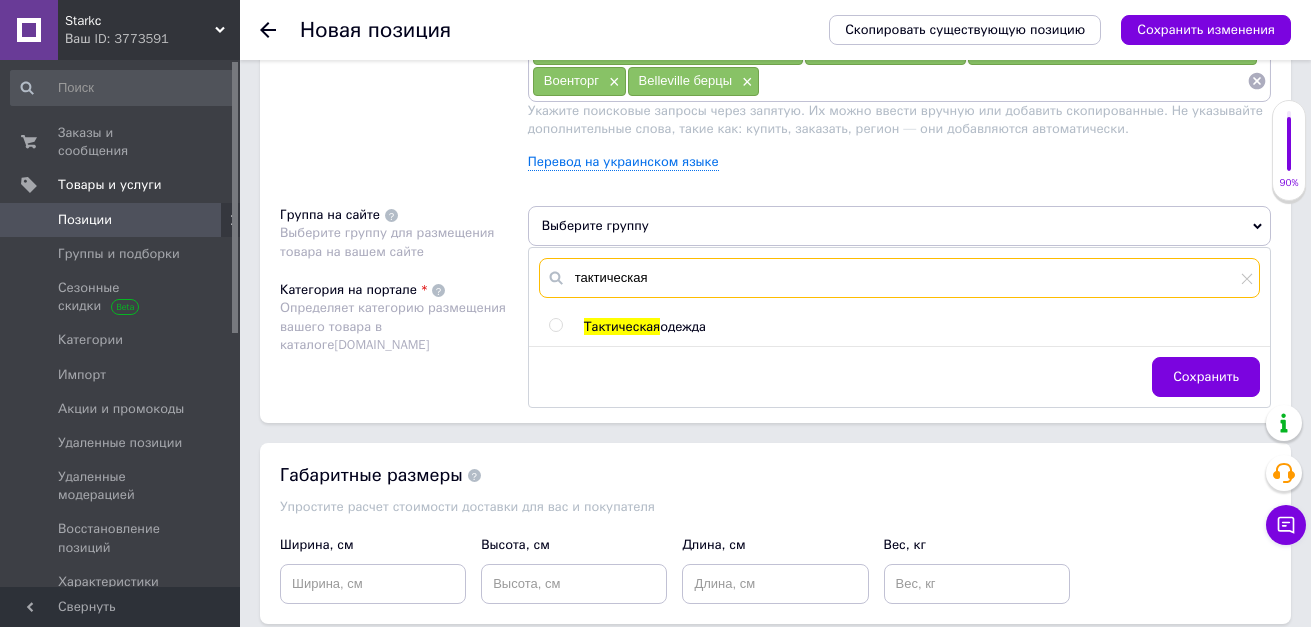 type on "тактическая" 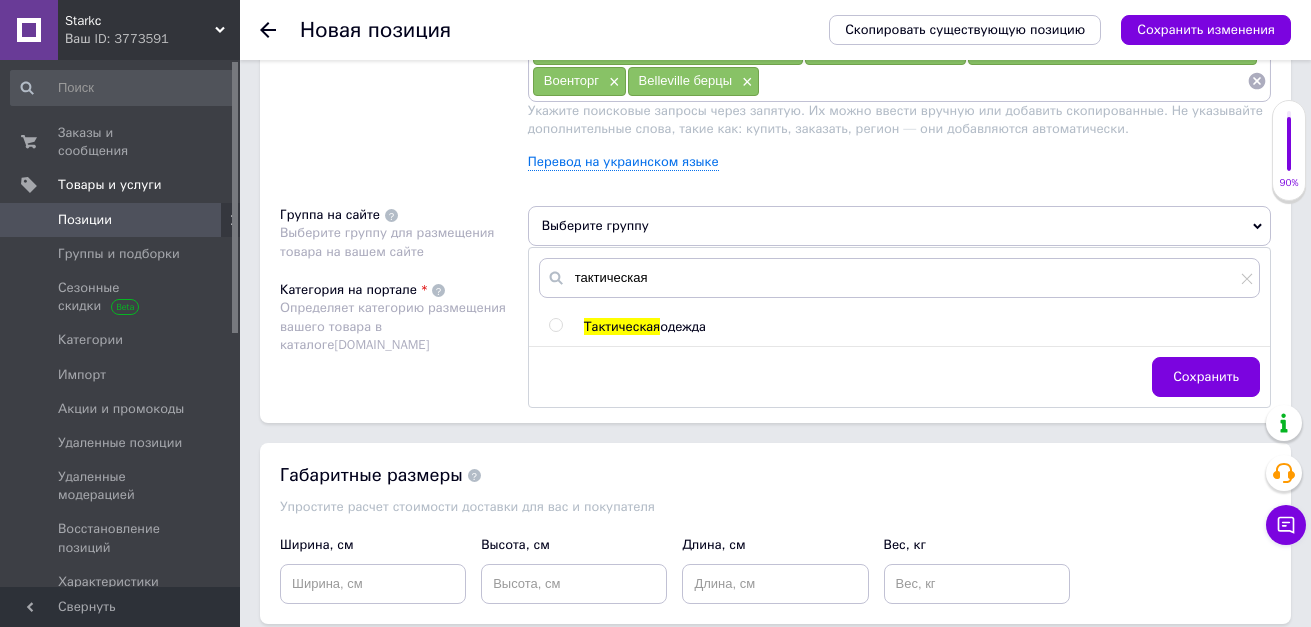 click at bounding box center (555, 325) 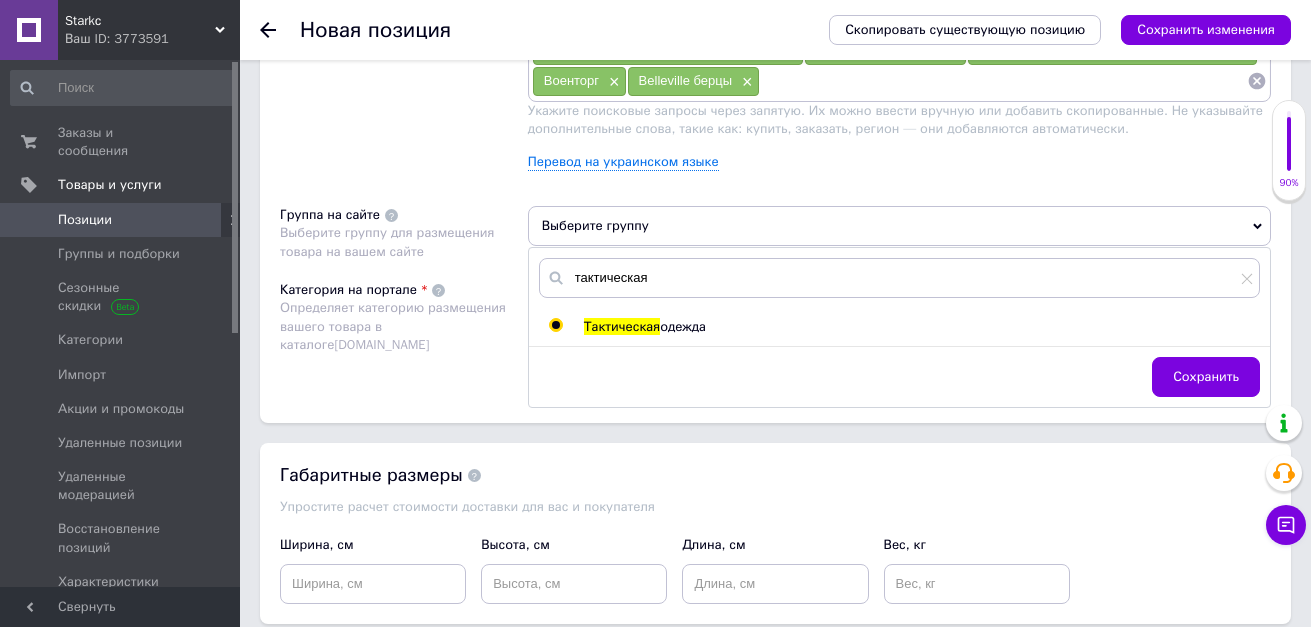 radio on "true" 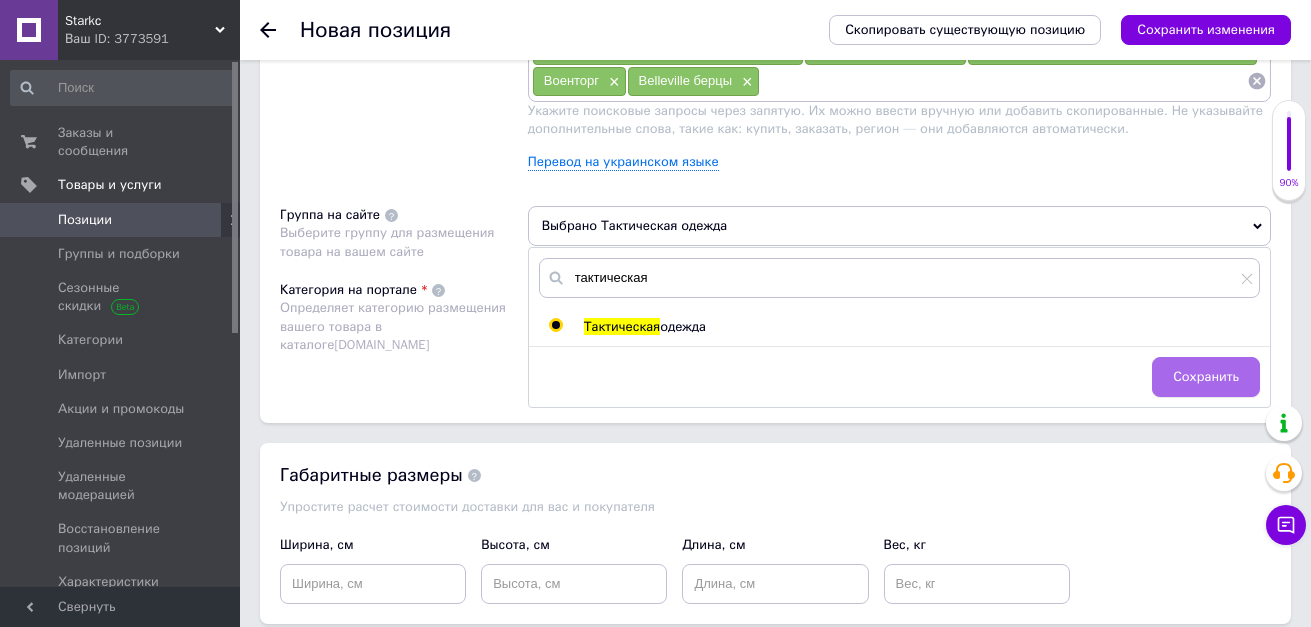 click on "Сохранить" at bounding box center (1206, 377) 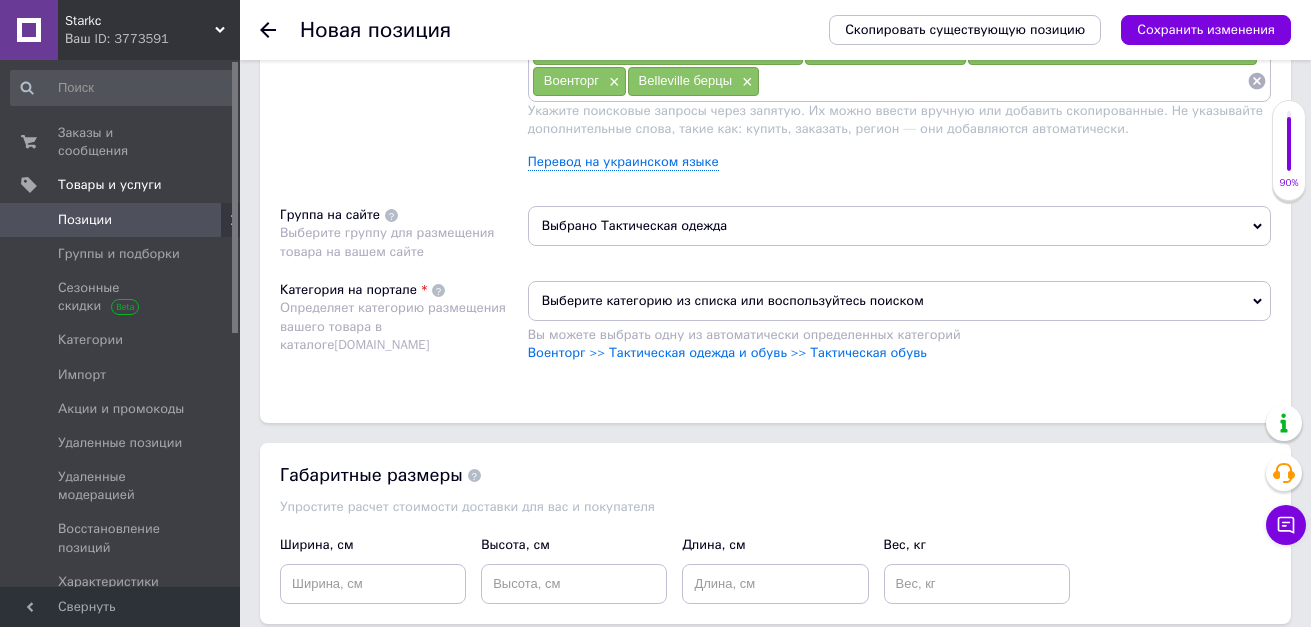 click on "Выберите категорию из списка или воспользуйтесь поиском" at bounding box center (899, 301) 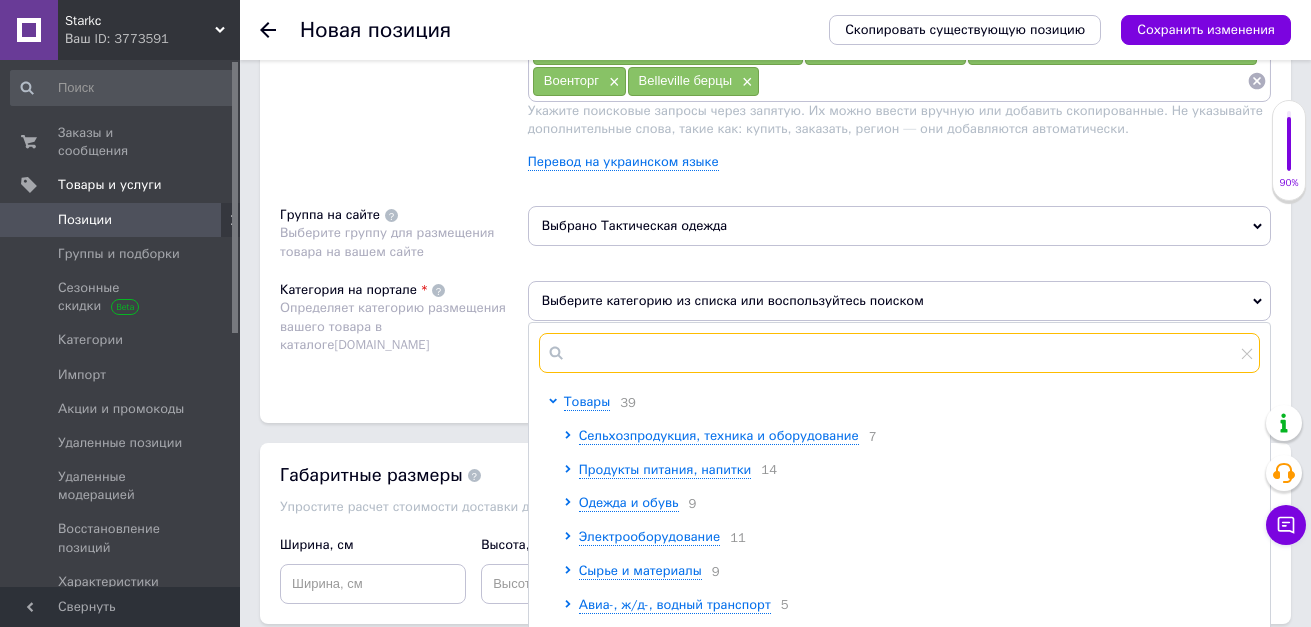 click at bounding box center (899, 353) 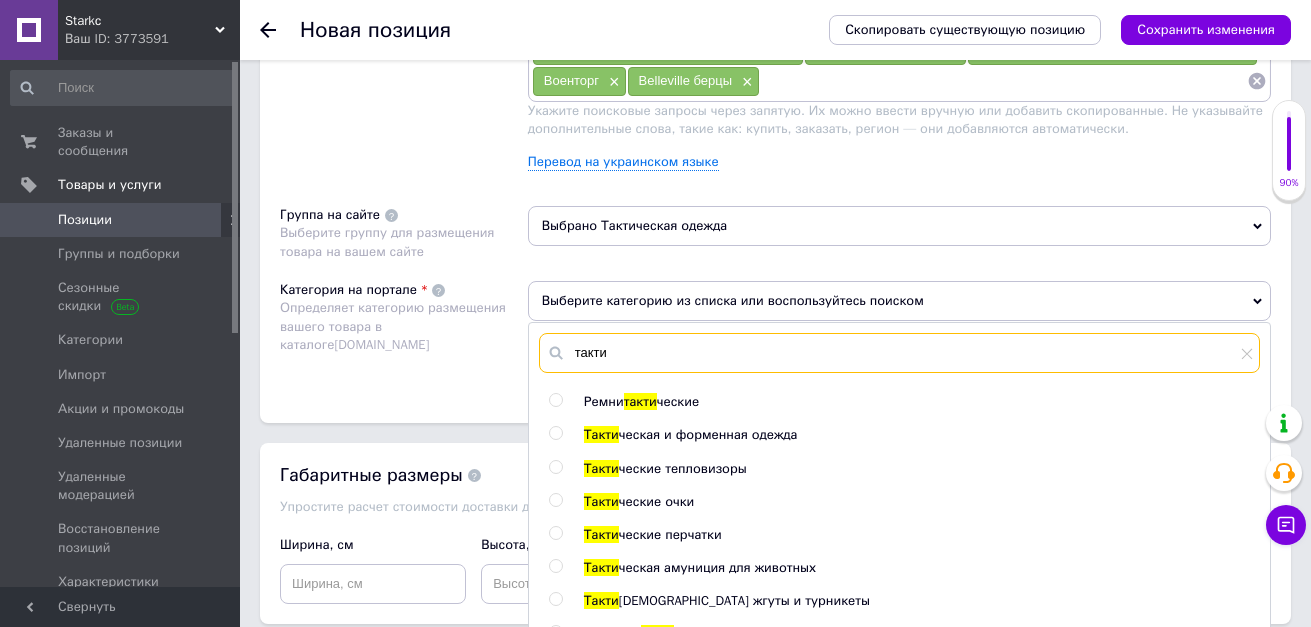 scroll, scrollTop: 13, scrollLeft: 0, axis: vertical 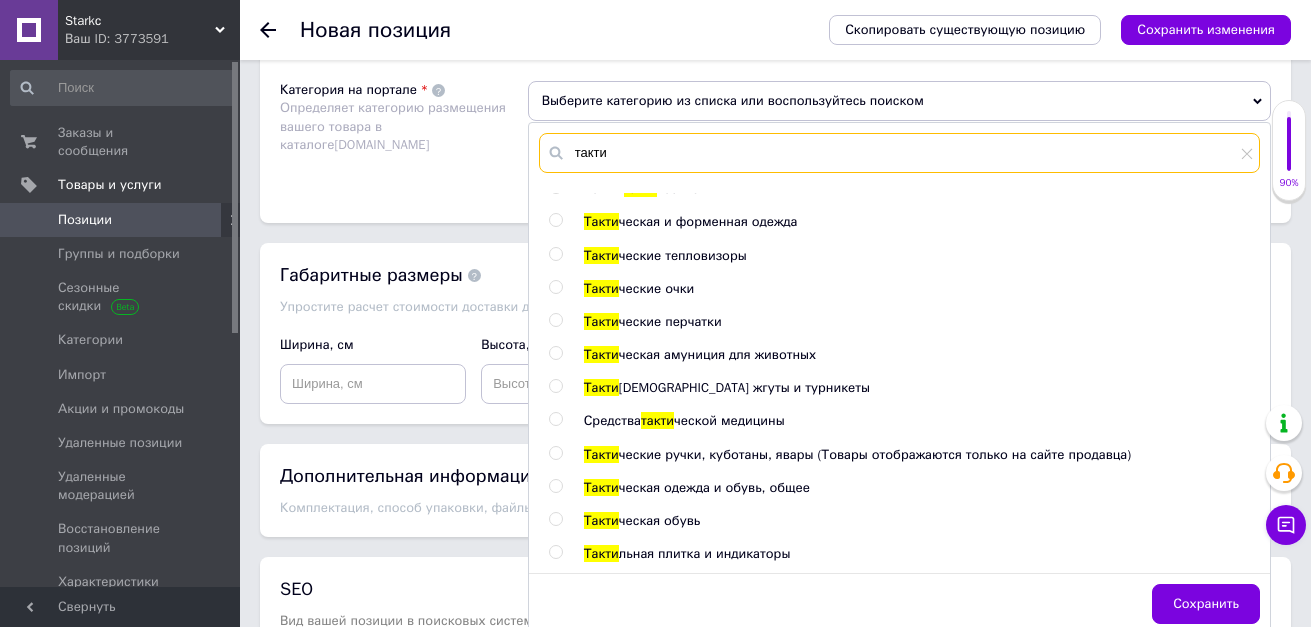 type on "такти" 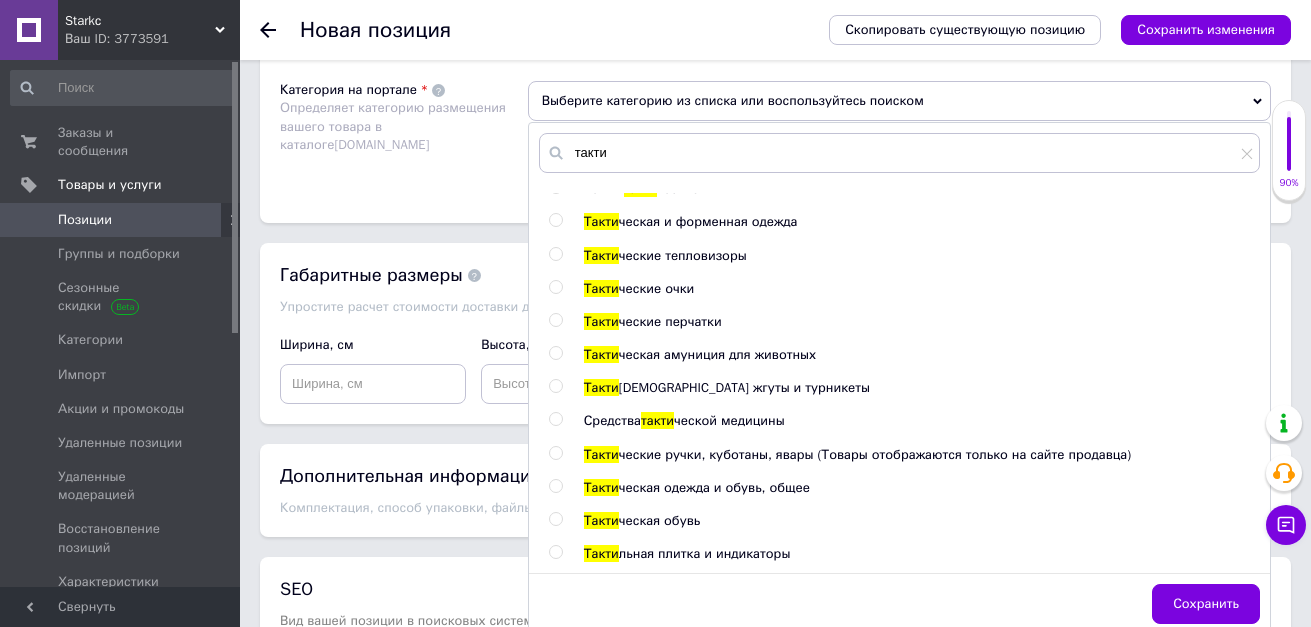 click at bounding box center [555, 519] 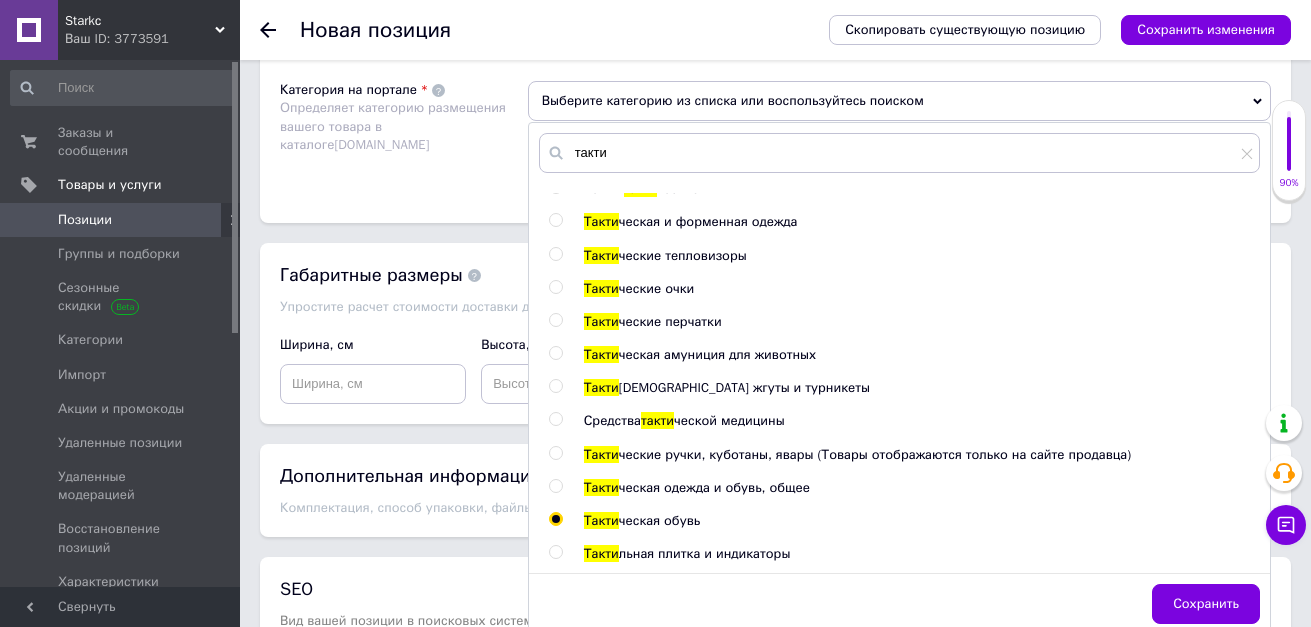 radio on "true" 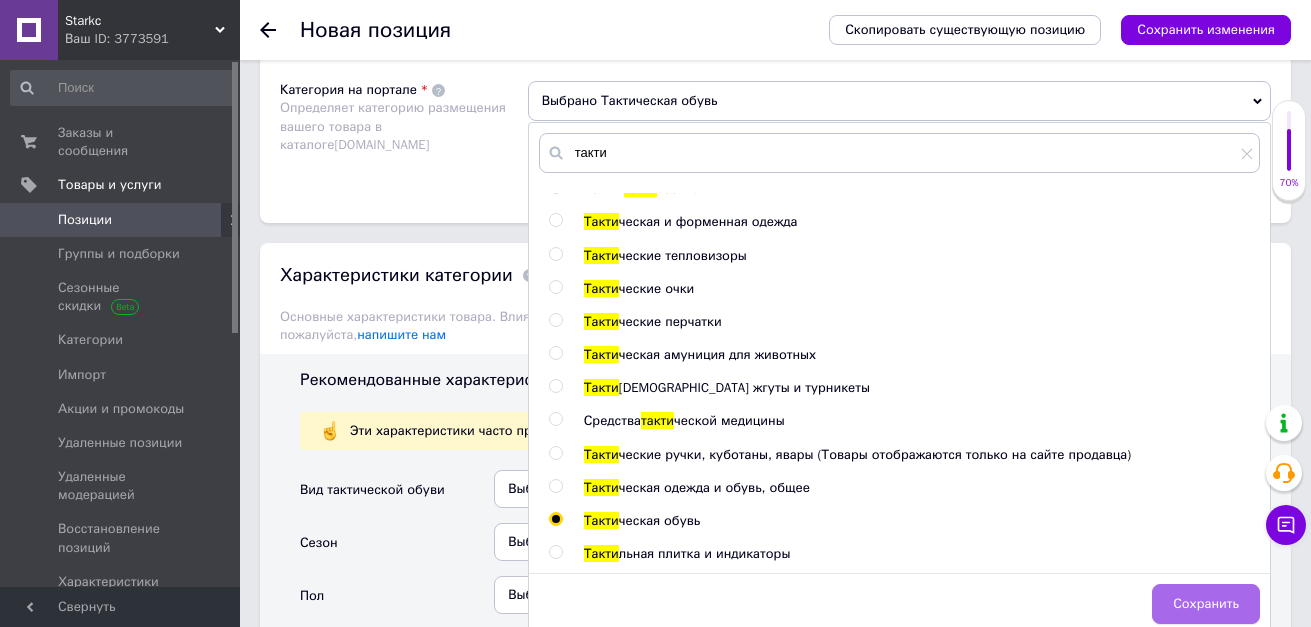 click on "Сохранить" at bounding box center [1206, 604] 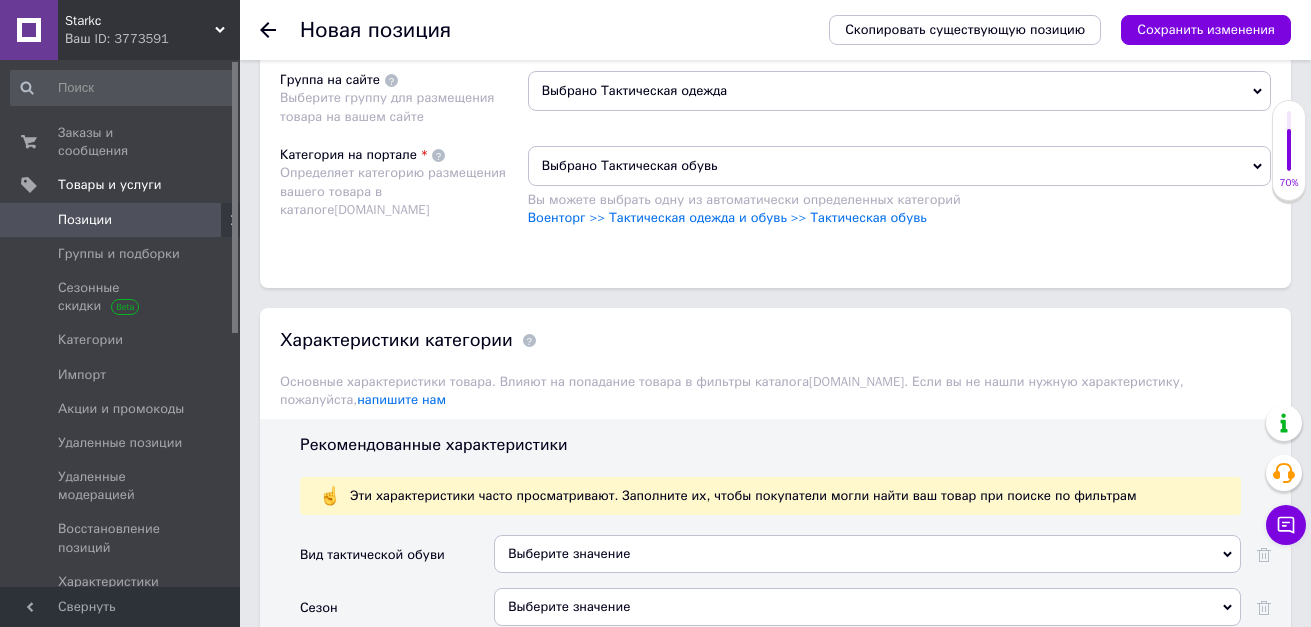 scroll, scrollTop: 1400, scrollLeft: 0, axis: vertical 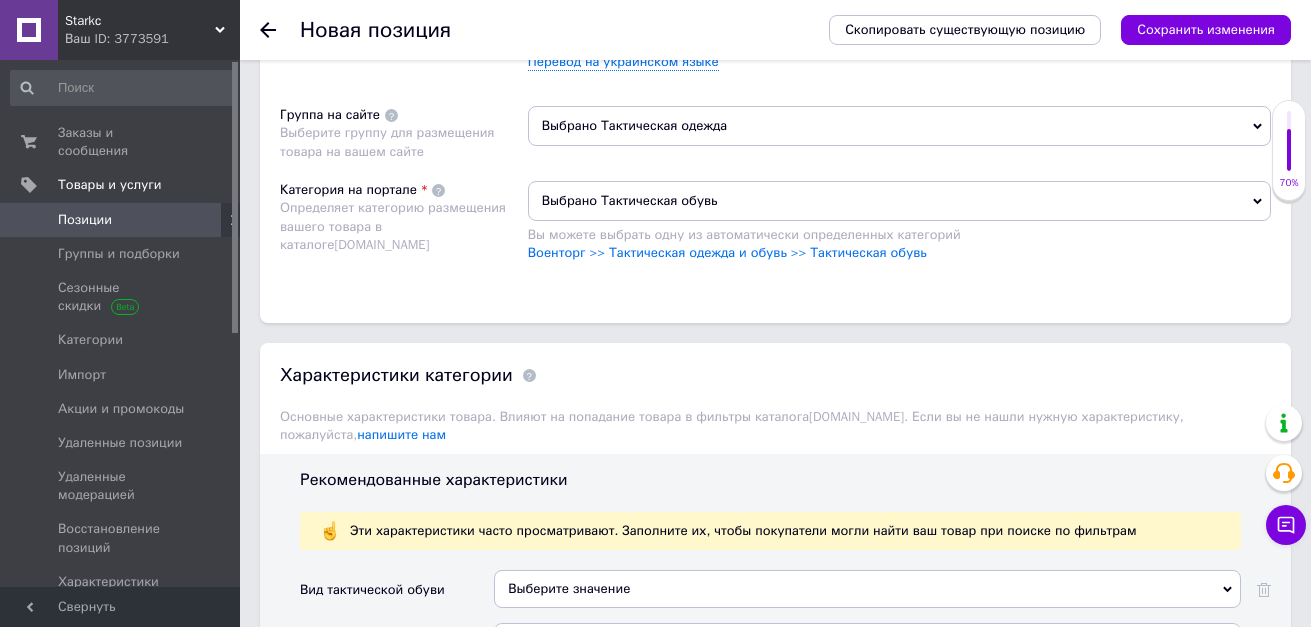 click on "Выбрано Тактическая одежда" at bounding box center (899, 126) 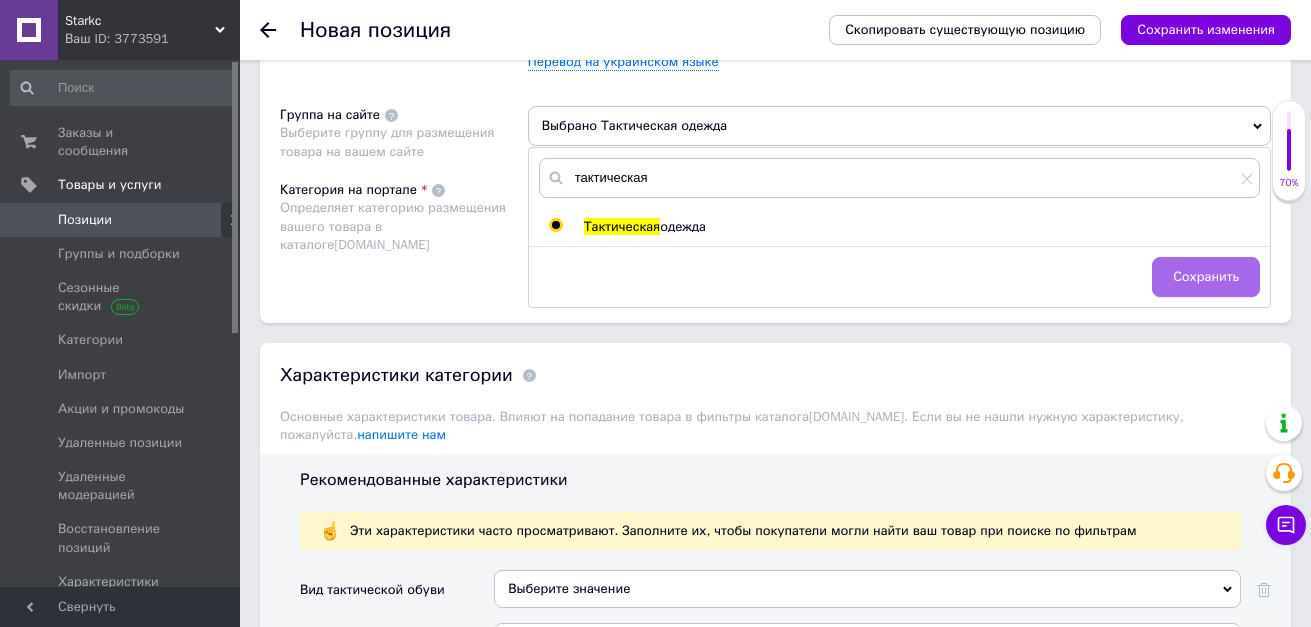 click on "Сохранить" at bounding box center [1206, 277] 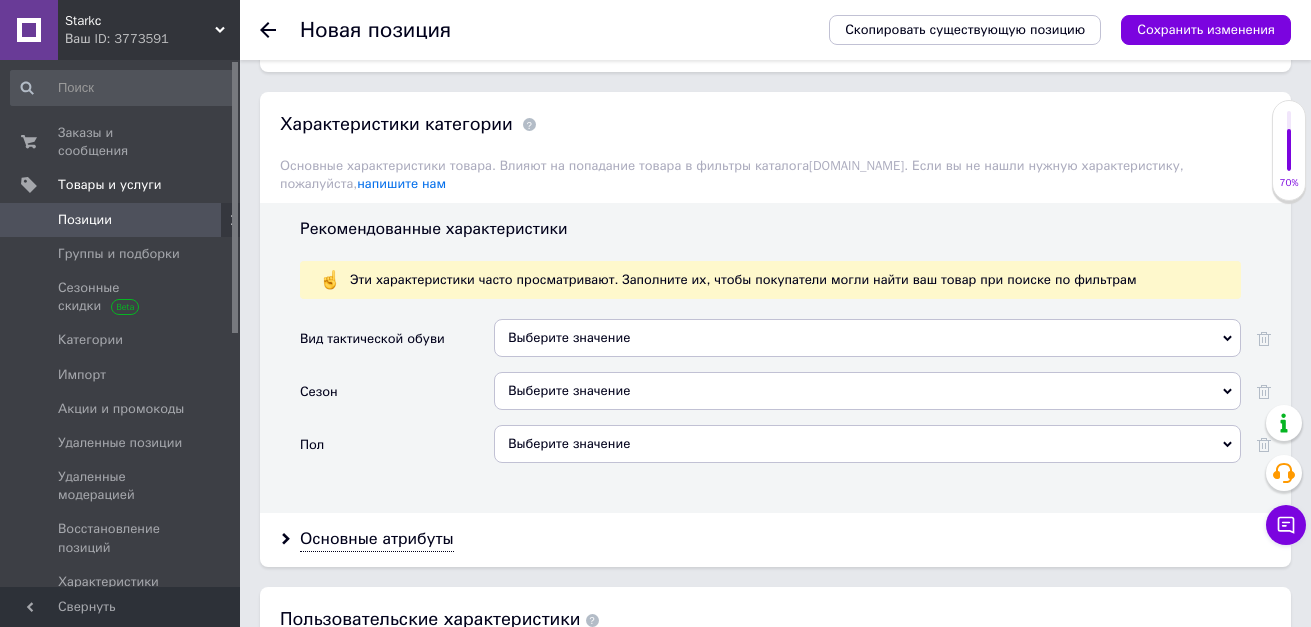 scroll, scrollTop: 1700, scrollLeft: 0, axis: vertical 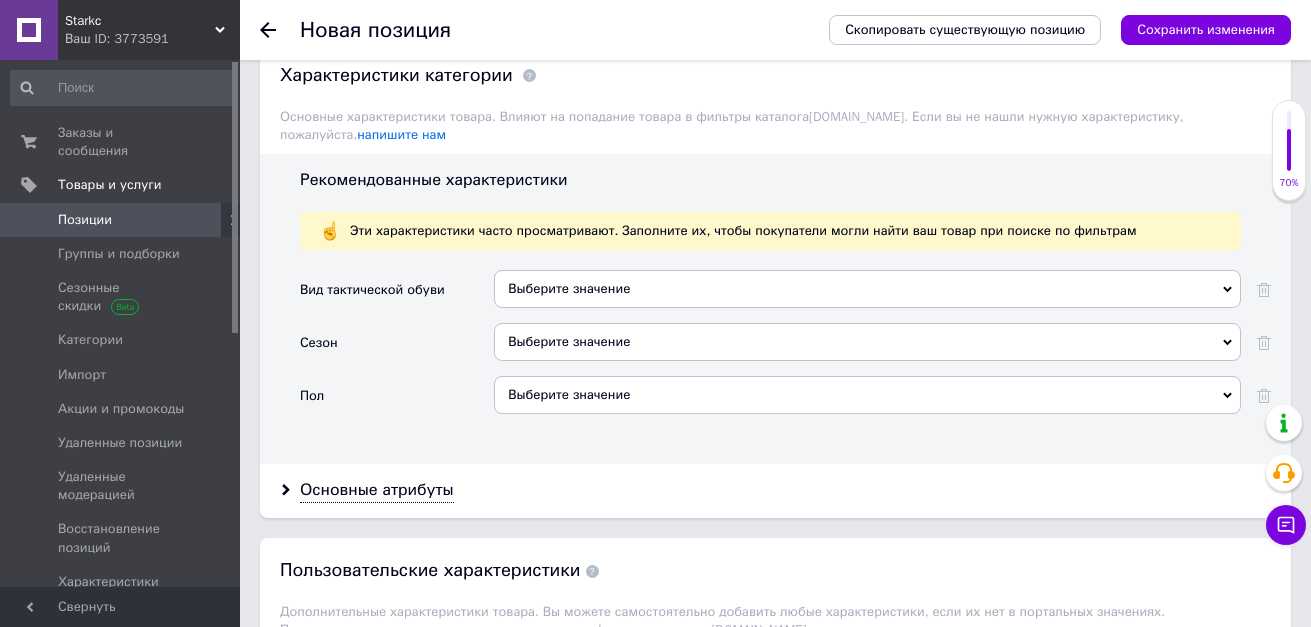 click on "Выберите значение" at bounding box center [867, 289] 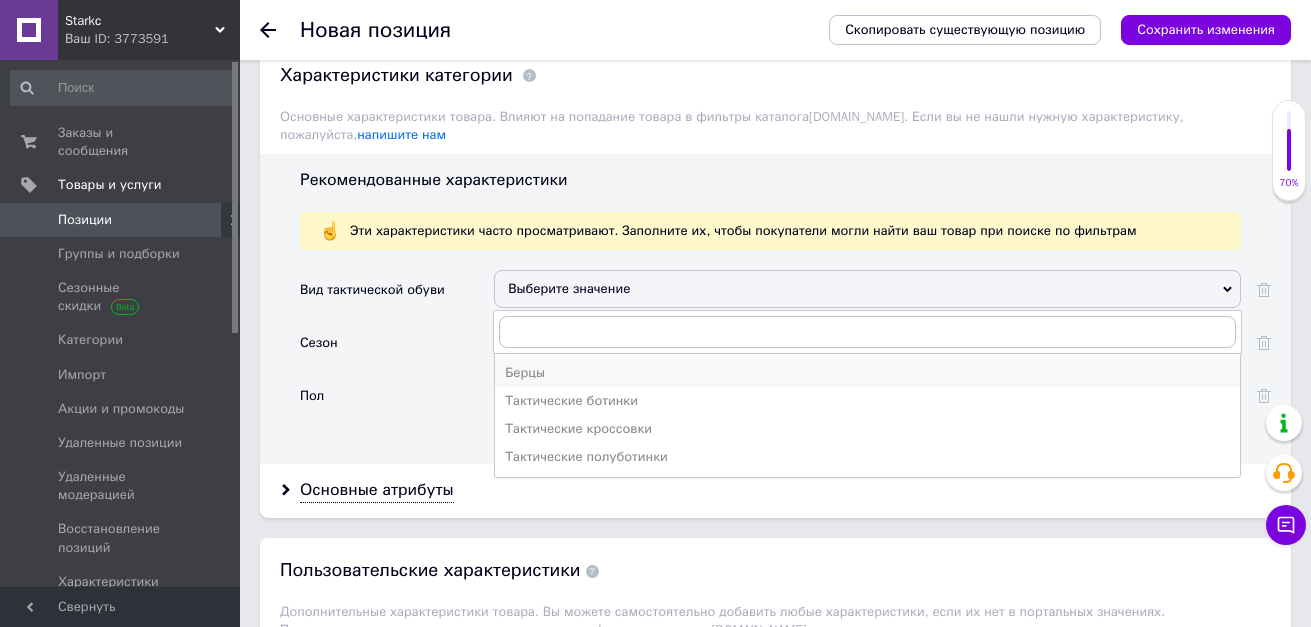 click on "Берцы" at bounding box center (867, 373) 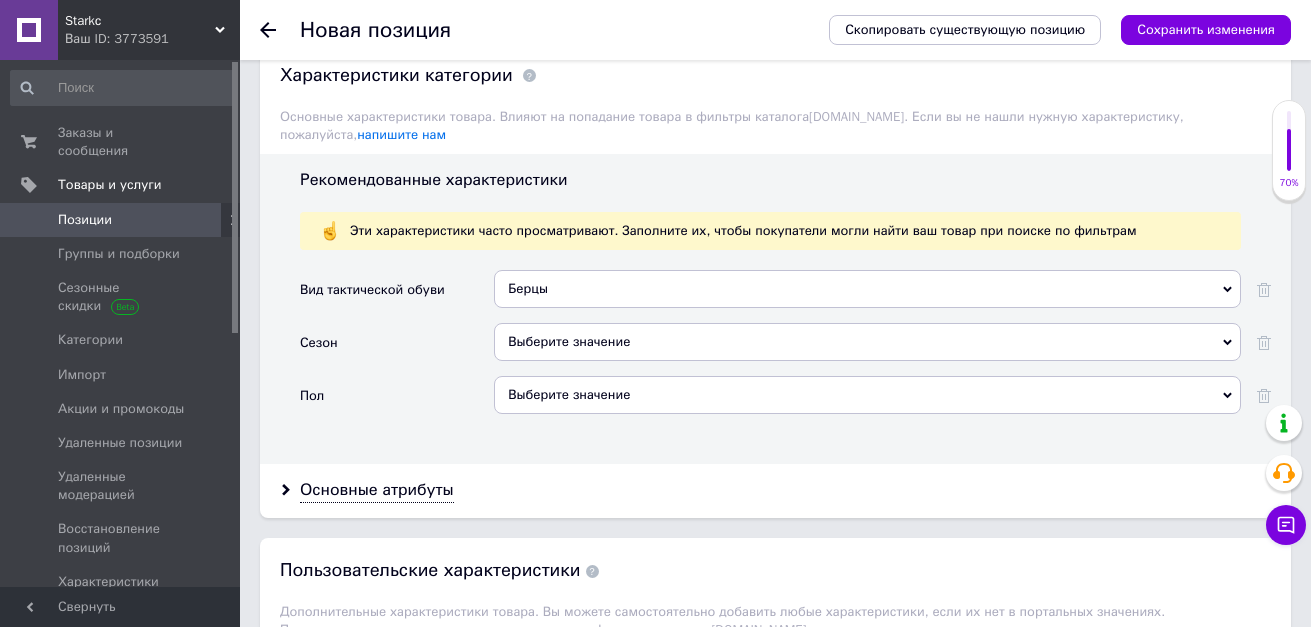 click on "Выберите значение" at bounding box center (867, 342) 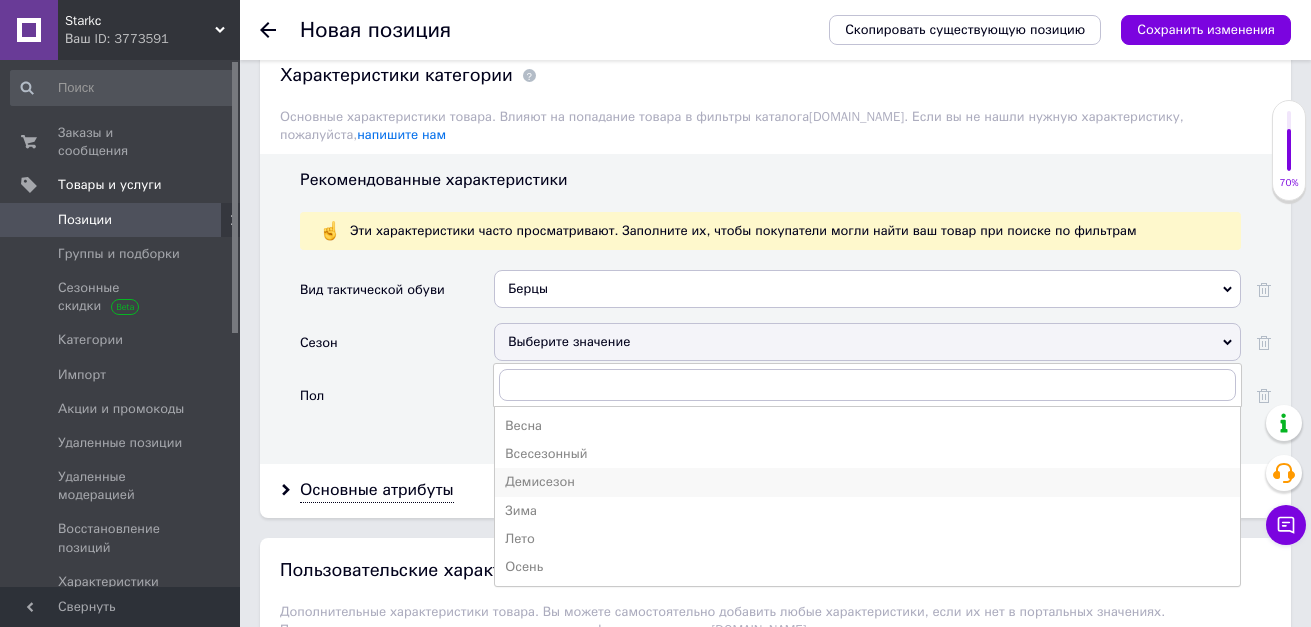 click on "Демисезон" at bounding box center [867, 482] 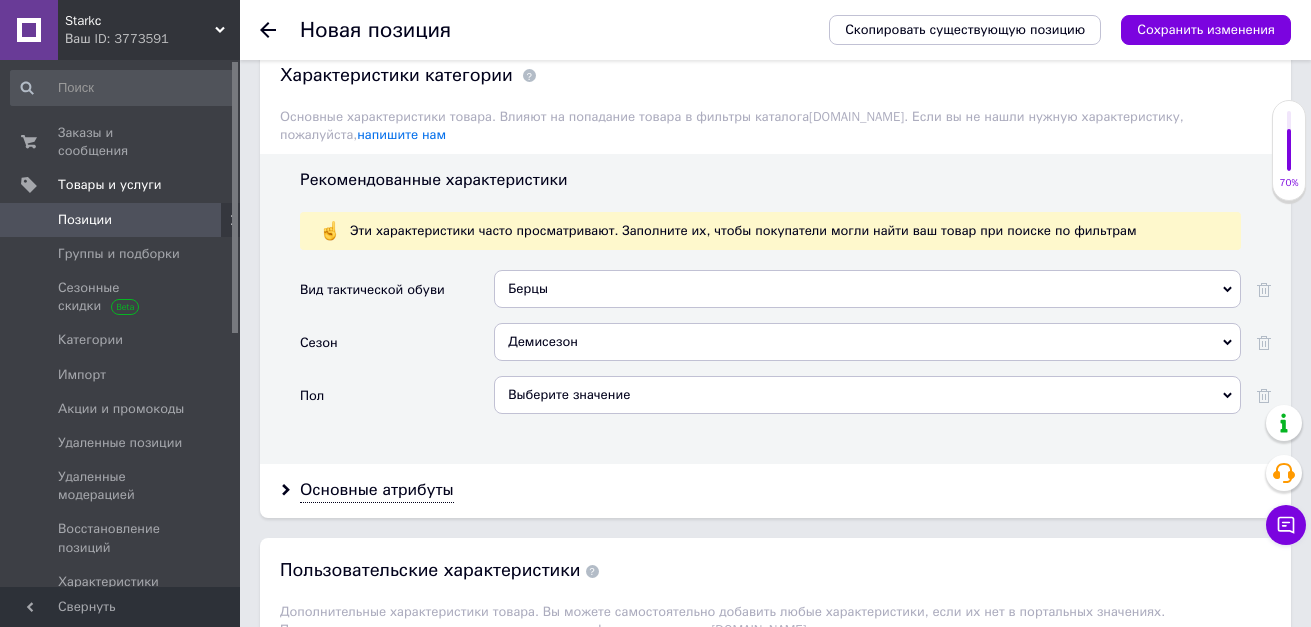 click on "Выберите значение" at bounding box center [867, 395] 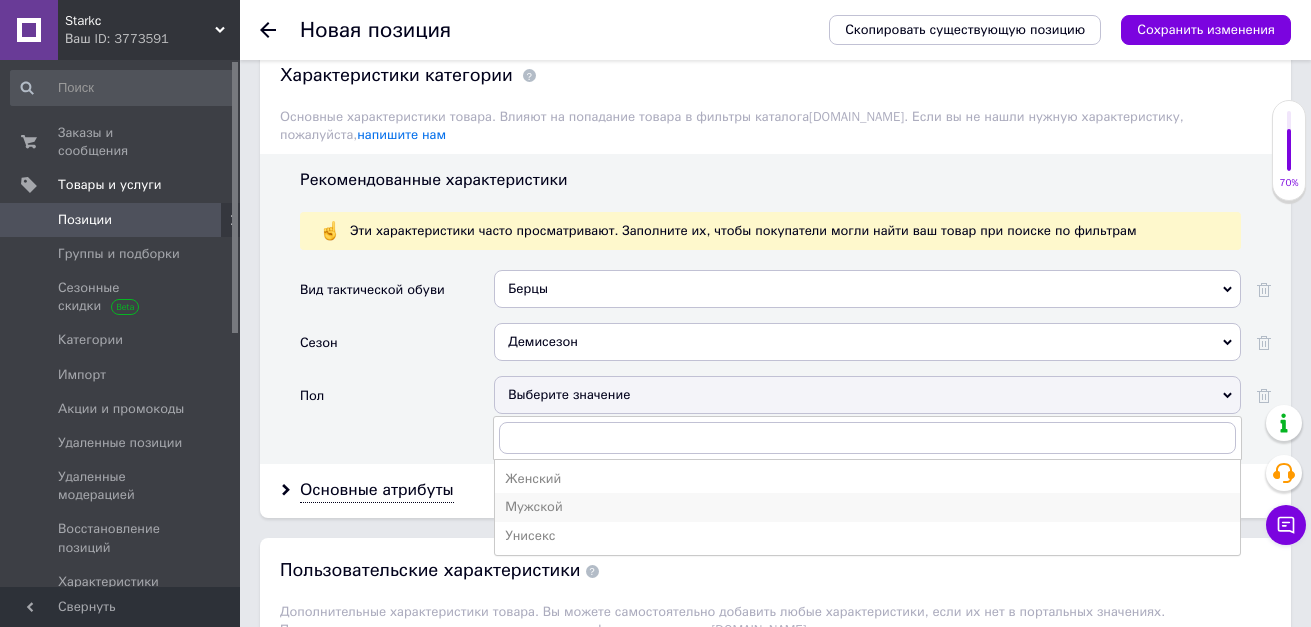 click on "Мужской" at bounding box center (867, 507) 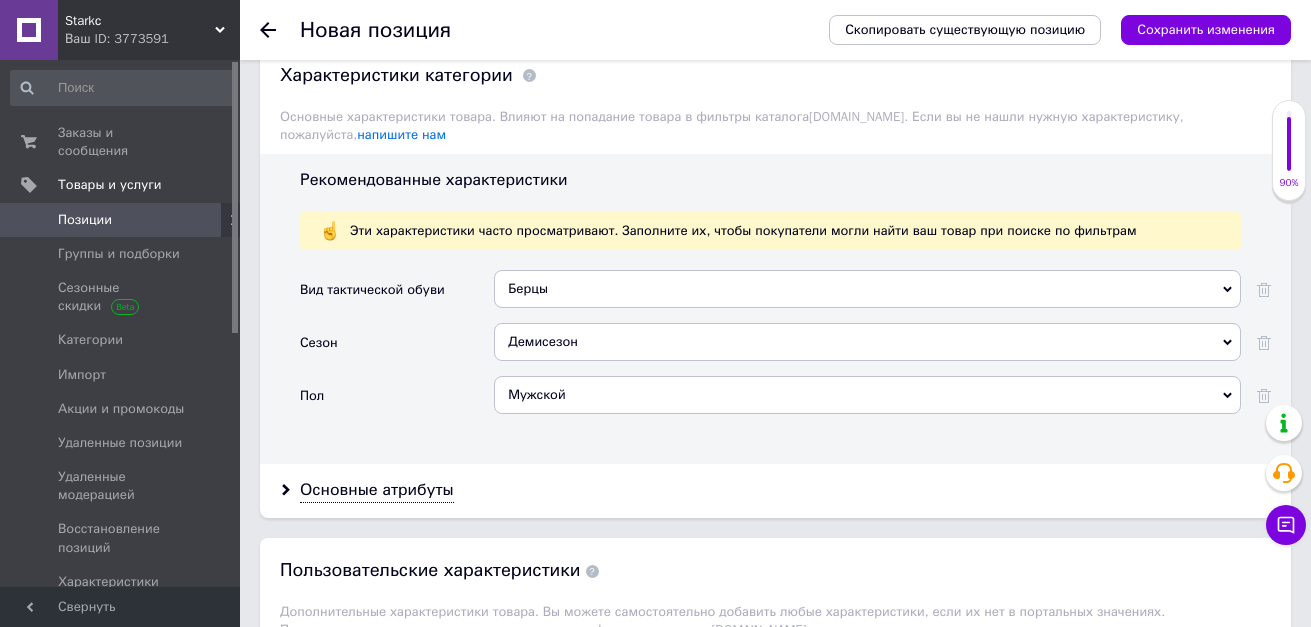 scroll, scrollTop: 1800, scrollLeft: 0, axis: vertical 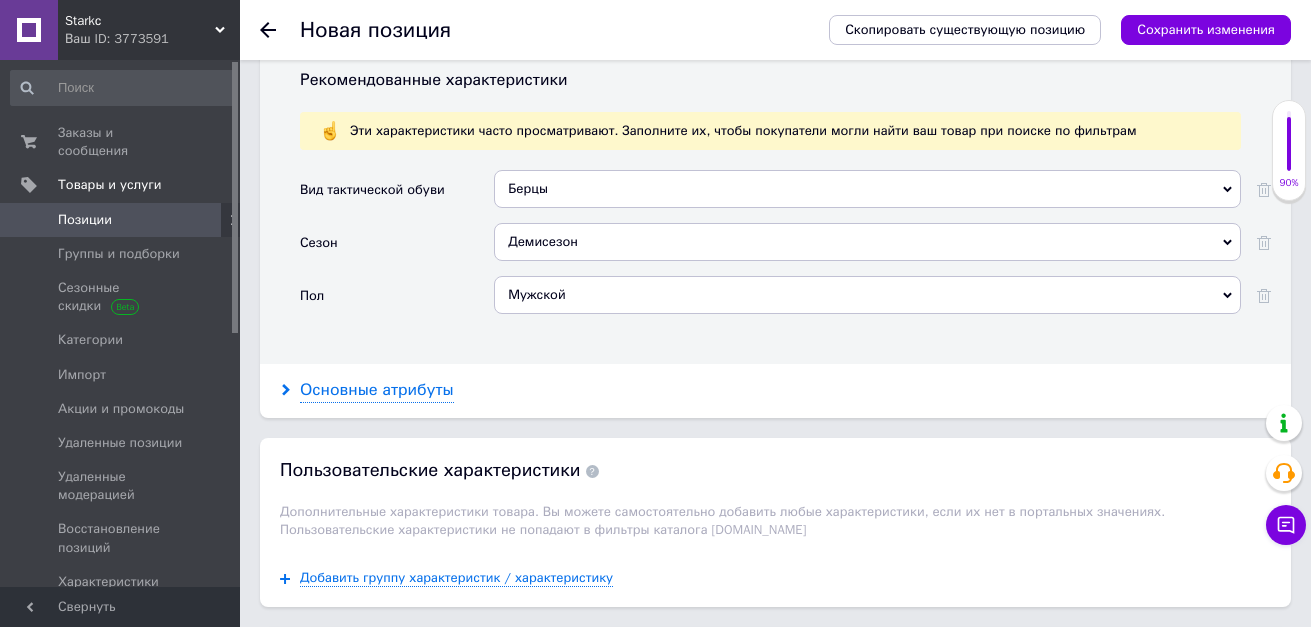 click on "Основные атрибуты" at bounding box center (377, 390) 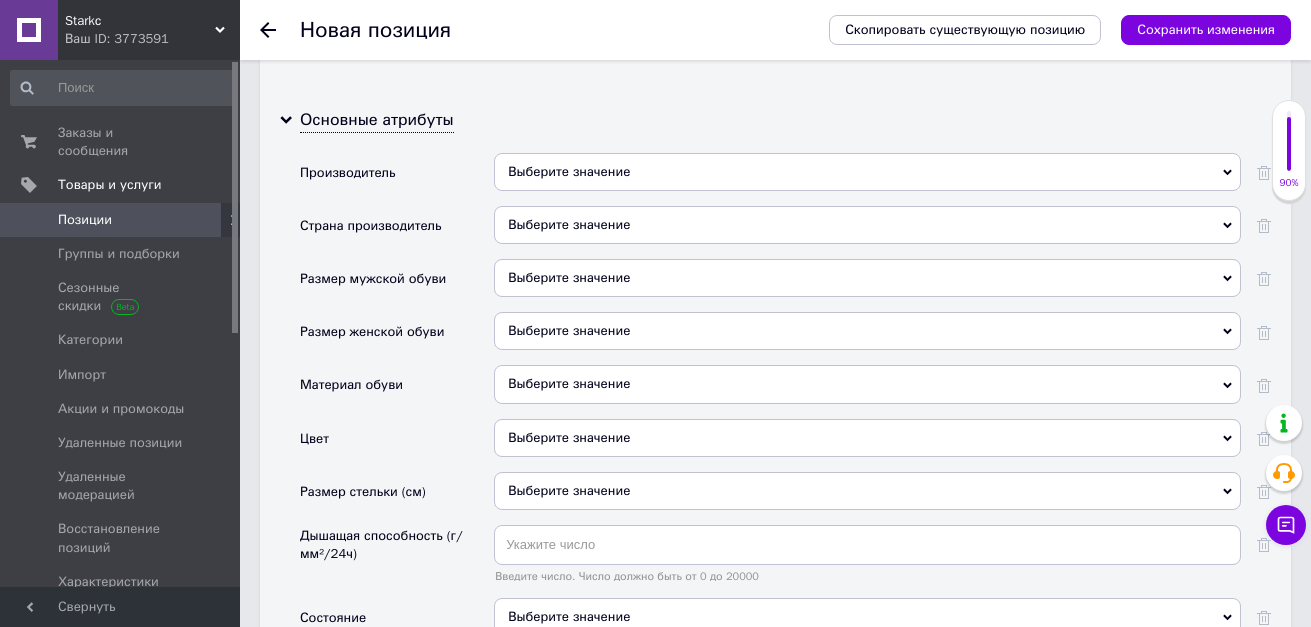 scroll, scrollTop: 2100, scrollLeft: 0, axis: vertical 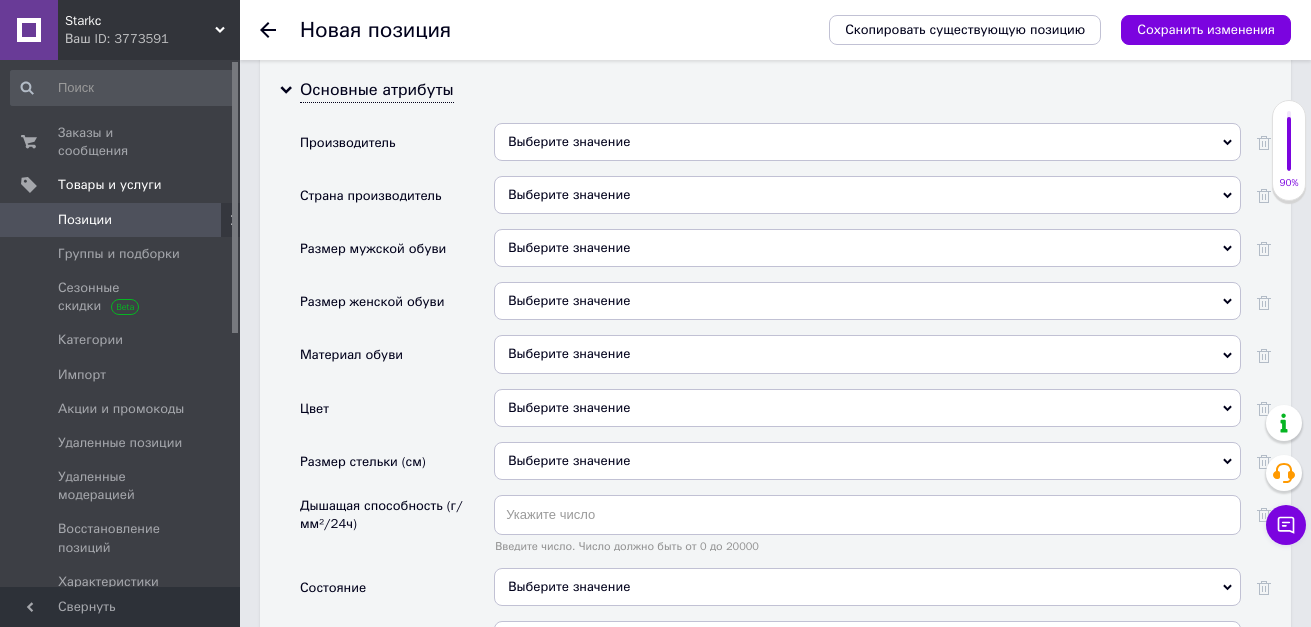 click on "Выберите значение" at bounding box center (867, 142) 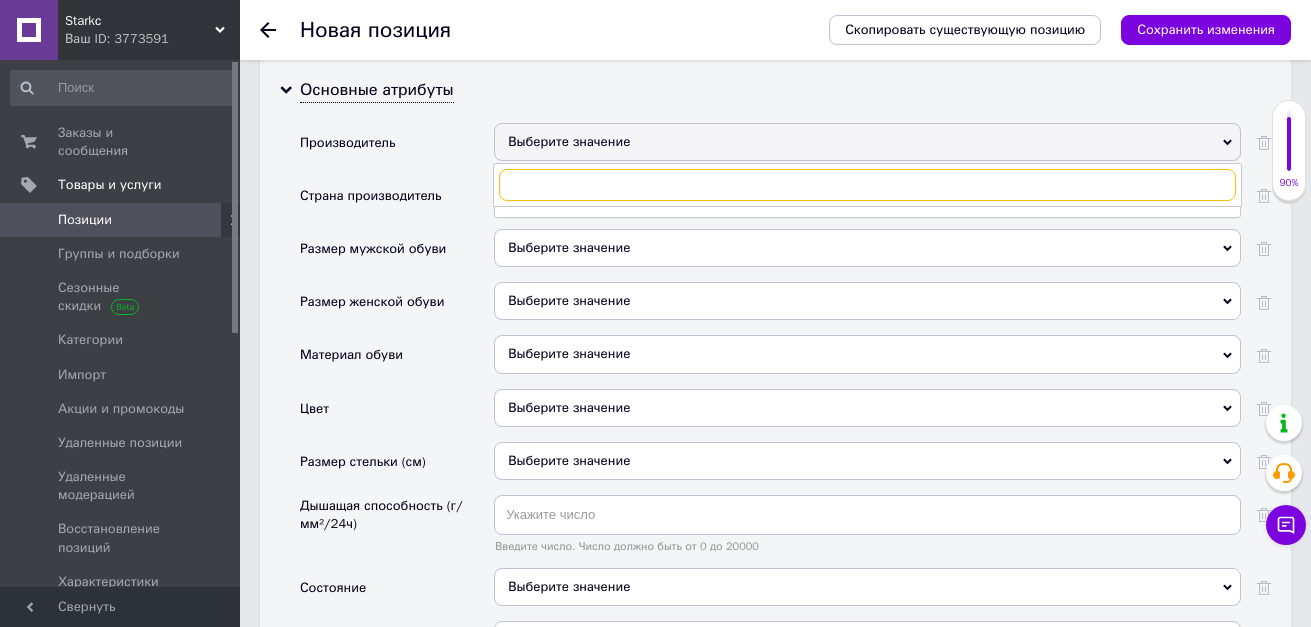 click at bounding box center [867, 185] 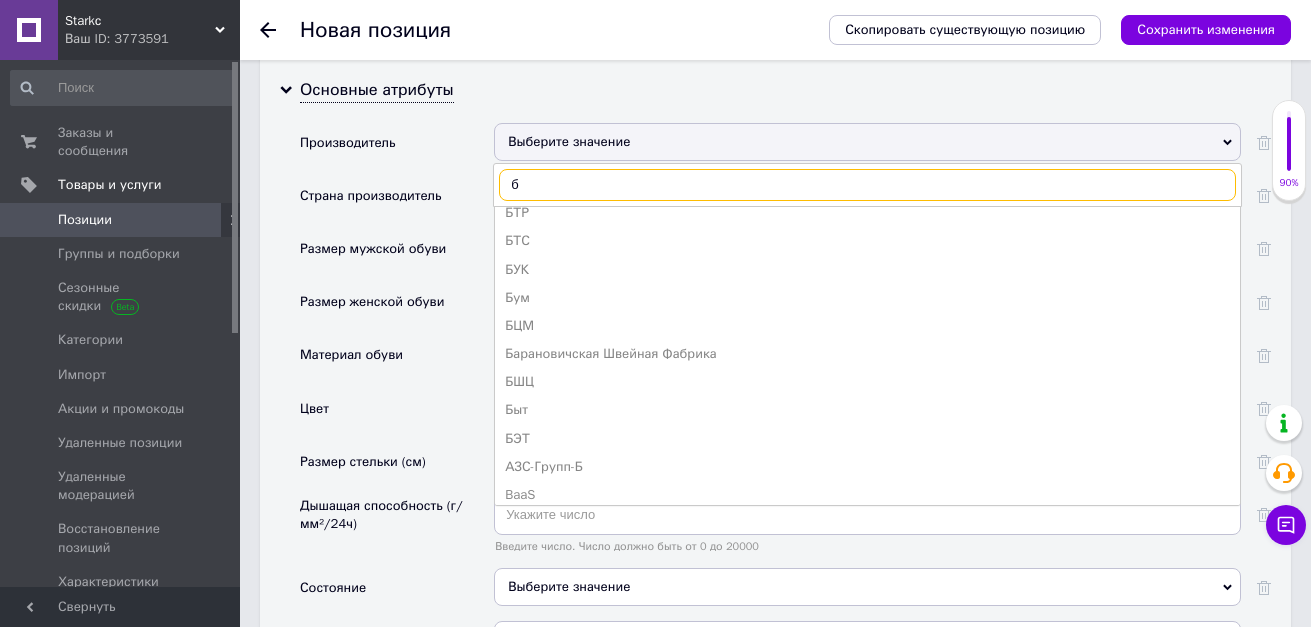 scroll, scrollTop: 1121, scrollLeft: 0, axis: vertical 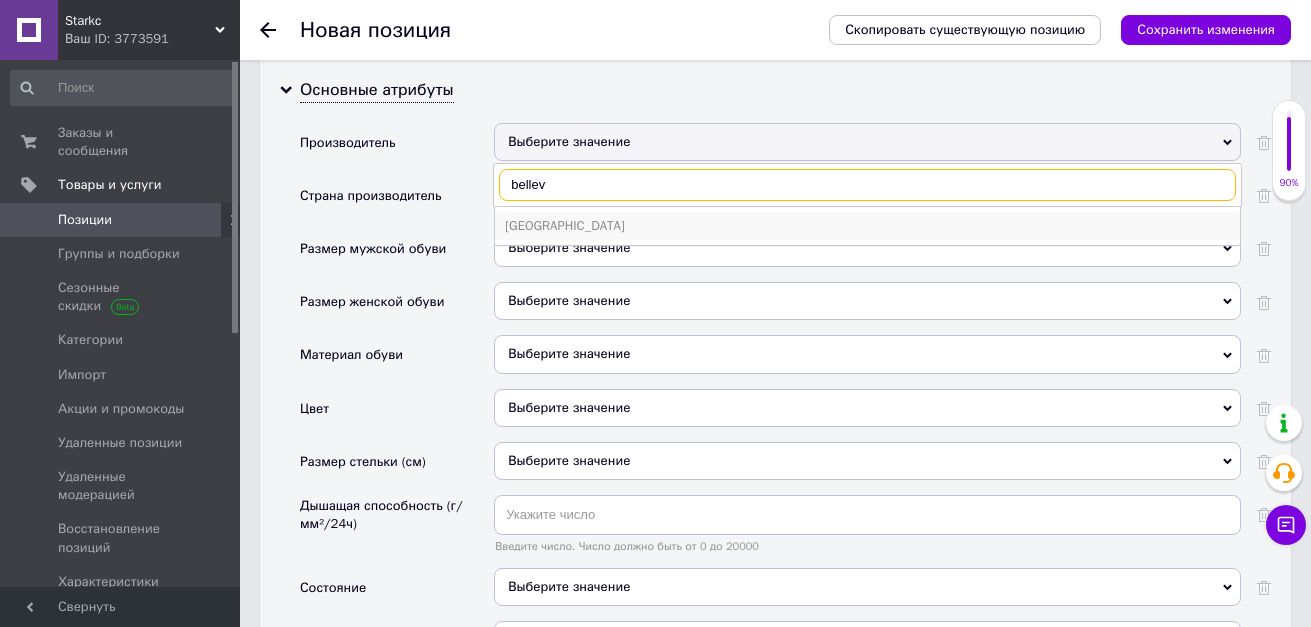 type on "bellev" 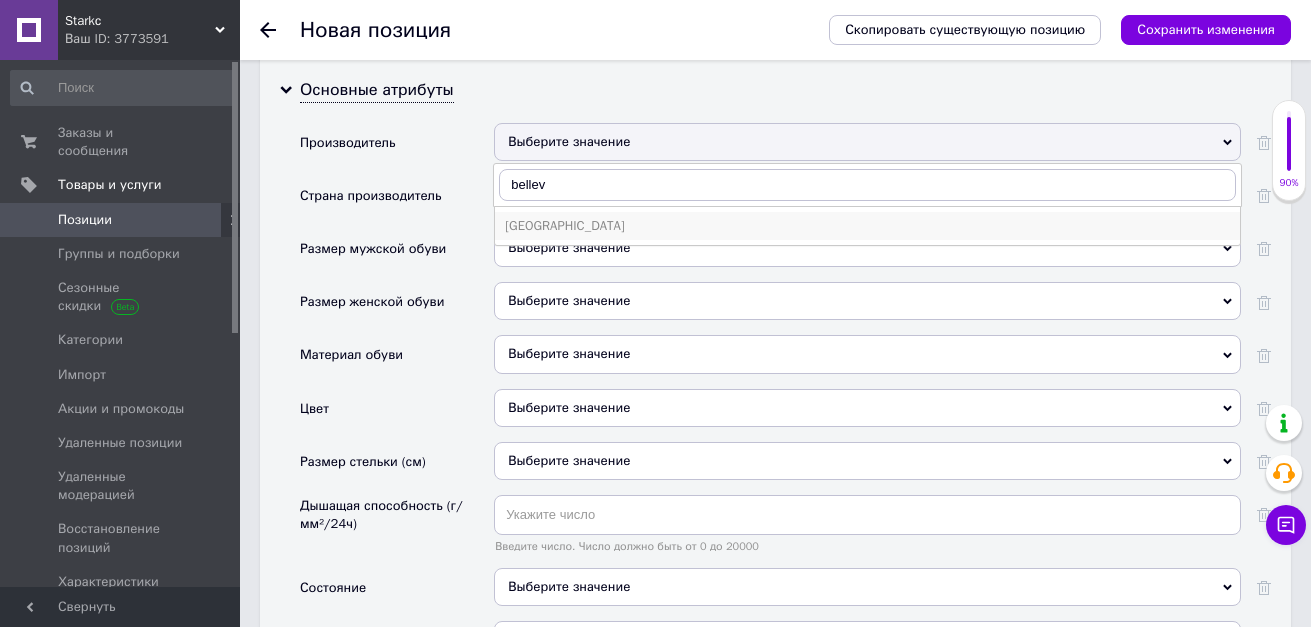 click on "Belleville" at bounding box center (867, 226) 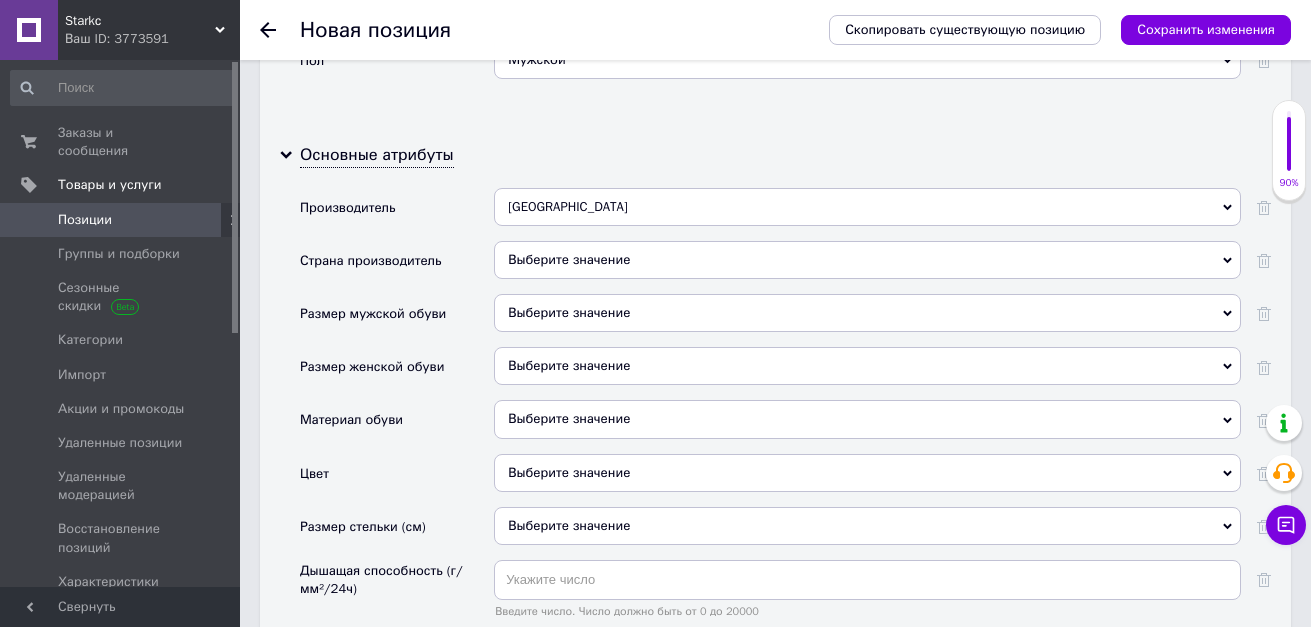 scroll, scrollTop: 2000, scrollLeft: 0, axis: vertical 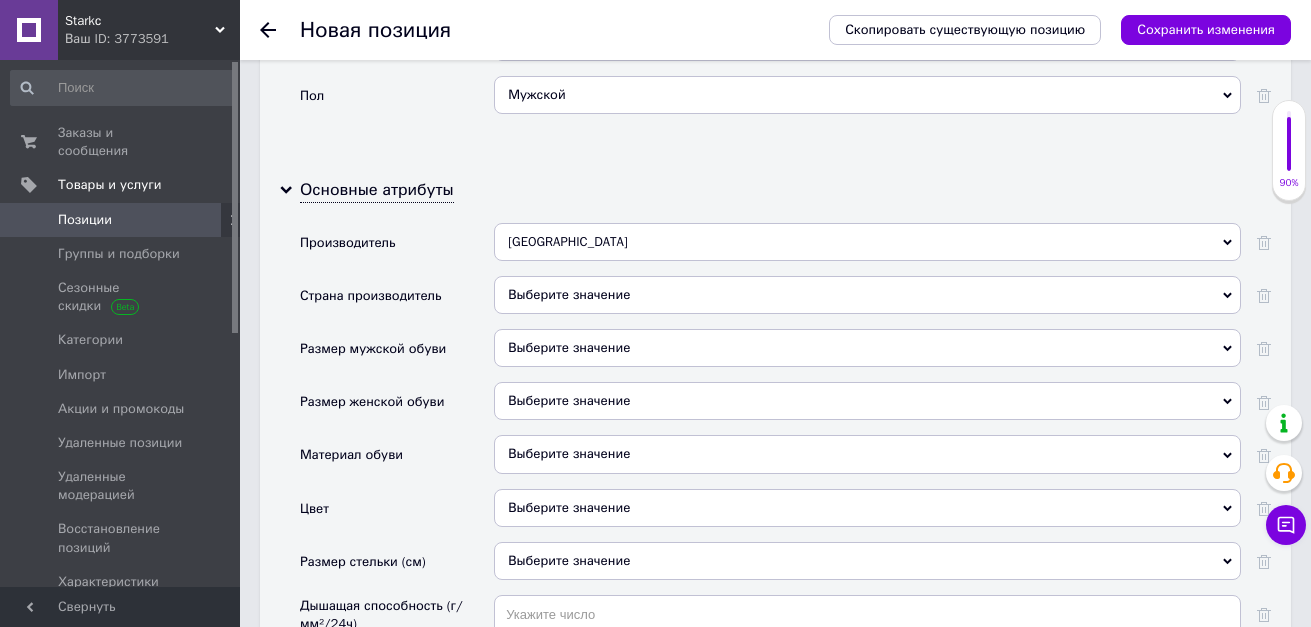click on "Выберите значение" at bounding box center (867, 295) 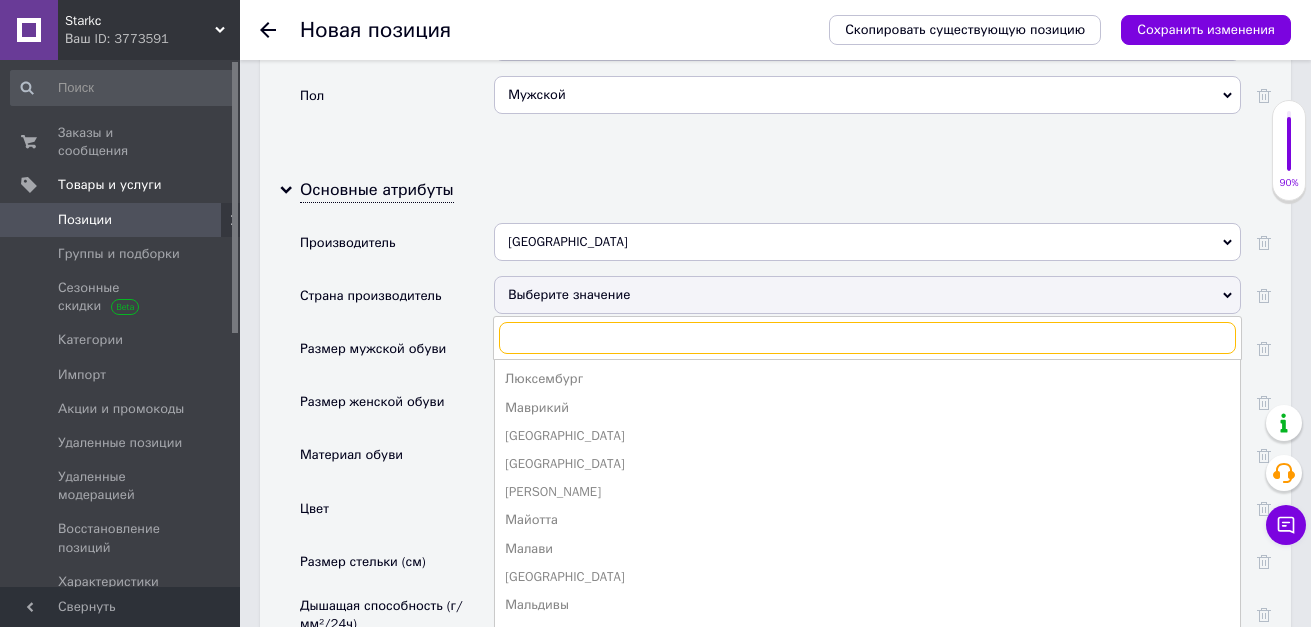 scroll, scrollTop: 2531, scrollLeft: 0, axis: vertical 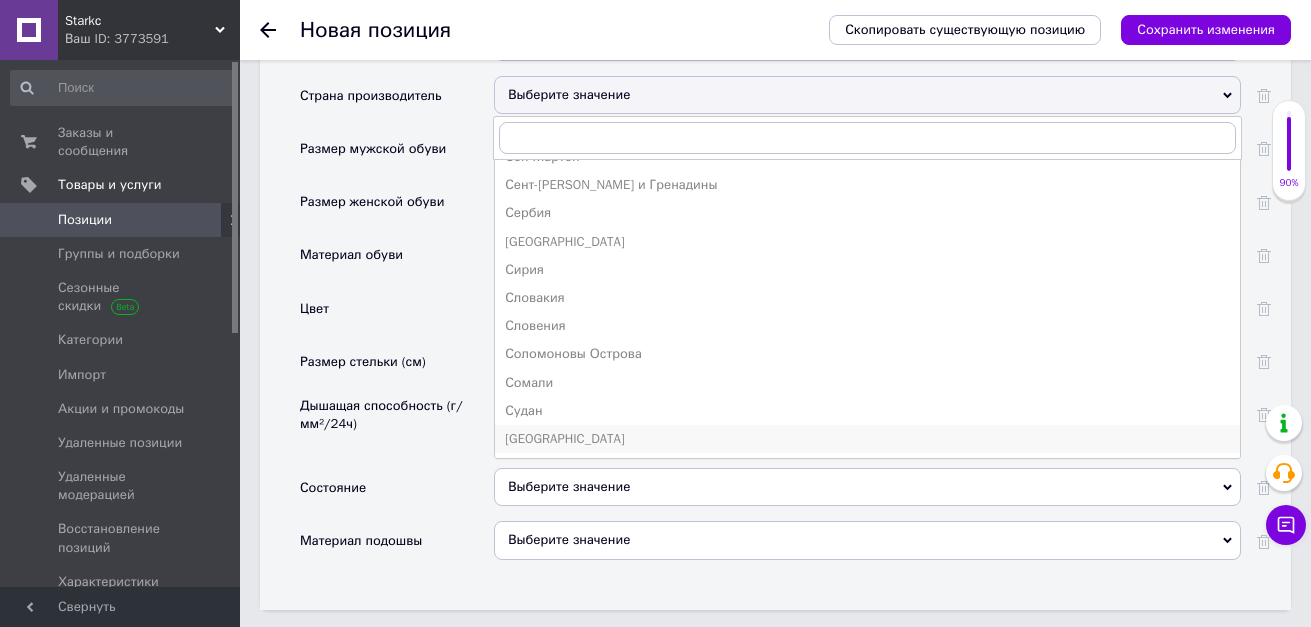 click on "США" at bounding box center (867, 439) 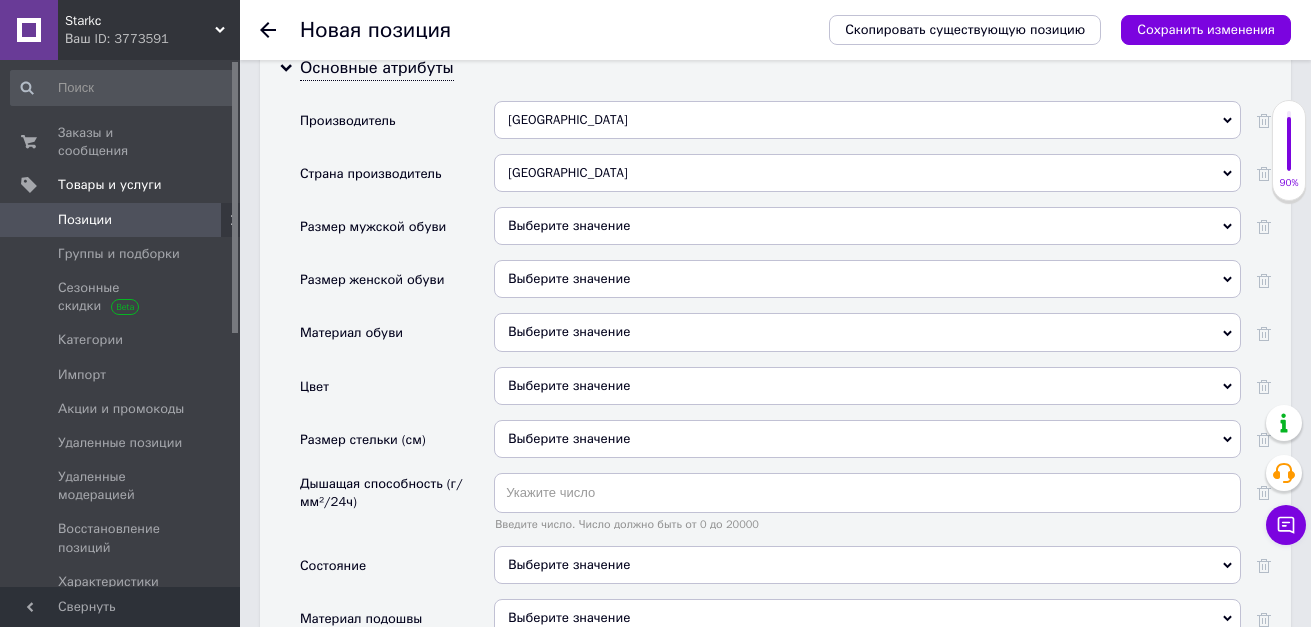 scroll, scrollTop: 2000, scrollLeft: 0, axis: vertical 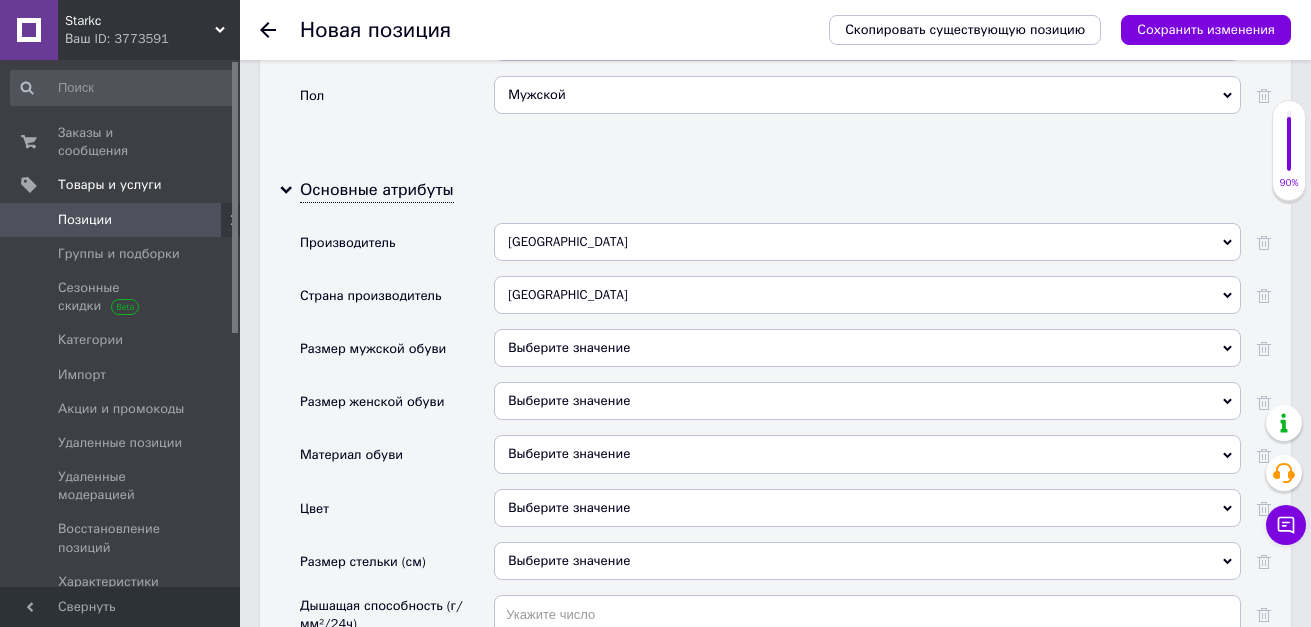 click on "Выберите значение" at bounding box center [867, 348] 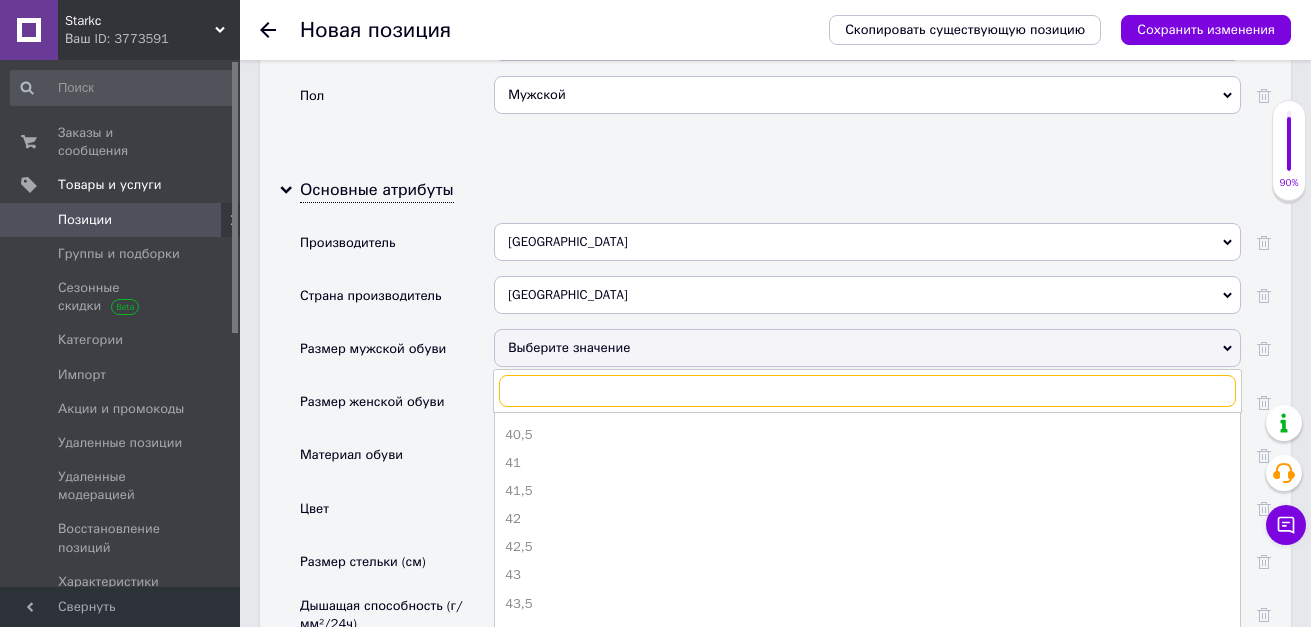 scroll, scrollTop: 200, scrollLeft: 0, axis: vertical 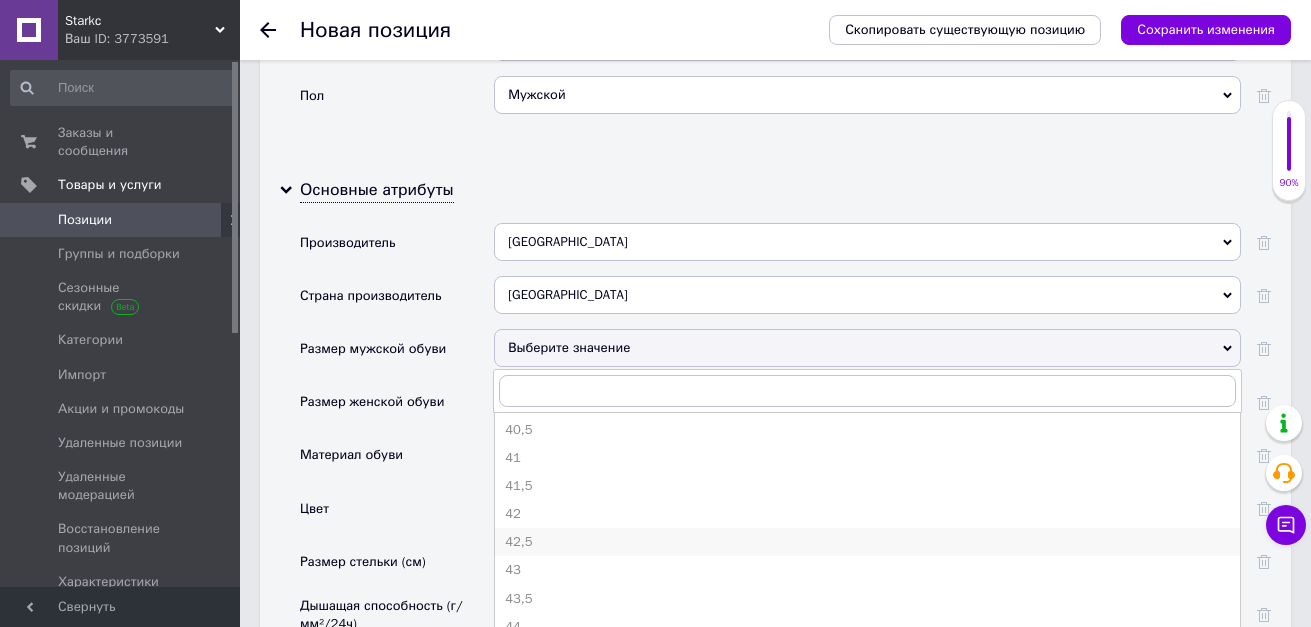 click on "42,5" at bounding box center (867, 542) 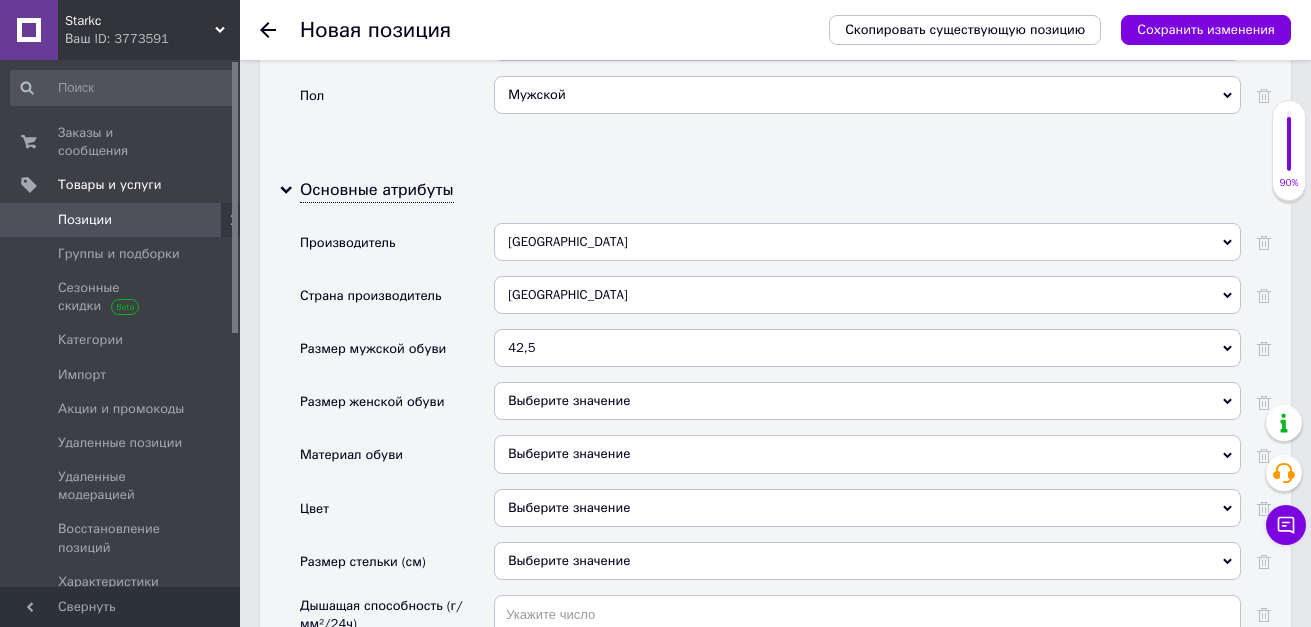 click on "Выберите значение" at bounding box center (867, 454) 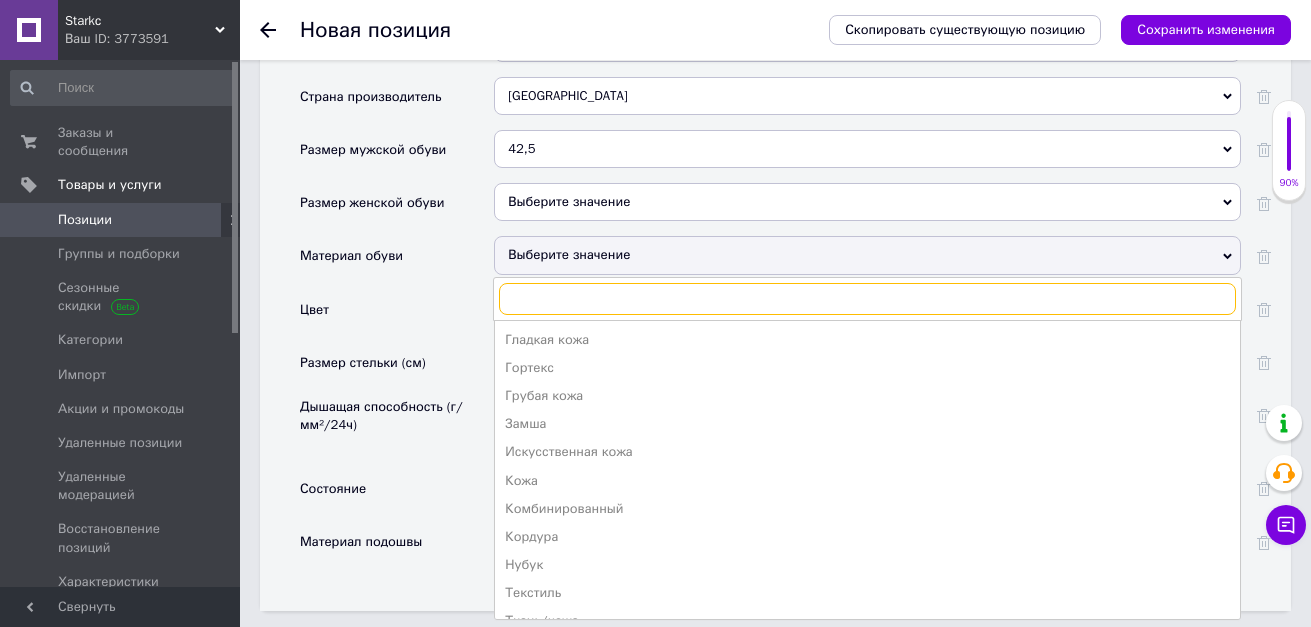 scroll, scrollTop: 2200, scrollLeft: 0, axis: vertical 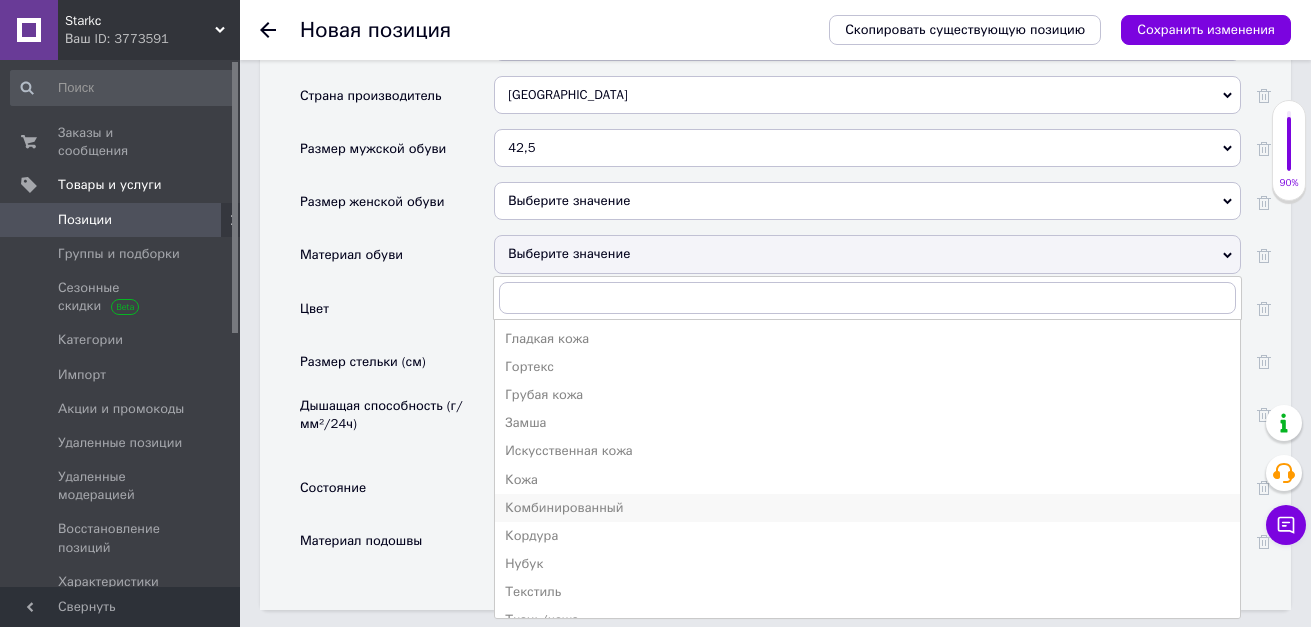 click on "Комбинированный" at bounding box center [867, 508] 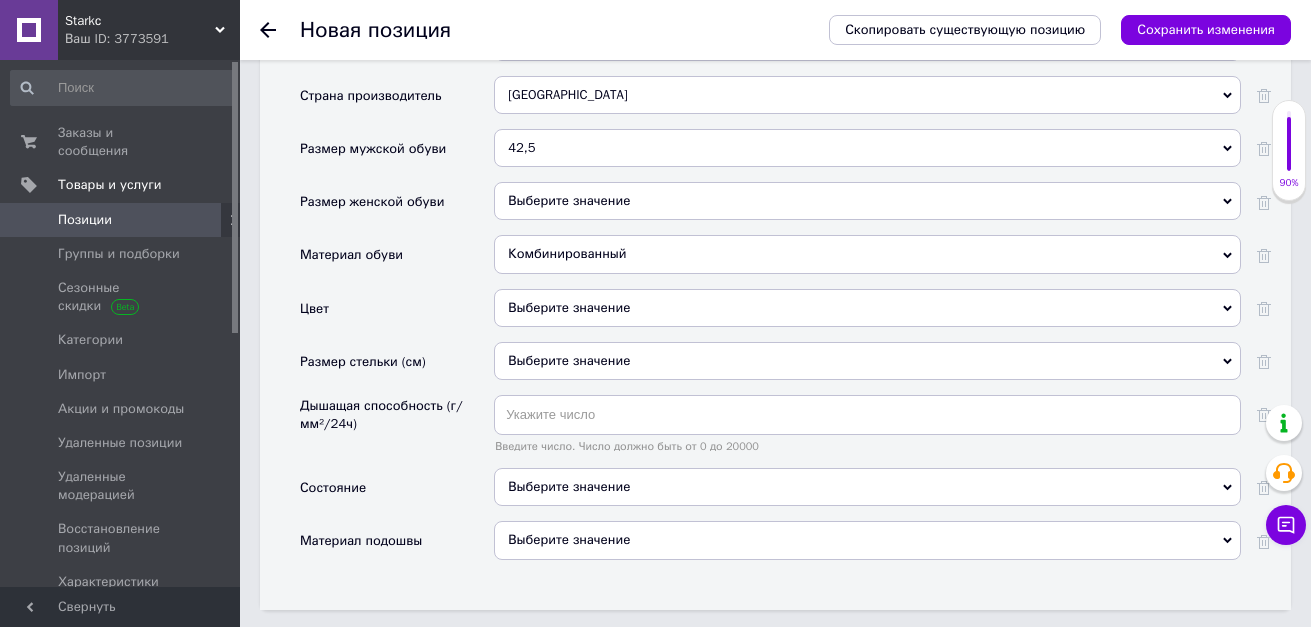click on "Выберите значение" at bounding box center (867, 308) 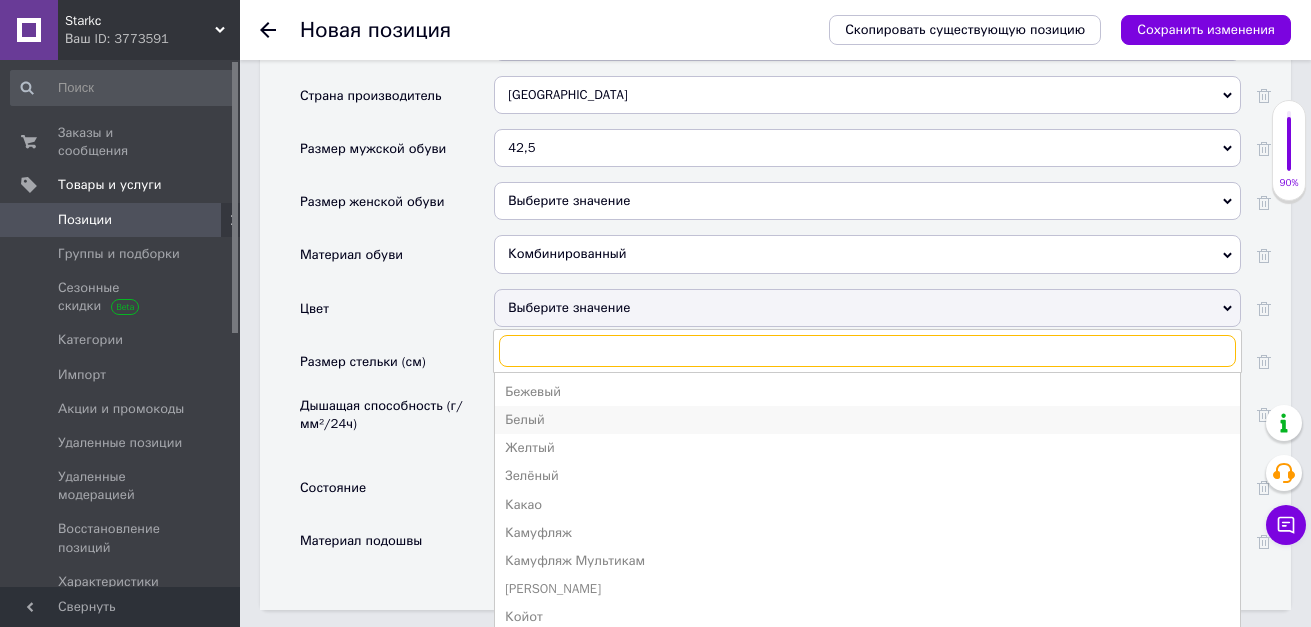 scroll, scrollTop: 100, scrollLeft: 0, axis: vertical 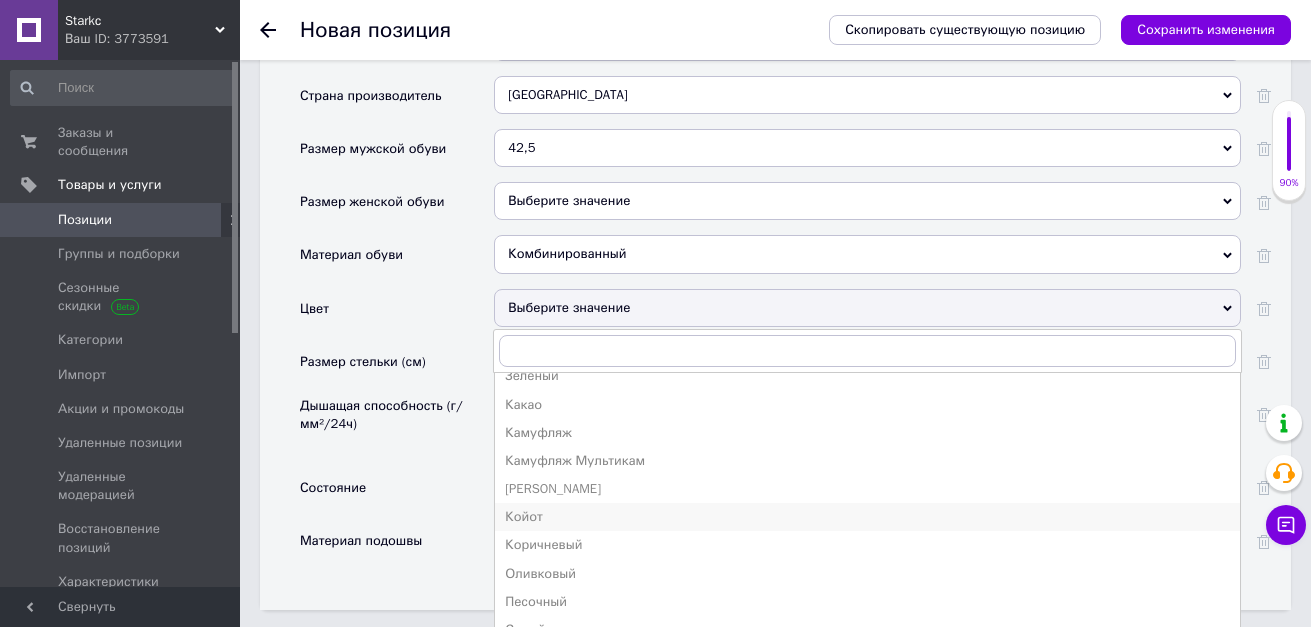 click on "Койот" at bounding box center [867, 517] 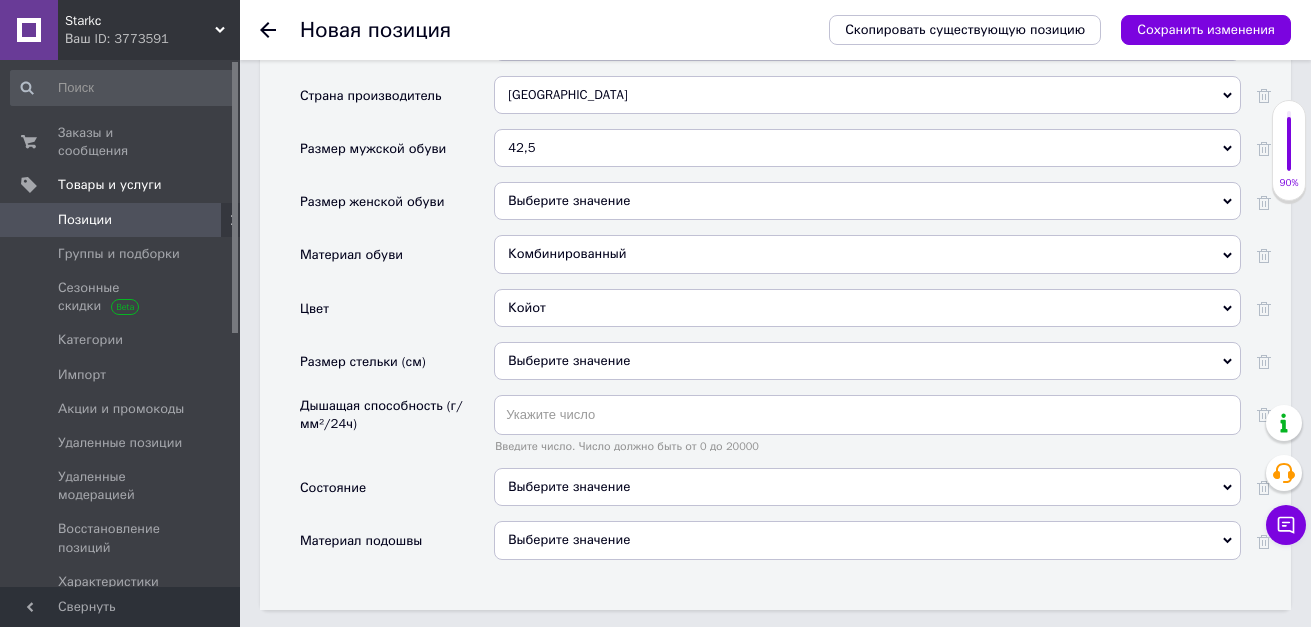 click on "Выберите значение" at bounding box center [867, 487] 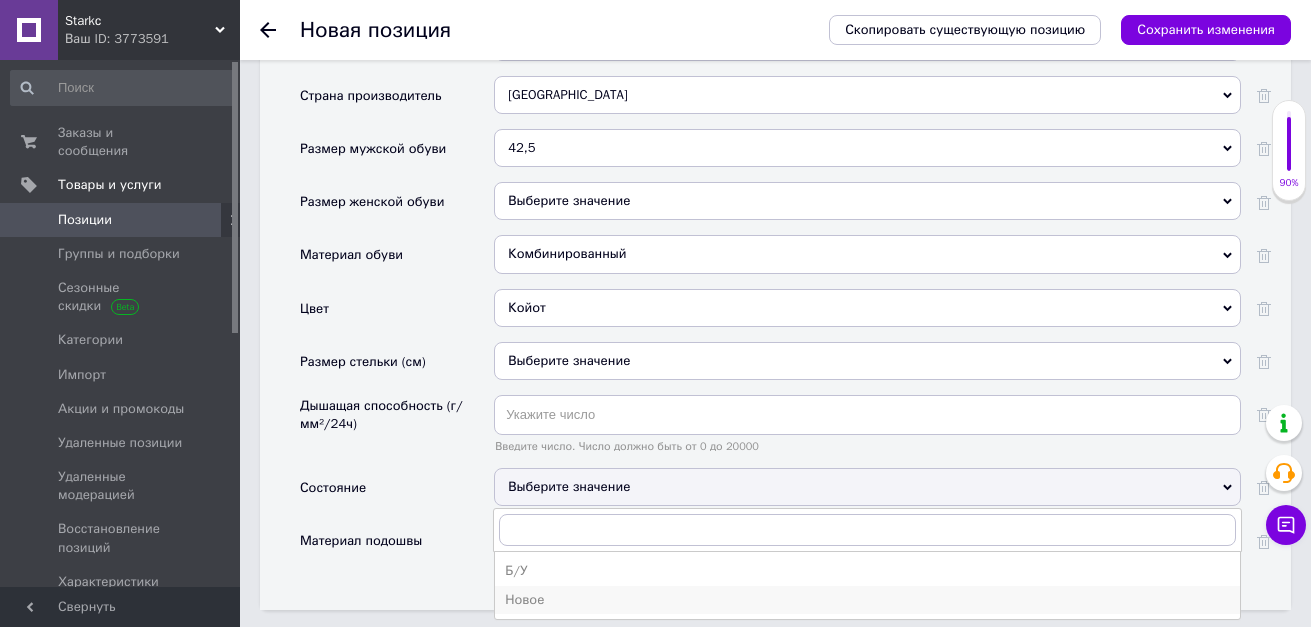 click on "Новое" at bounding box center (867, 600) 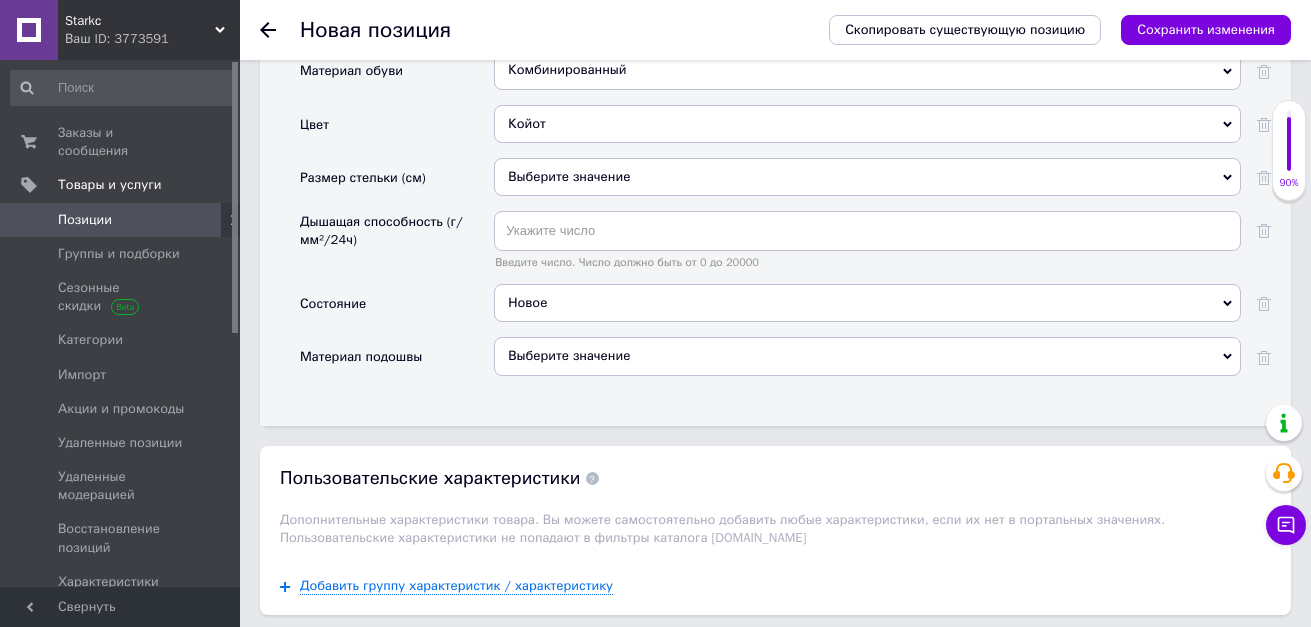 scroll, scrollTop: 2400, scrollLeft: 0, axis: vertical 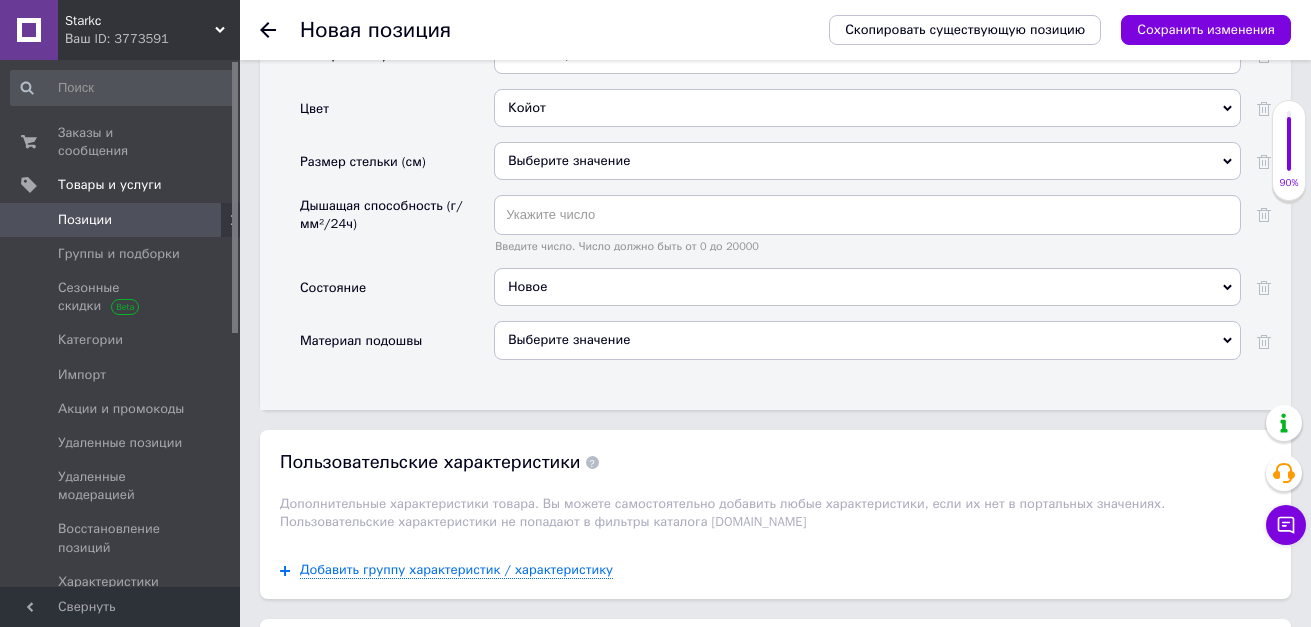 click on "Выберите значение" at bounding box center [867, 340] 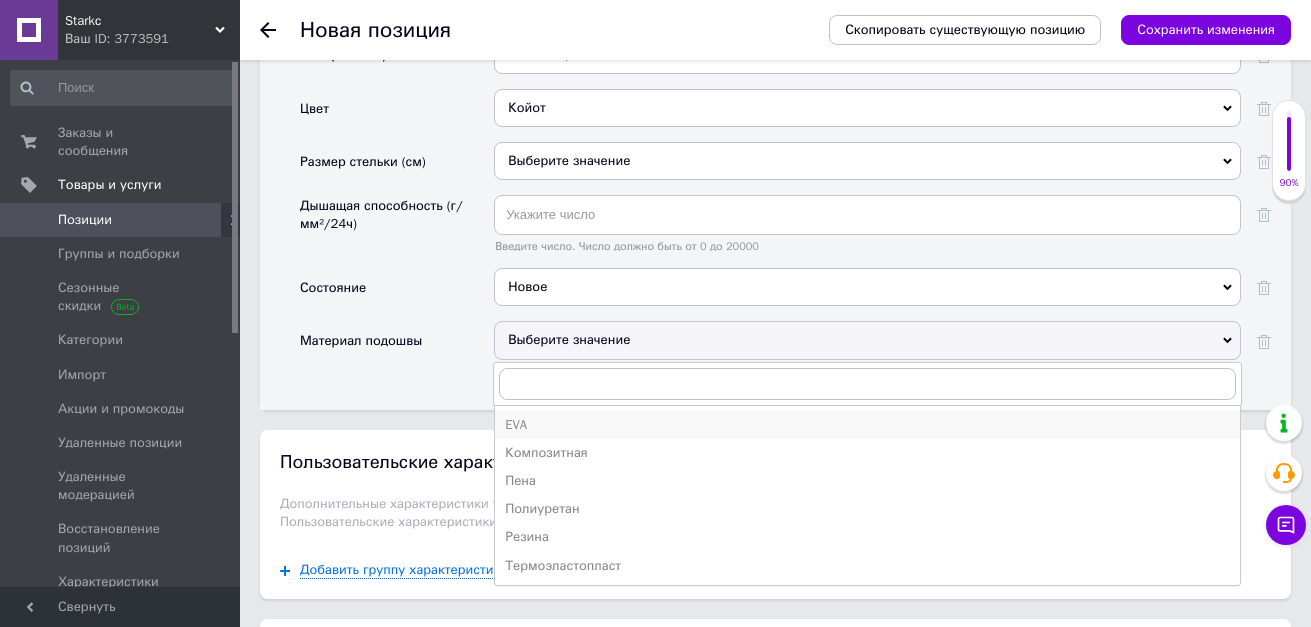 click on "EVA" at bounding box center [867, 425] 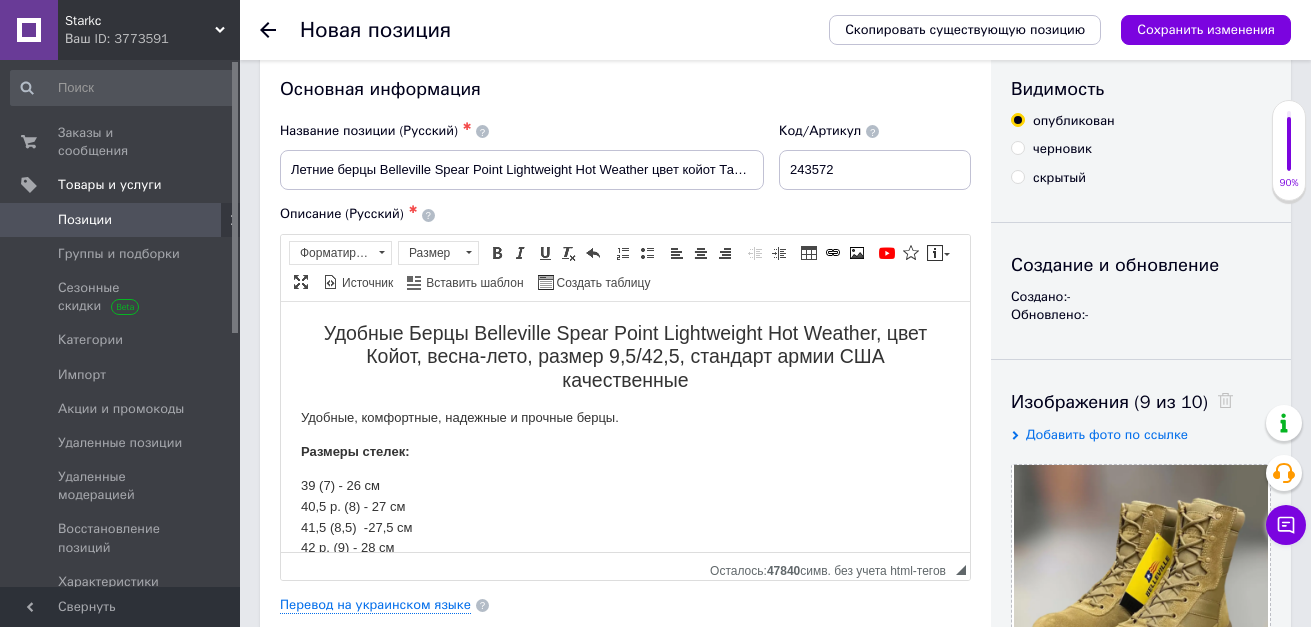 scroll, scrollTop: 0, scrollLeft: 0, axis: both 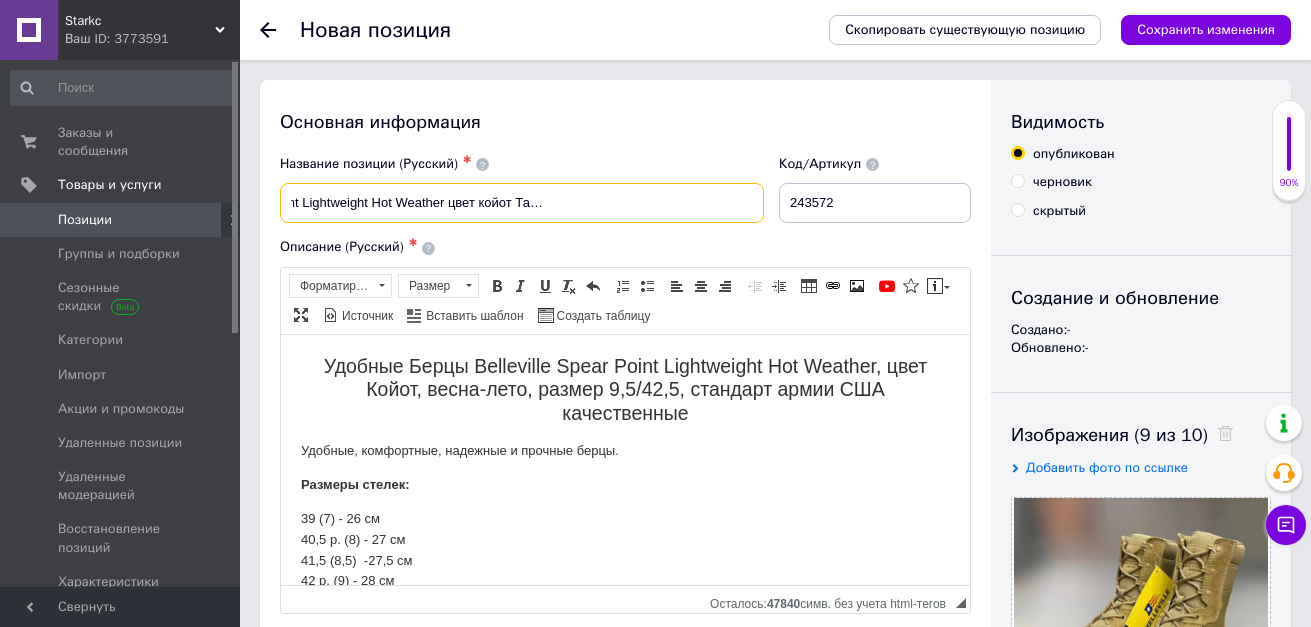 drag, startPoint x: 287, startPoint y: 196, endPoint x: 803, endPoint y: 192, distance: 516.0155 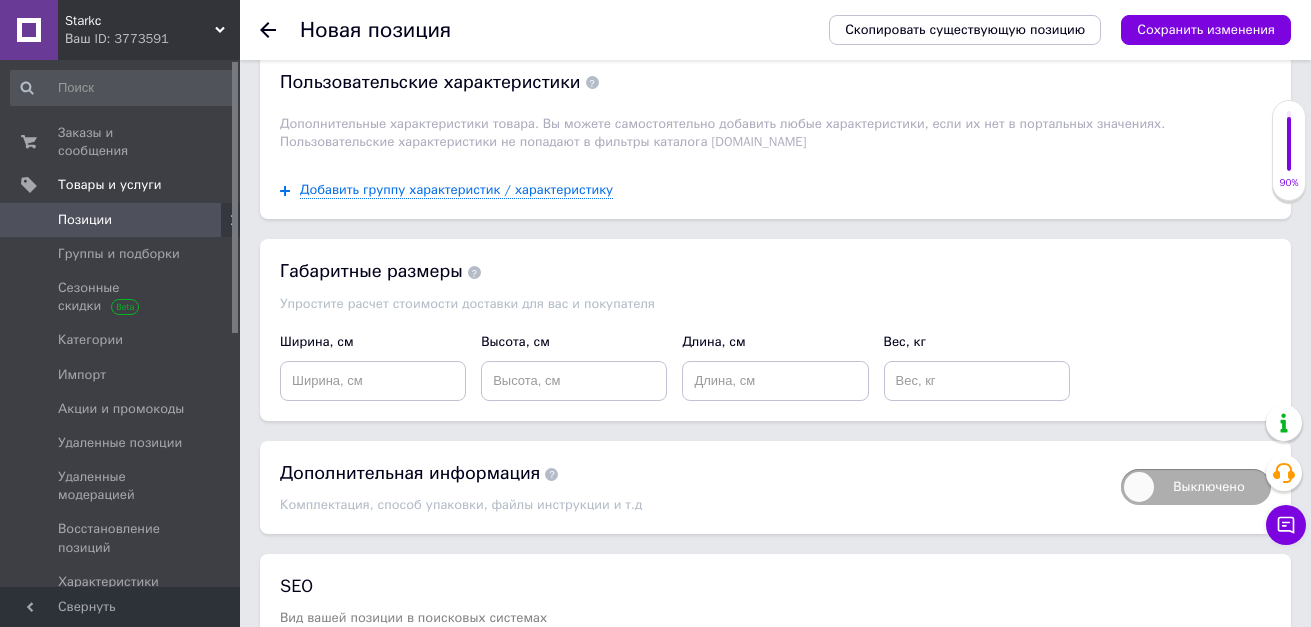 scroll, scrollTop: 2800, scrollLeft: 0, axis: vertical 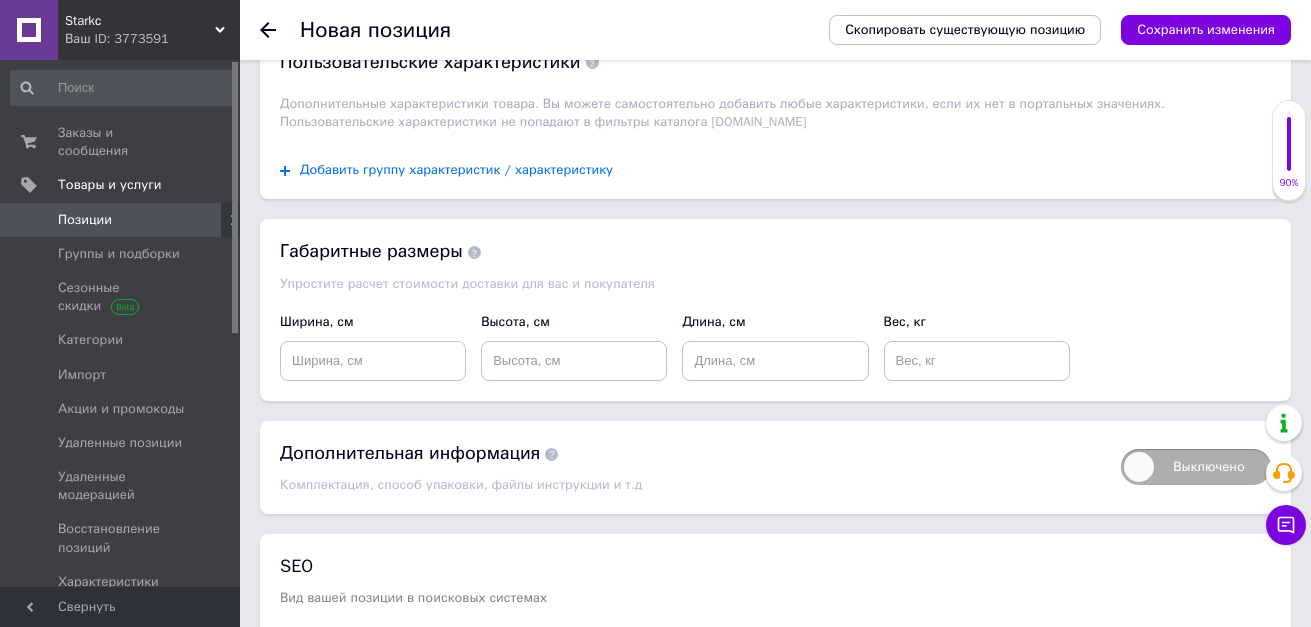 click on "Добавить группу характеристик / характеристику" at bounding box center (456, 170) 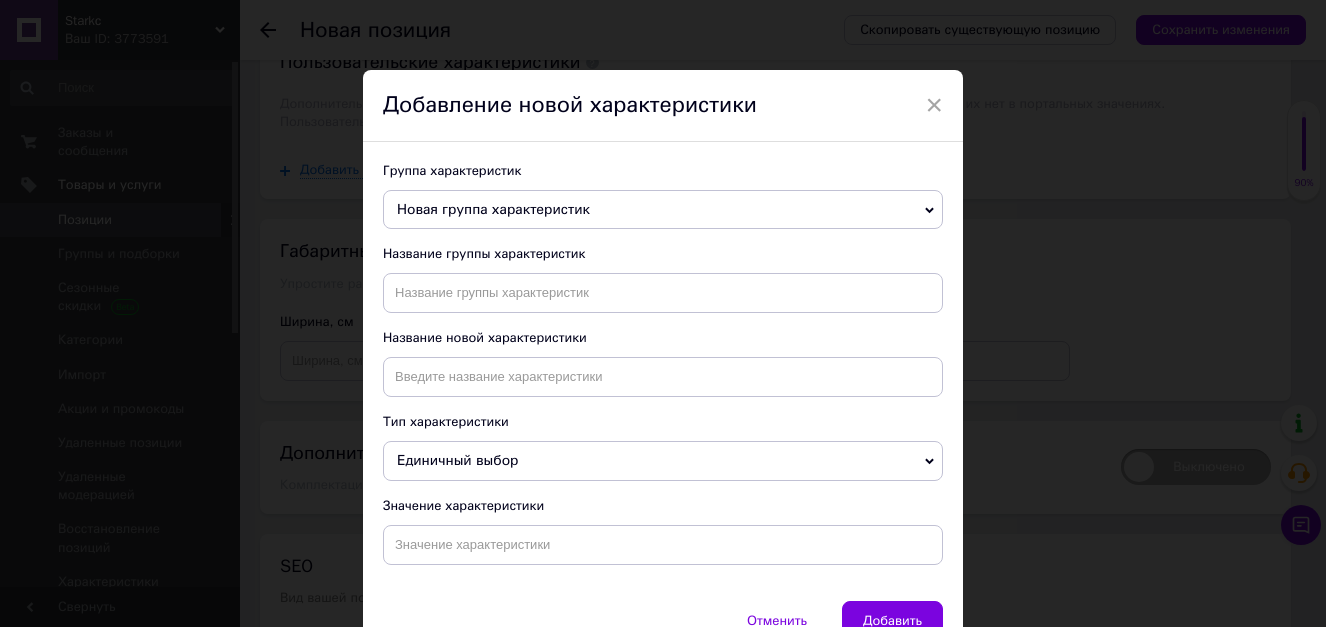 click on "Новая группа характеристик" at bounding box center (663, 210) 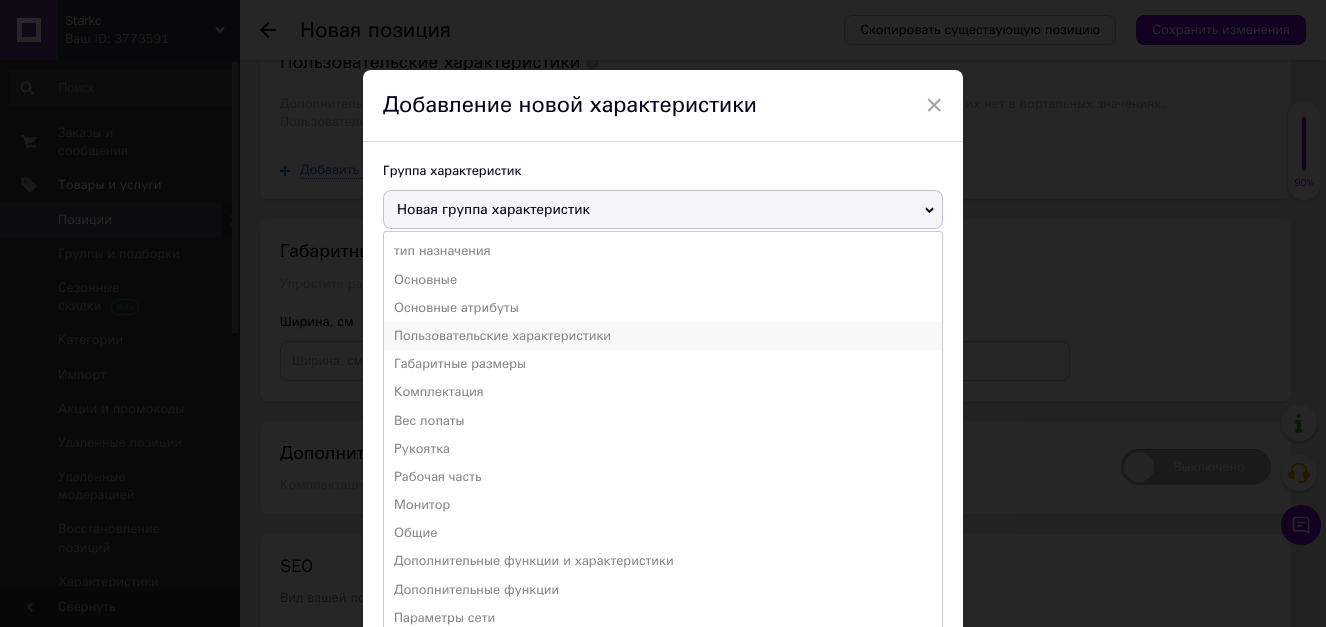 click on "Пользовательские характеристики" at bounding box center (663, 336) 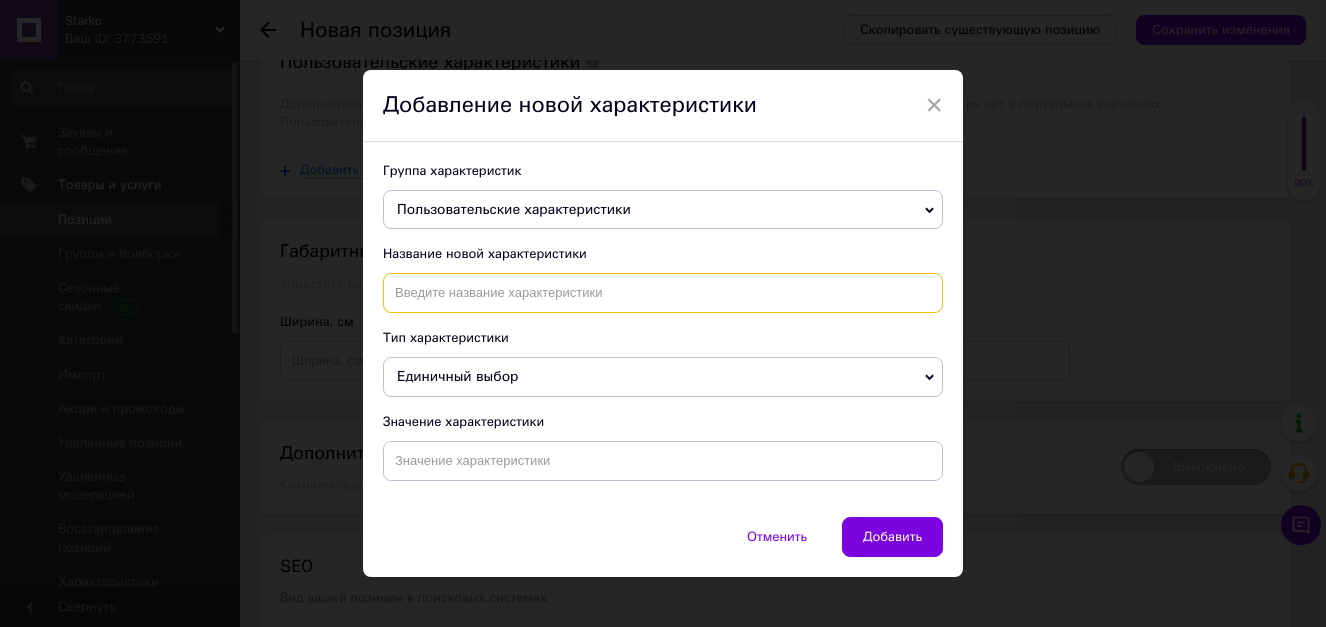 click at bounding box center [663, 293] 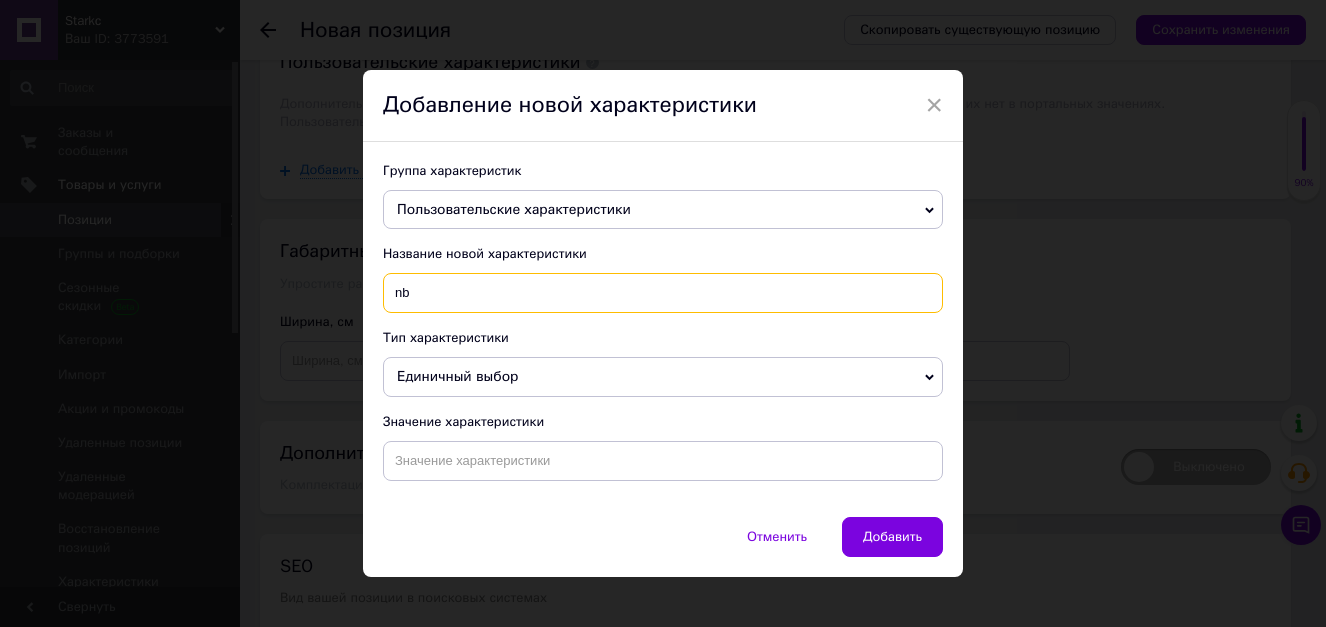 type on "n" 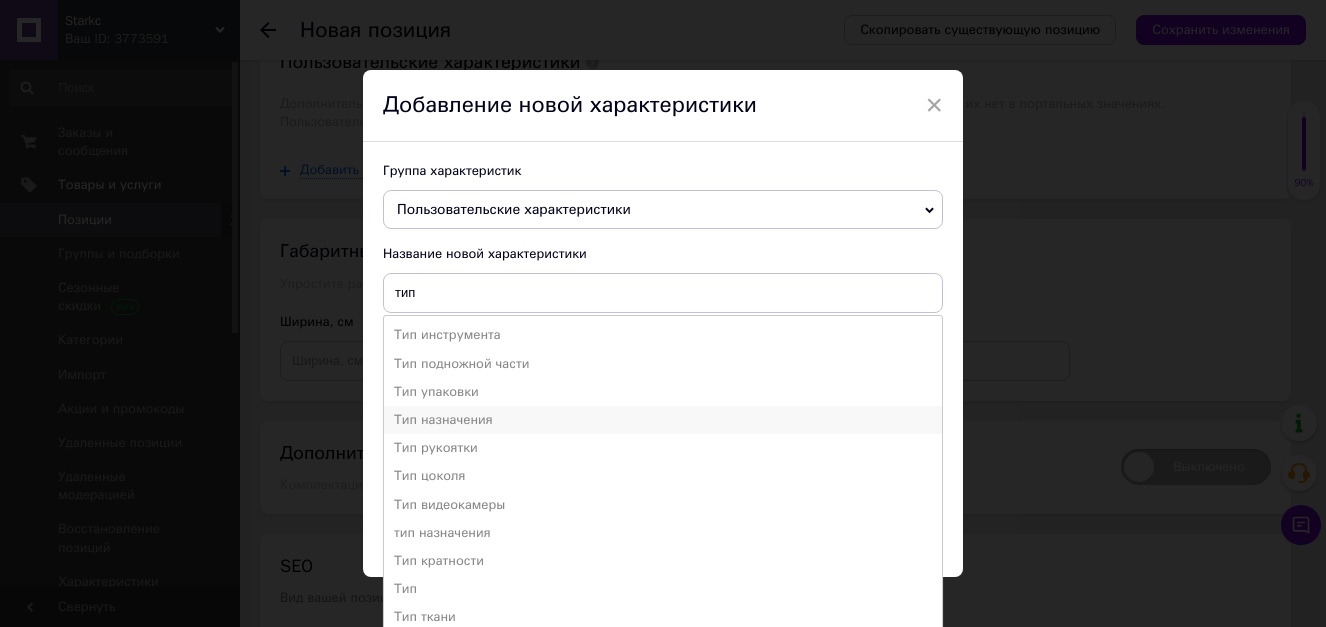 click on "Тип назначения" at bounding box center (663, 420) 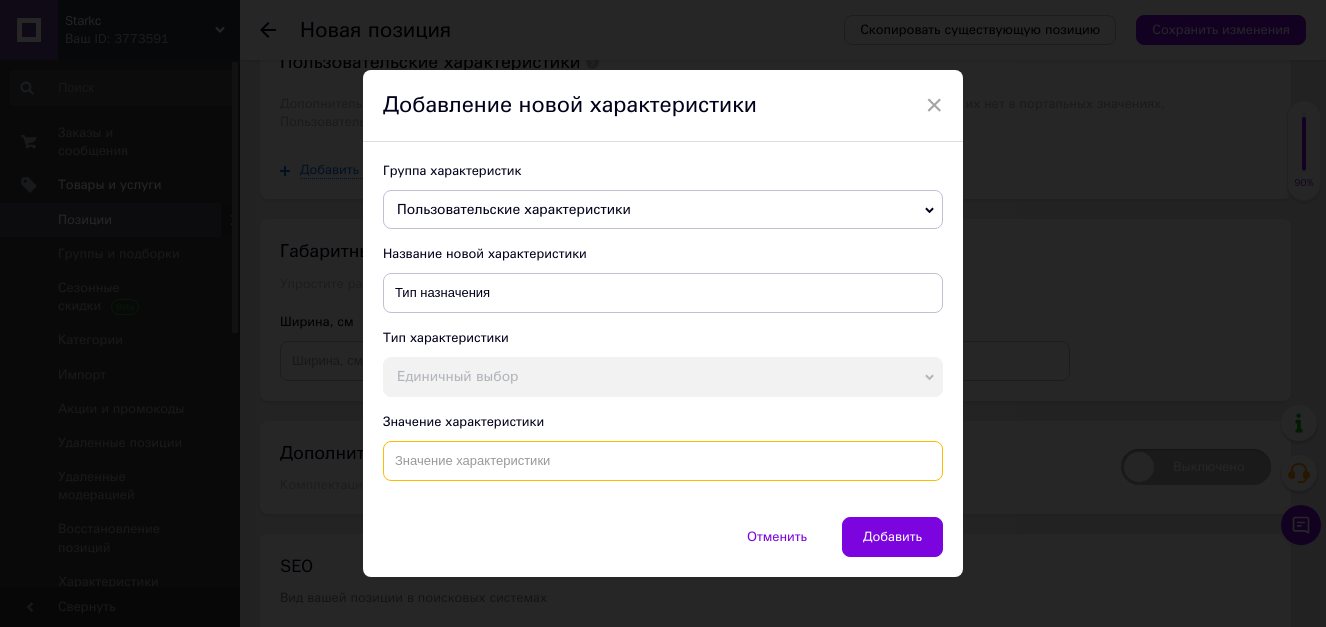 click at bounding box center (663, 461) 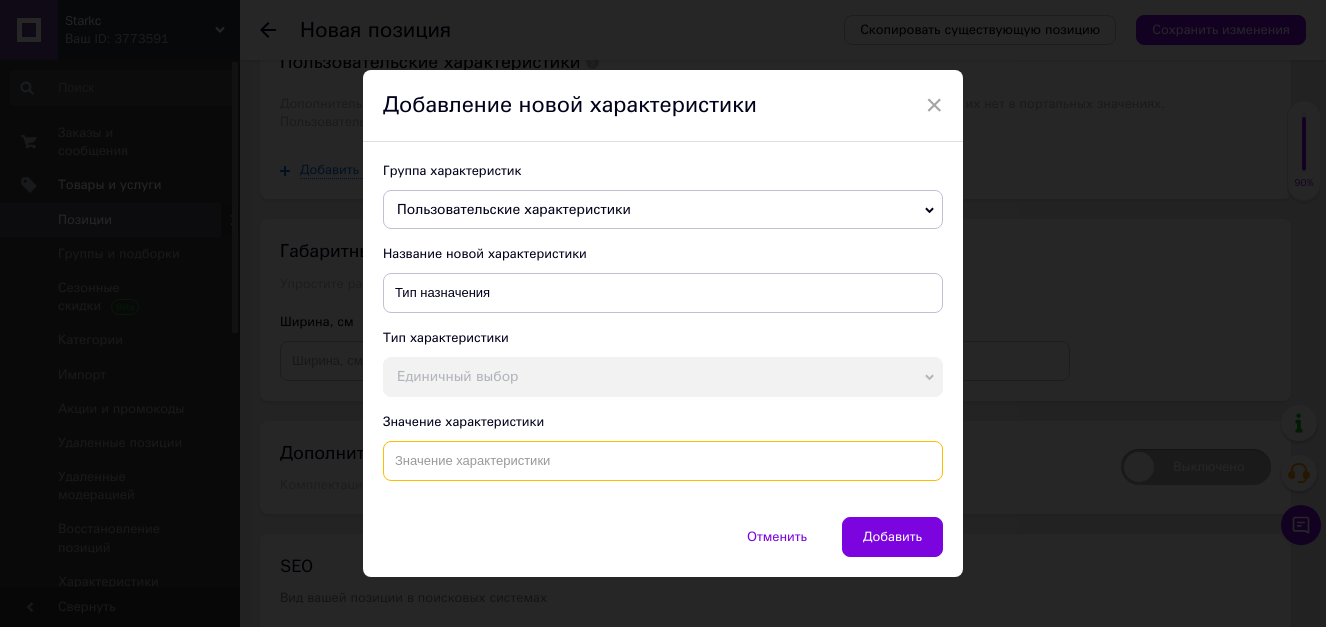 paste on "Летние берцы Belleville Spear Point Lightweight Hot Weather цвет койот Тактические берцы армейские 9,5/42,5" 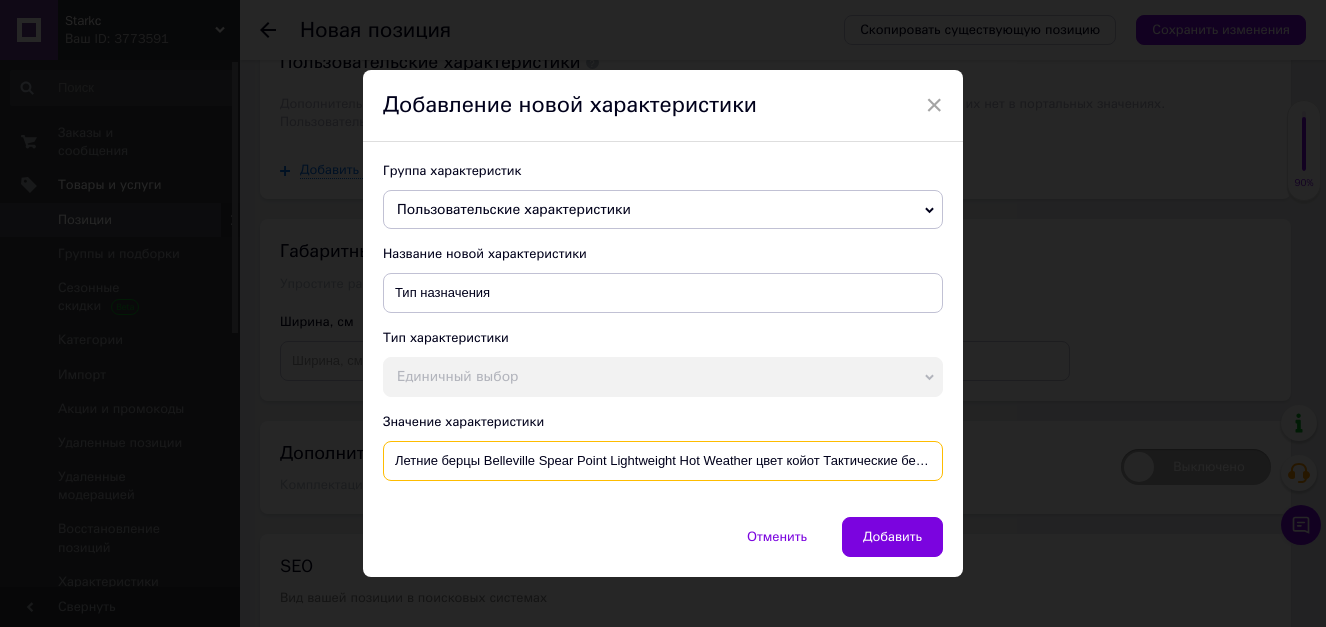 scroll, scrollTop: 0, scrollLeft: 127, axis: horizontal 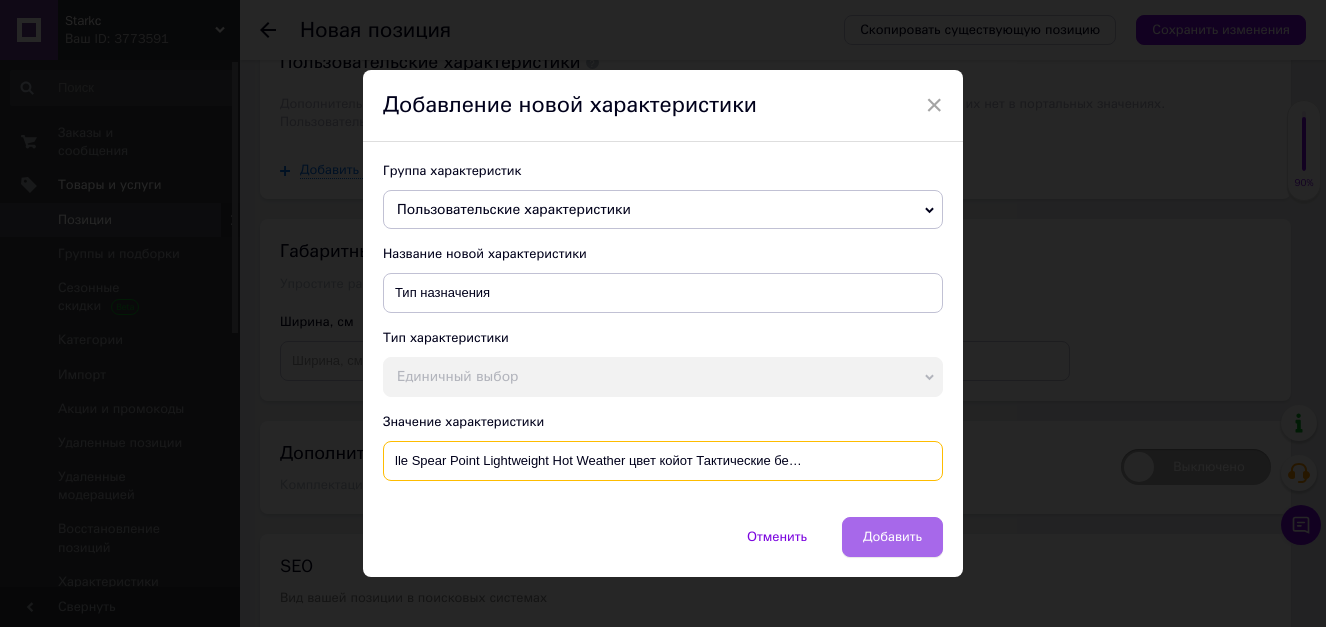 type on "Летние берцы Belleville Spear Point Lightweight Hot Weather цвет койот Тактические берцы армейские 9,5/42,5" 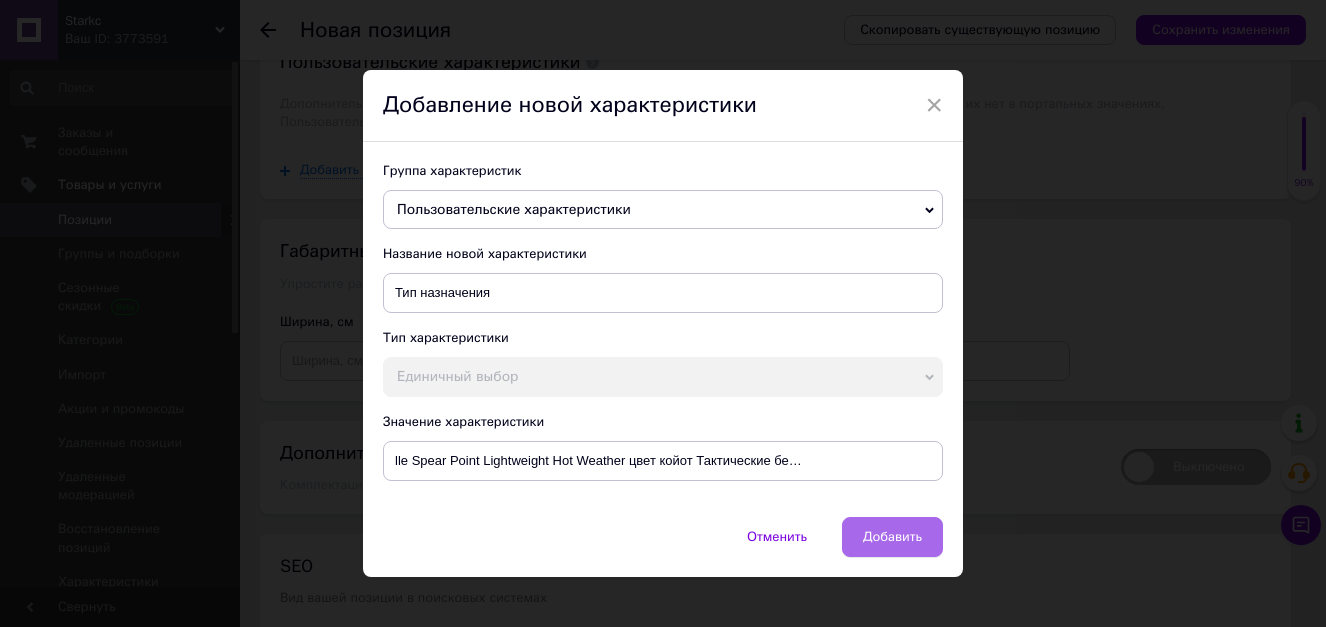 click on "Добавить" at bounding box center [892, 537] 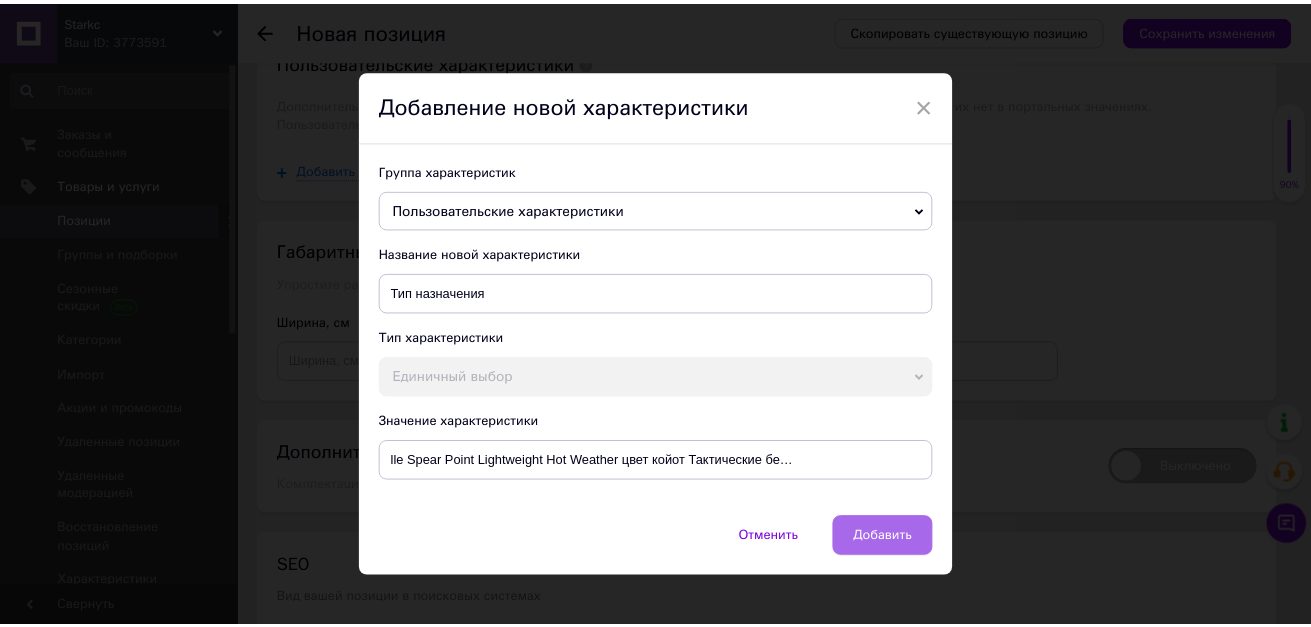 scroll, scrollTop: 0, scrollLeft: 0, axis: both 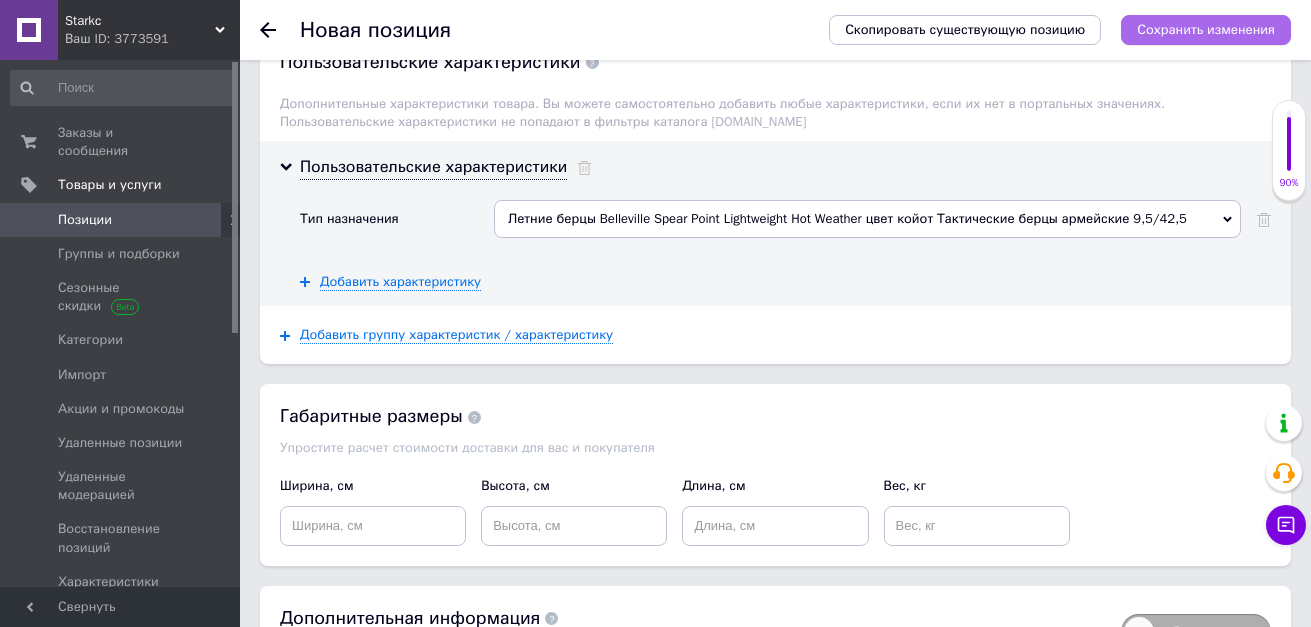 click on "Сохранить изменения" at bounding box center [1206, 29] 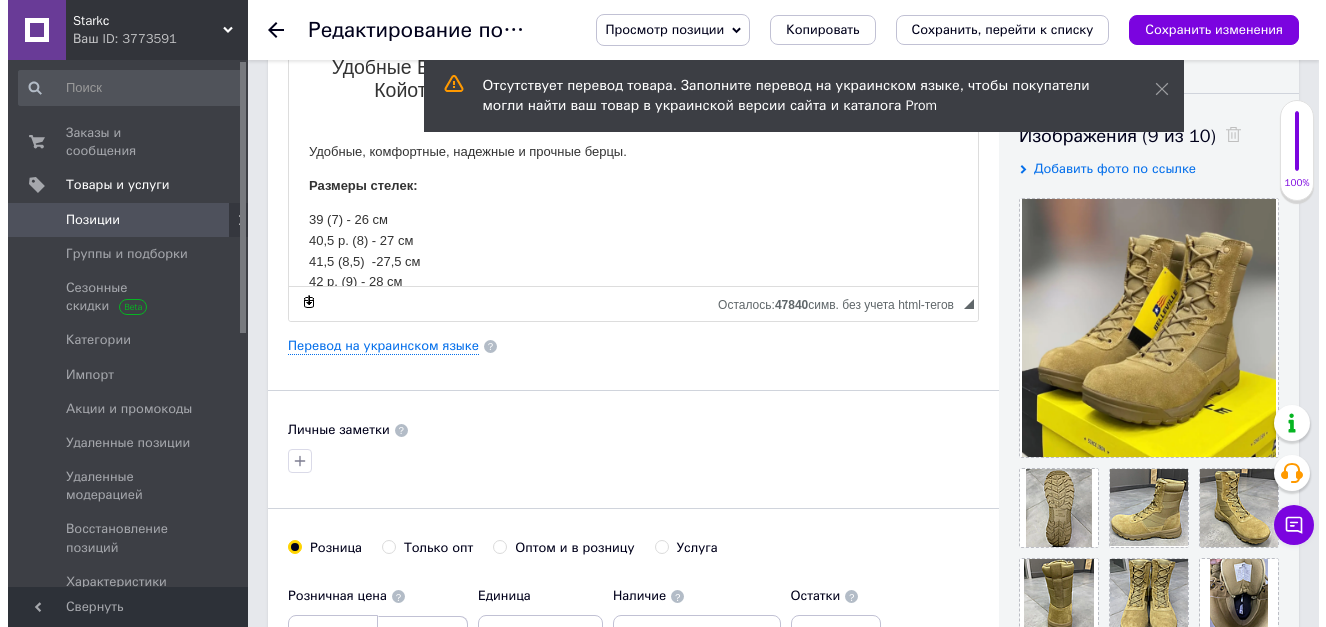scroll, scrollTop: 300, scrollLeft: 0, axis: vertical 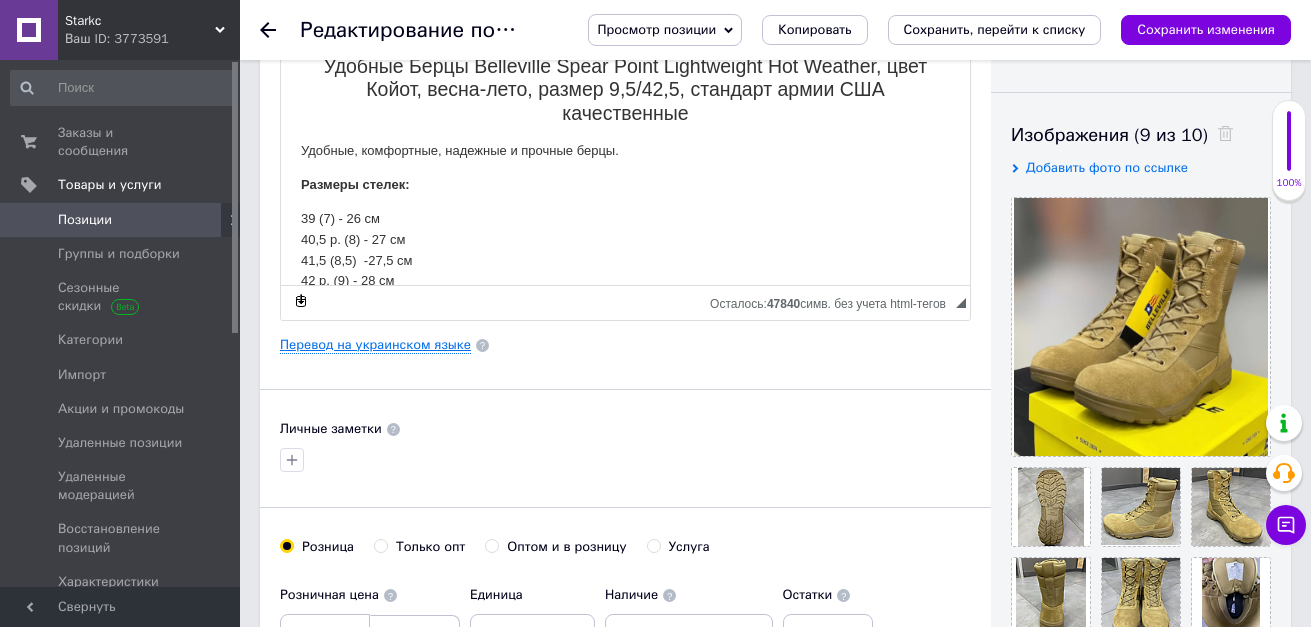 click on "Перевод на украинском языке" at bounding box center (375, 345) 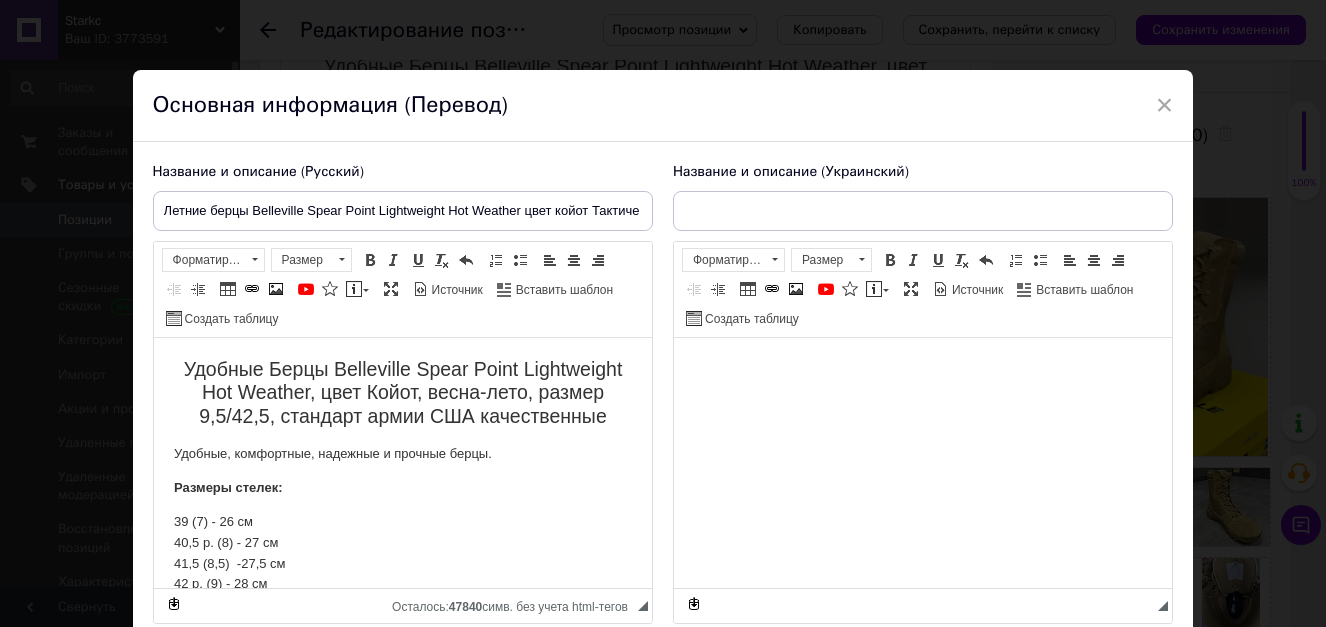 scroll, scrollTop: 0, scrollLeft: 0, axis: both 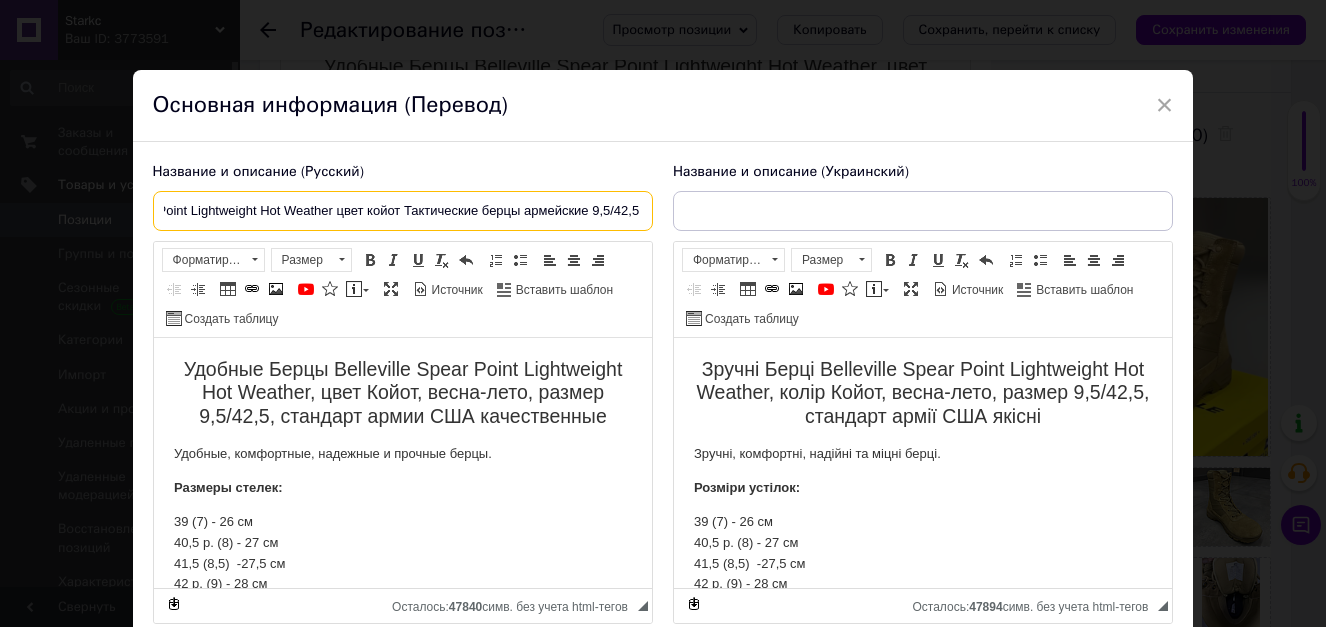 drag, startPoint x: 160, startPoint y: 207, endPoint x: 654, endPoint y: 207, distance: 494 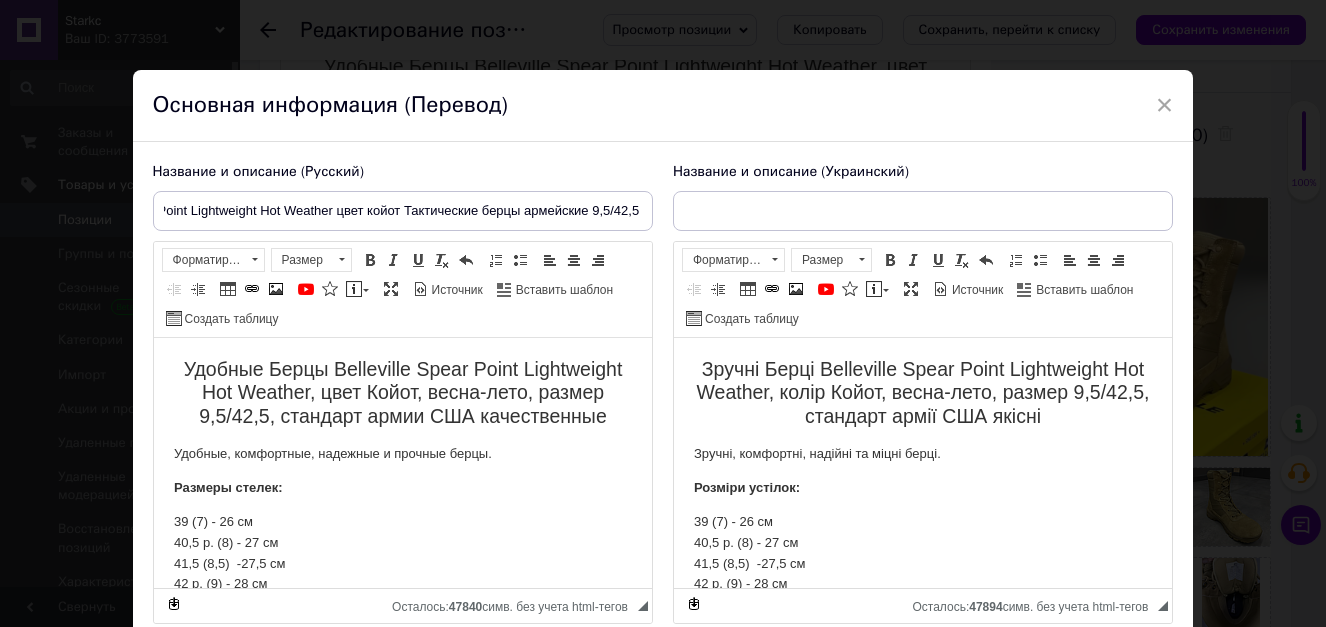 scroll, scrollTop: 0, scrollLeft: 0, axis: both 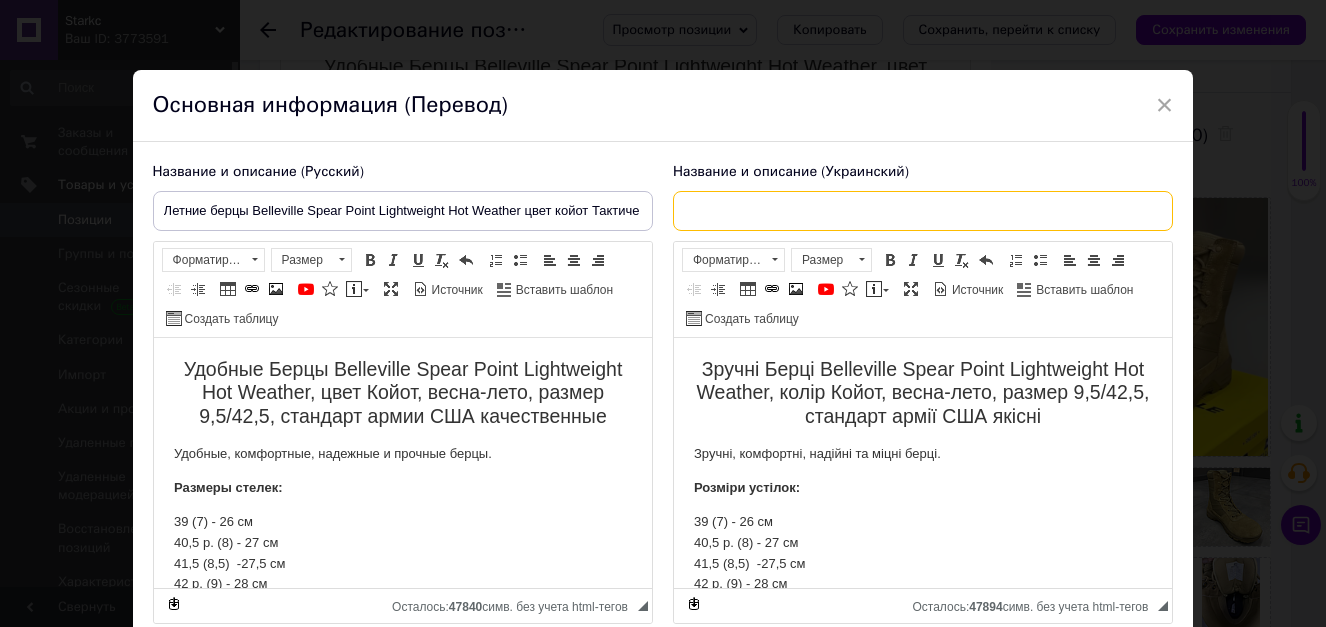 click at bounding box center [923, 211] 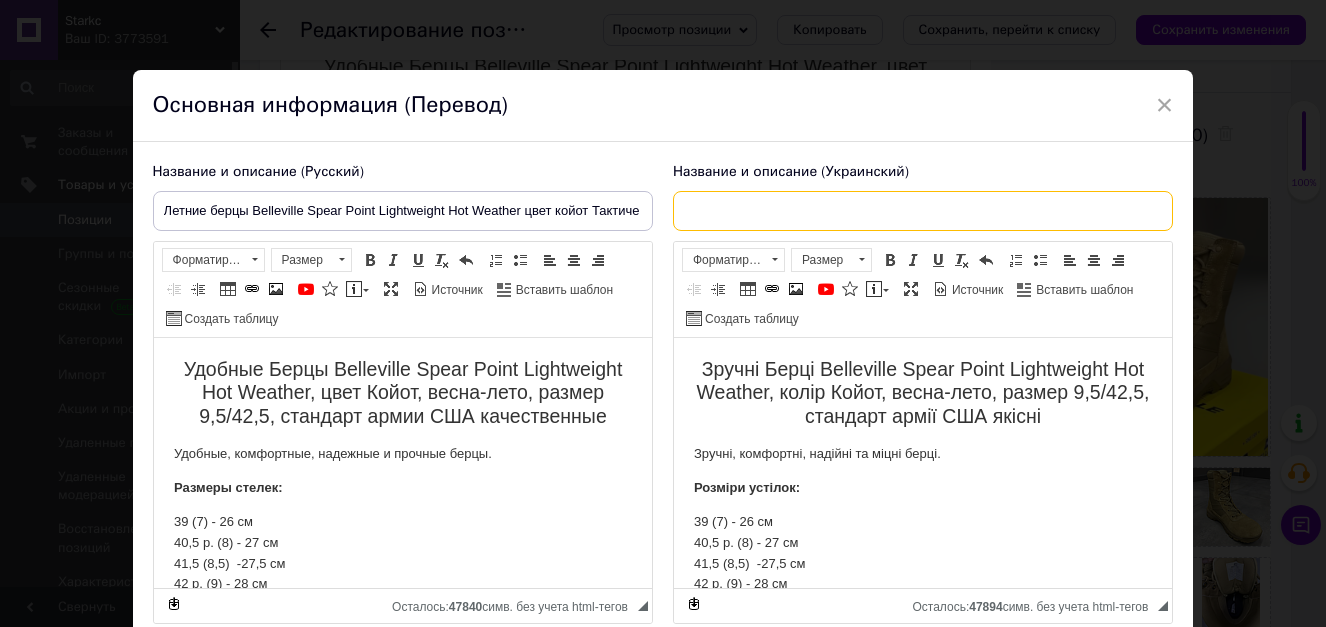 paste on "Літні берці Belleville Spear Point Lightweight Hot Weather колір койот Тактичні берці армійські 9,5/42,5" 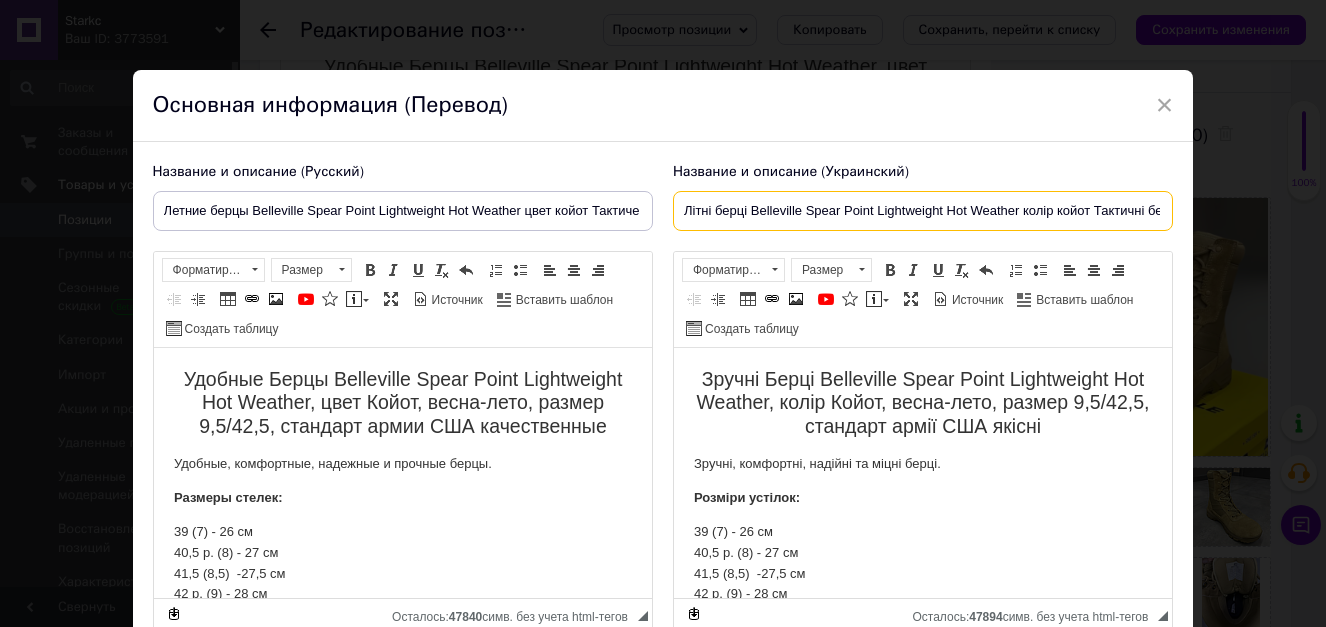 scroll, scrollTop: 0, scrollLeft: 131, axis: horizontal 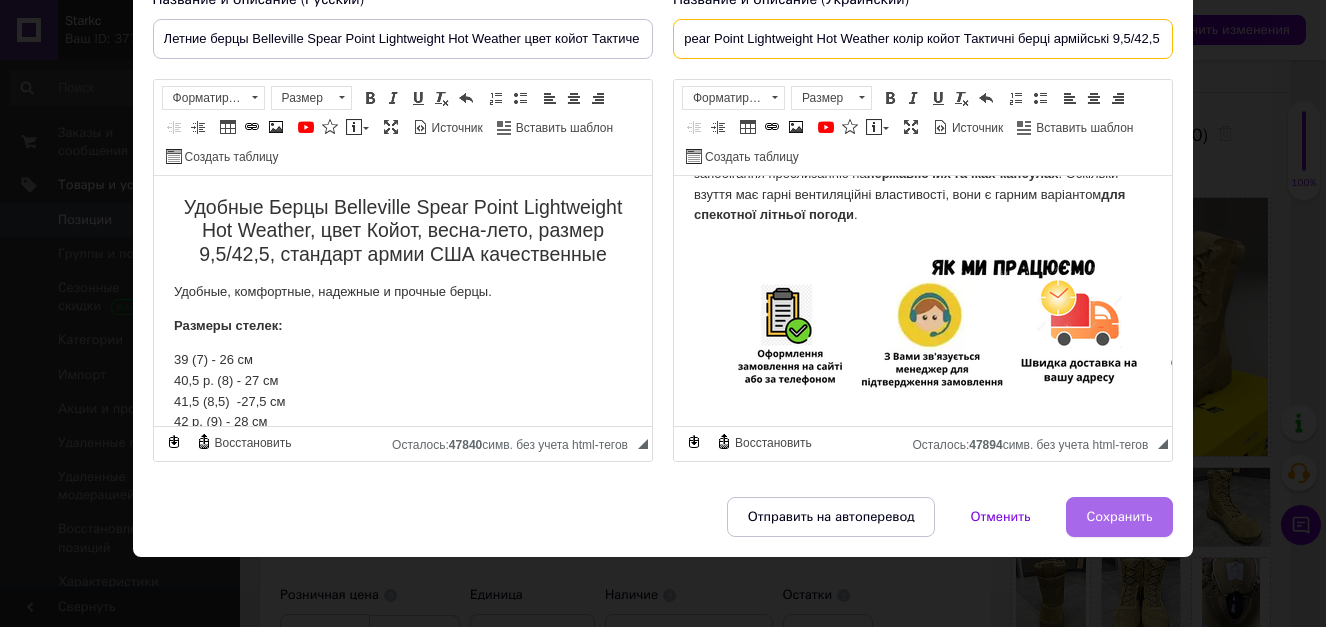 type on "Літні берці Belleville Spear Point Lightweight Hot Weather колір койот Тактичні берці армійські 9,5/42,5" 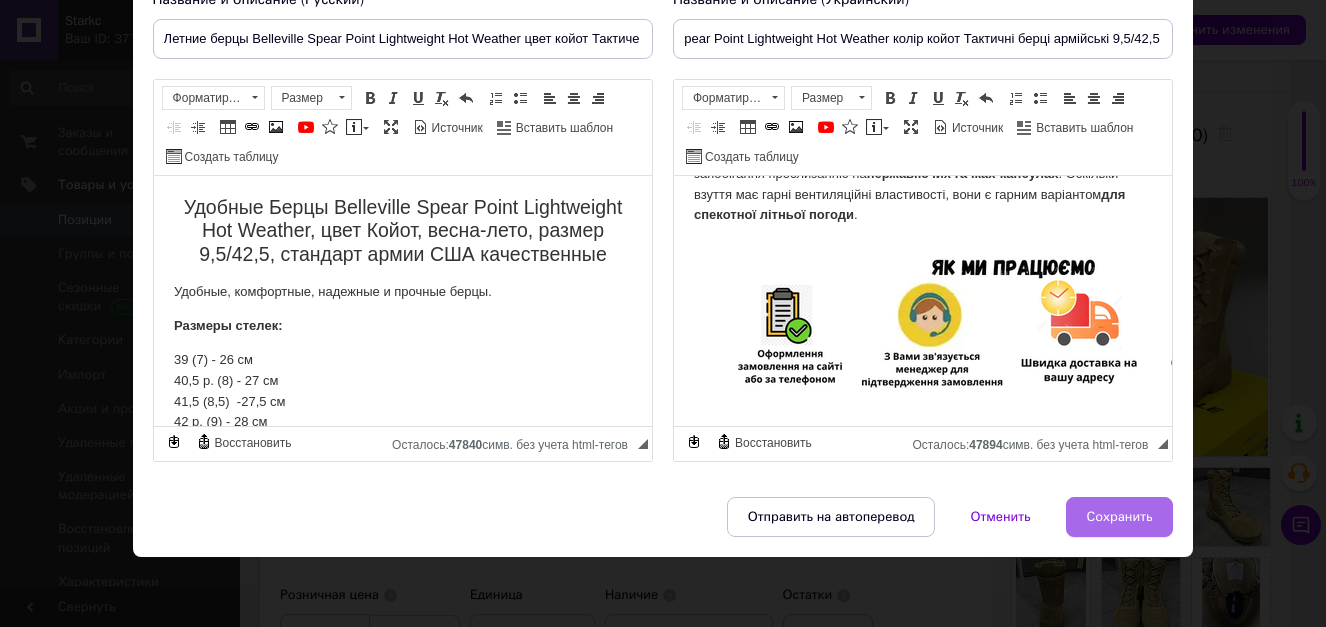 click on "Сохранить" at bounding box center [1120, 517] 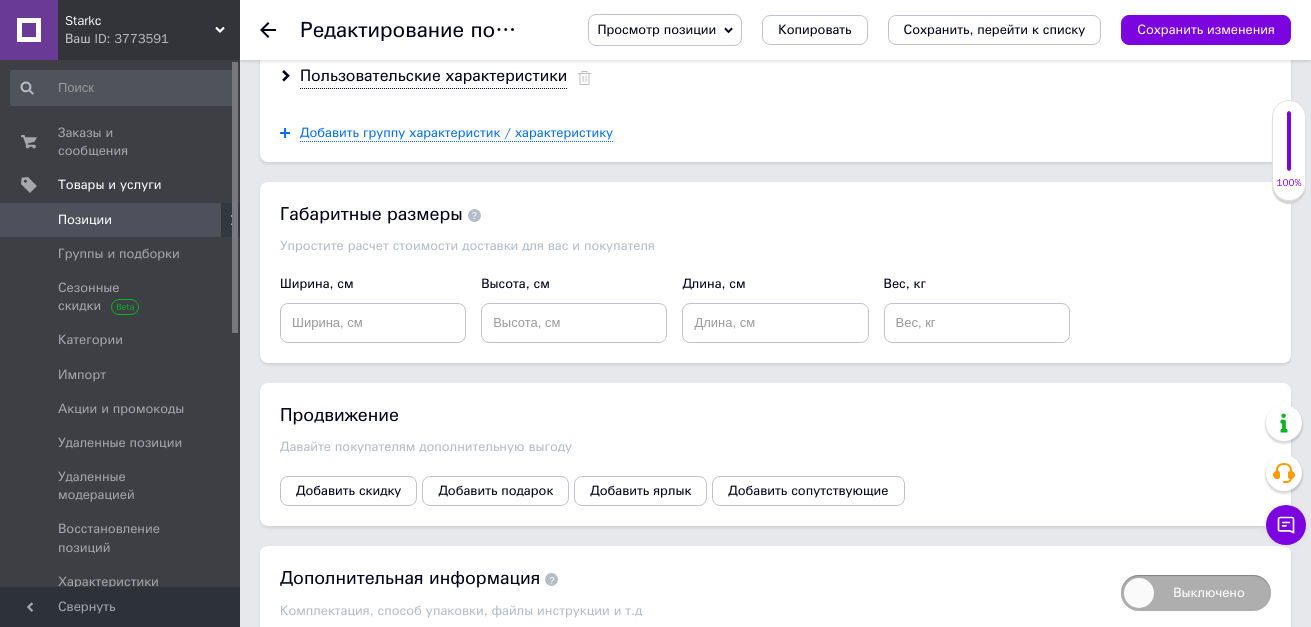 scroll, scrollTop: 2300, scrollLeft: 0, axis: vertical 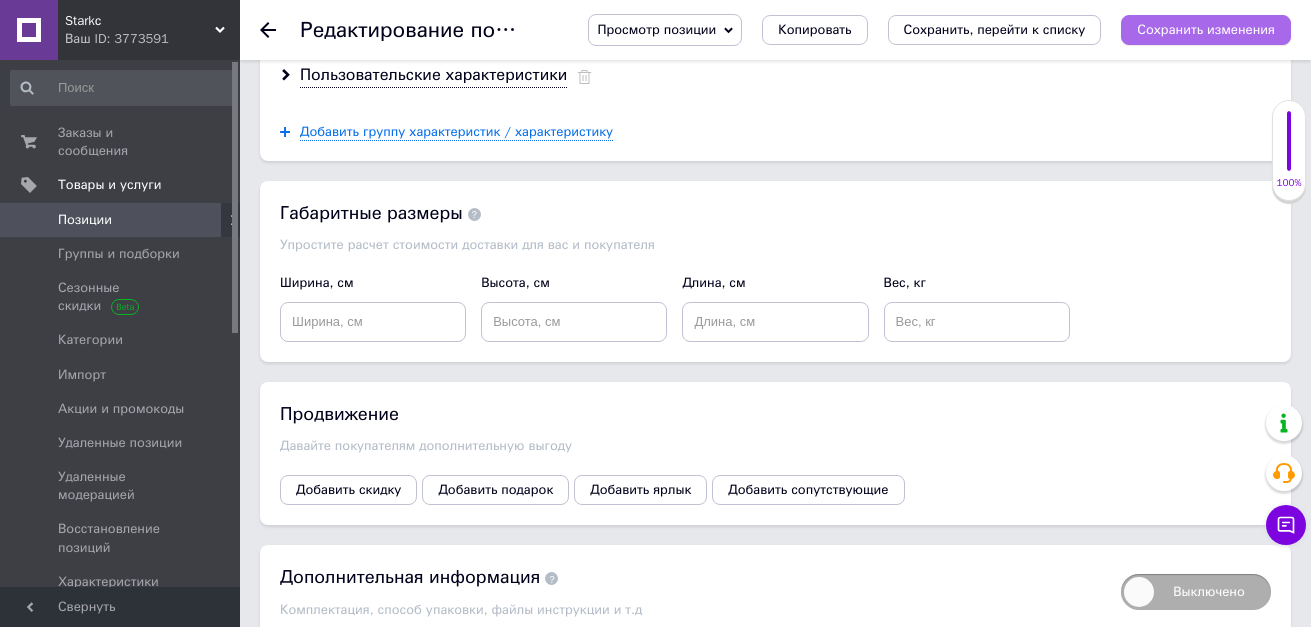 click on "Сохранить изменения" at bounding box center (1206, 29) 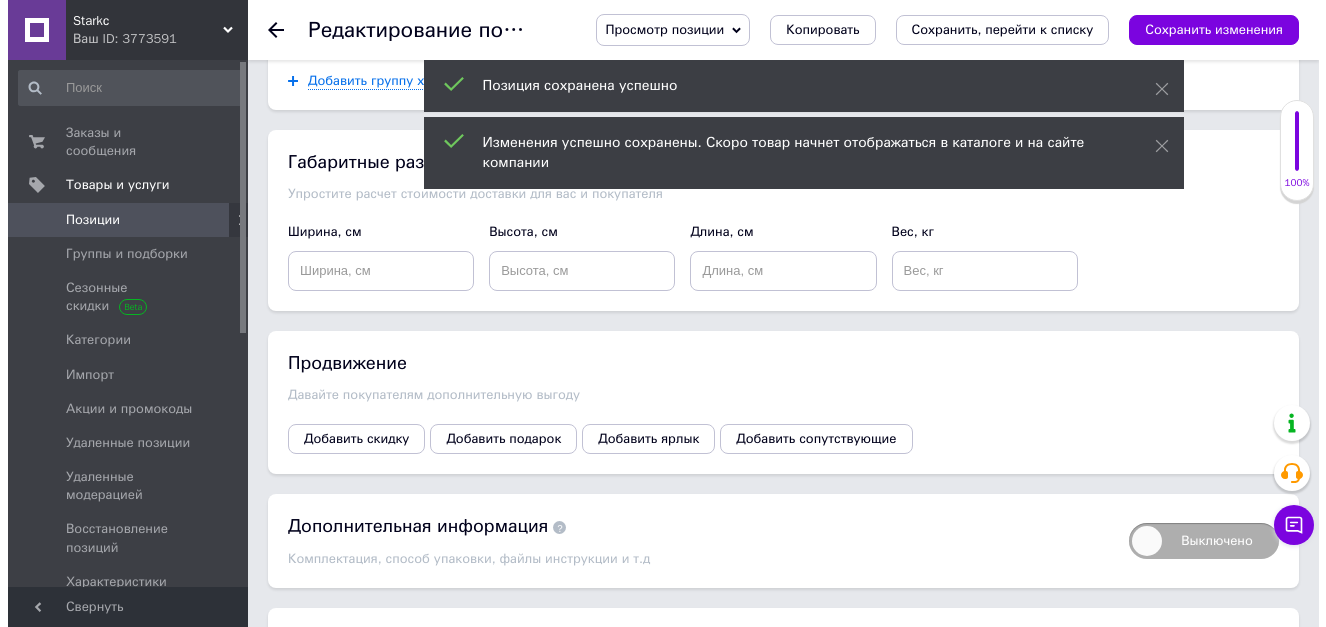 scroll, scrollTop: 2400, scrollLeft: 0, axis: vertical 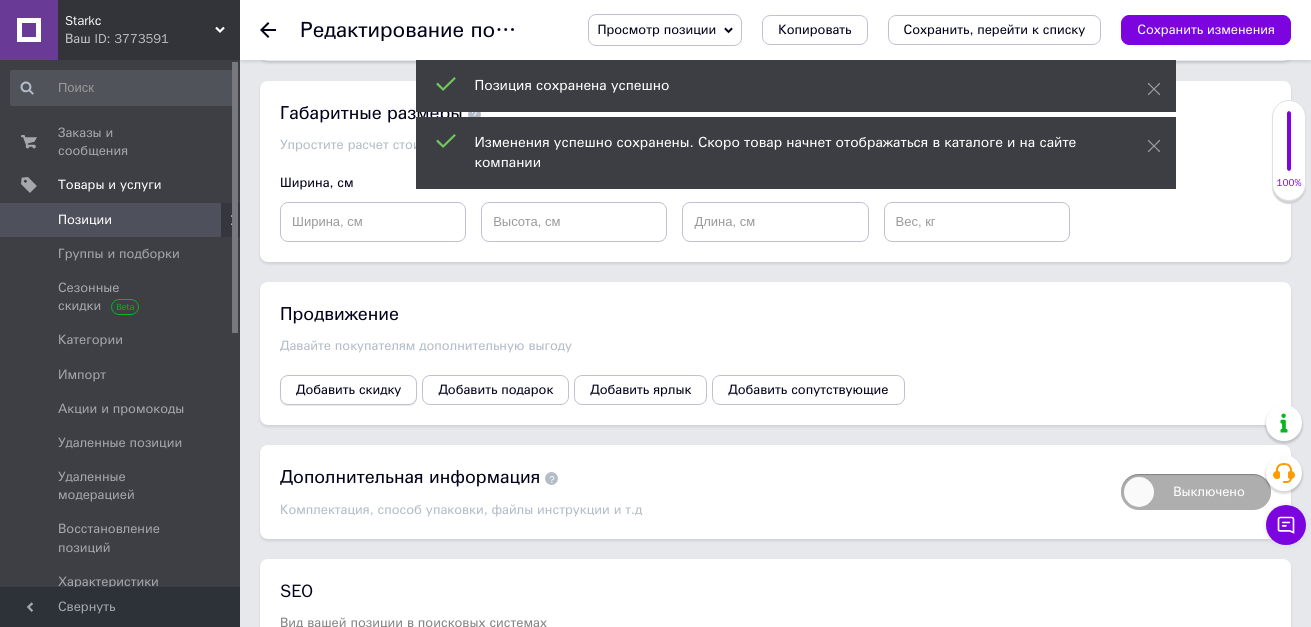 click on "Добавить скидку" at bounding box center [348, 390] 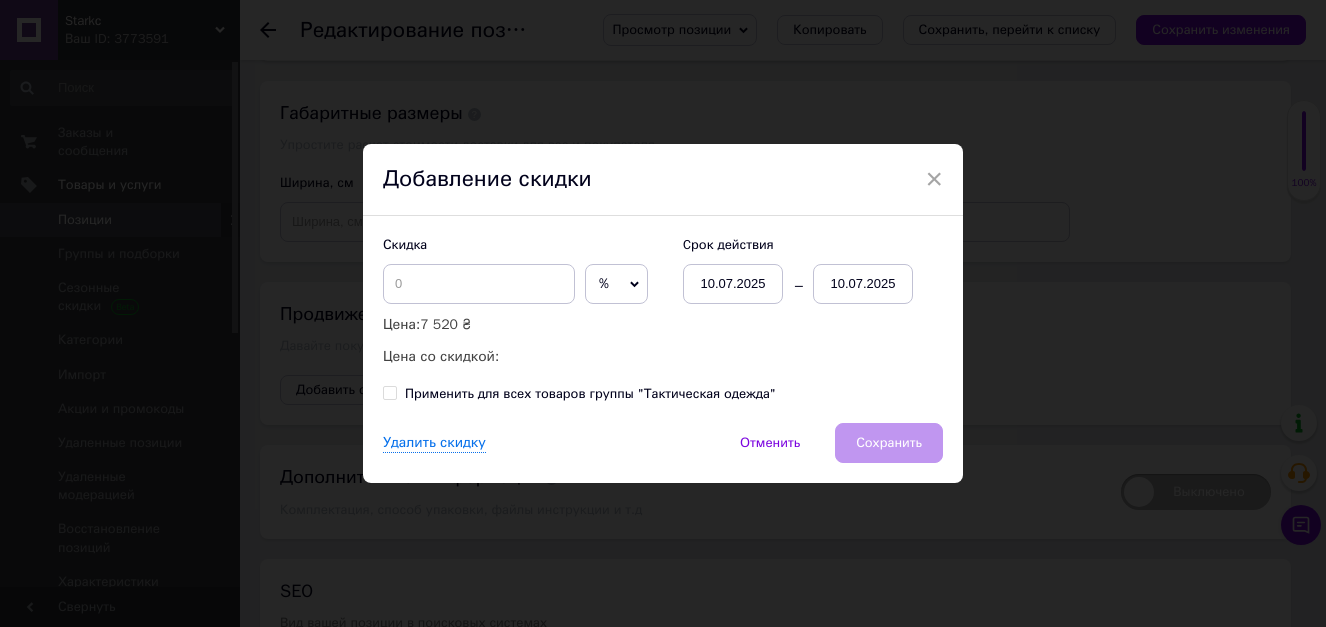 click on "%" at bounding box center (616, 284) 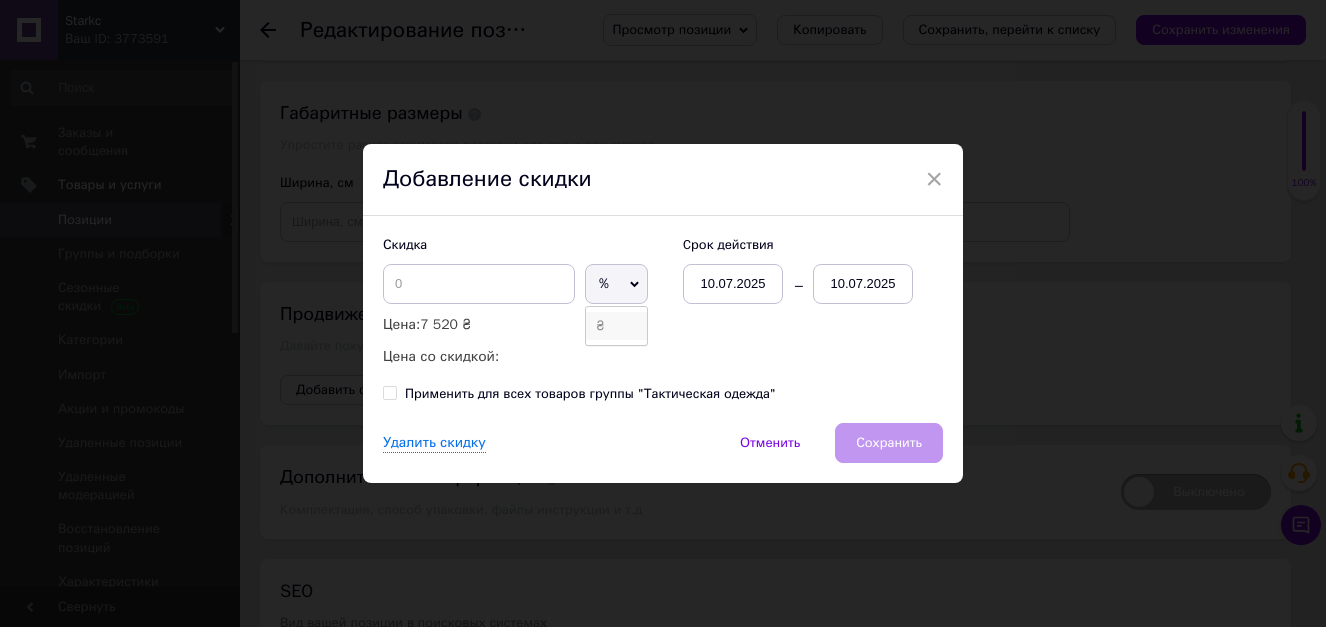 click on "₴" at bounding box center (616, 326) 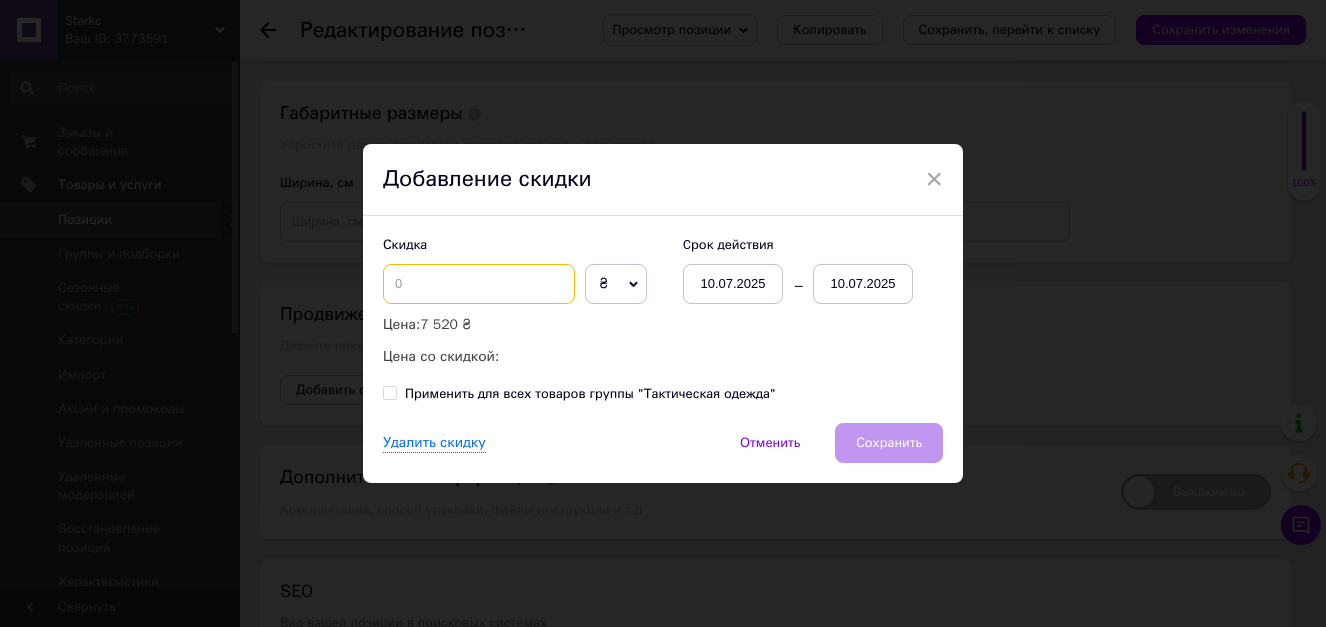 click at bounding box center [479, 284] 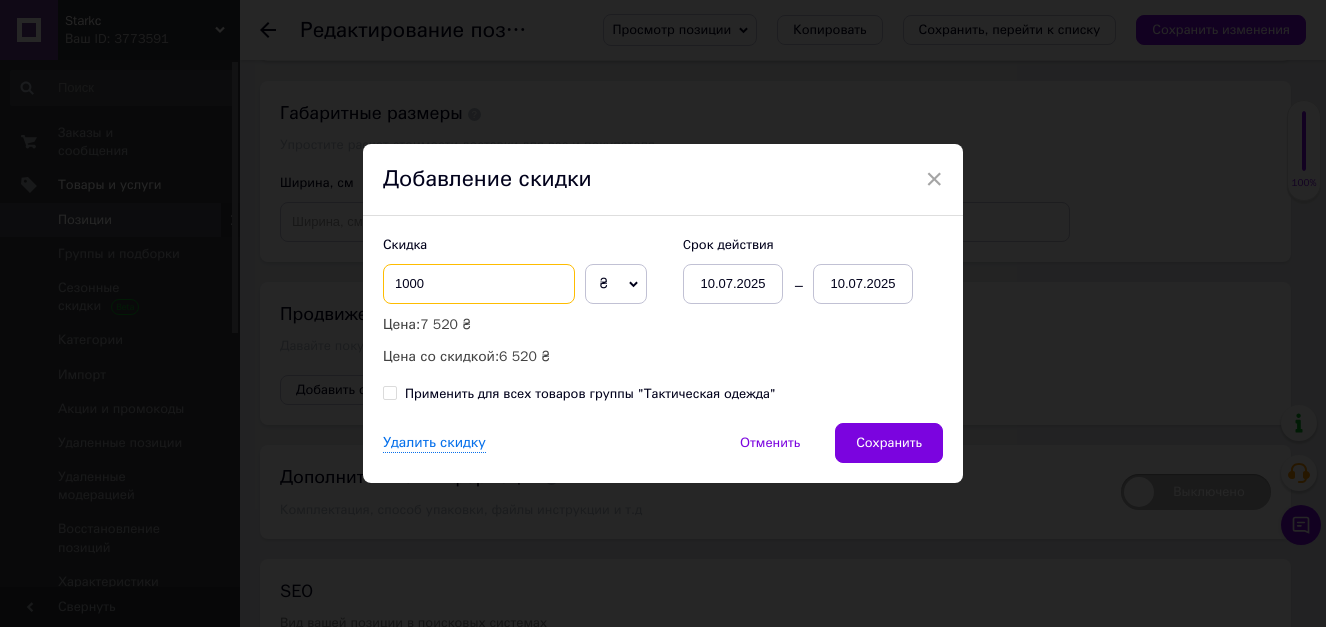 type on "1000" 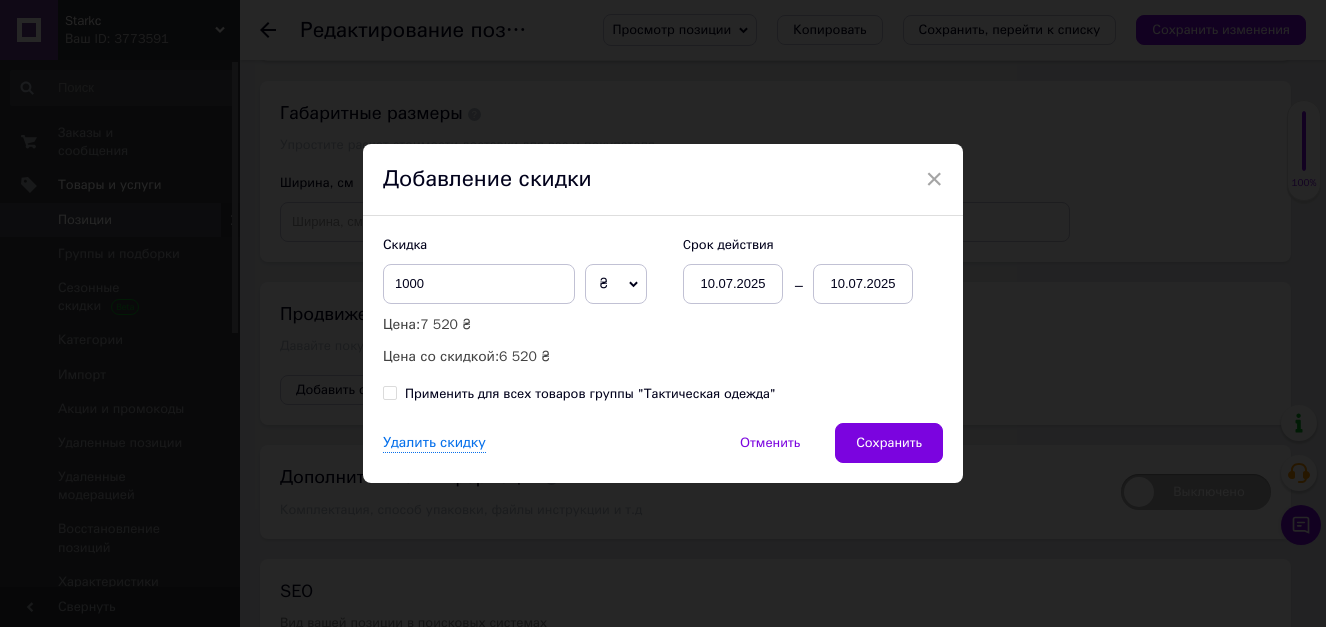 click on "10.07.2025" at bounding box center [863, 284] 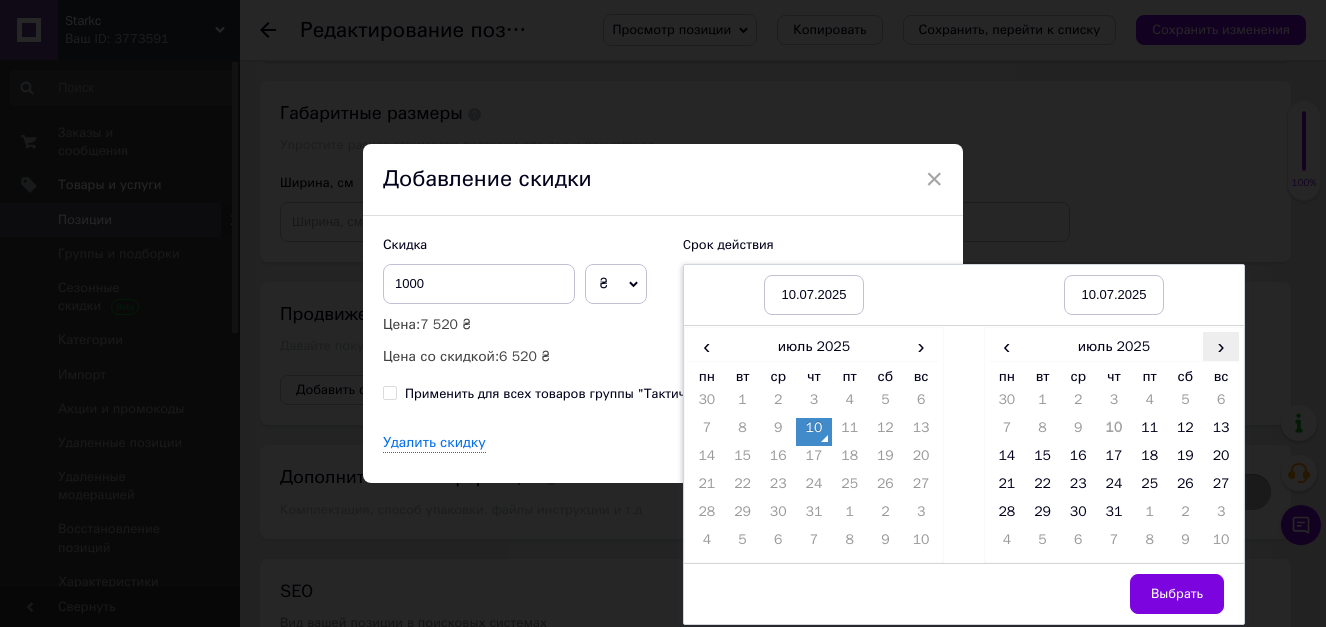 click on "›" at bounding box center (1221, 346) 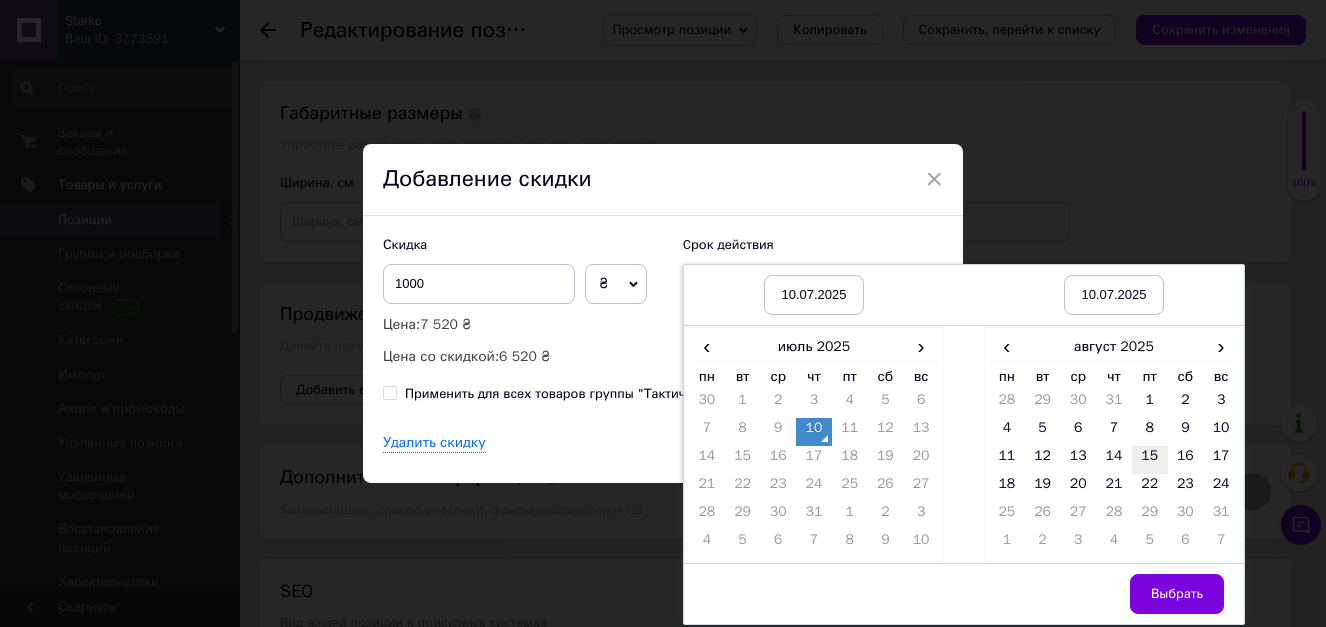 click on "15" at bounding box center (1150, 460) 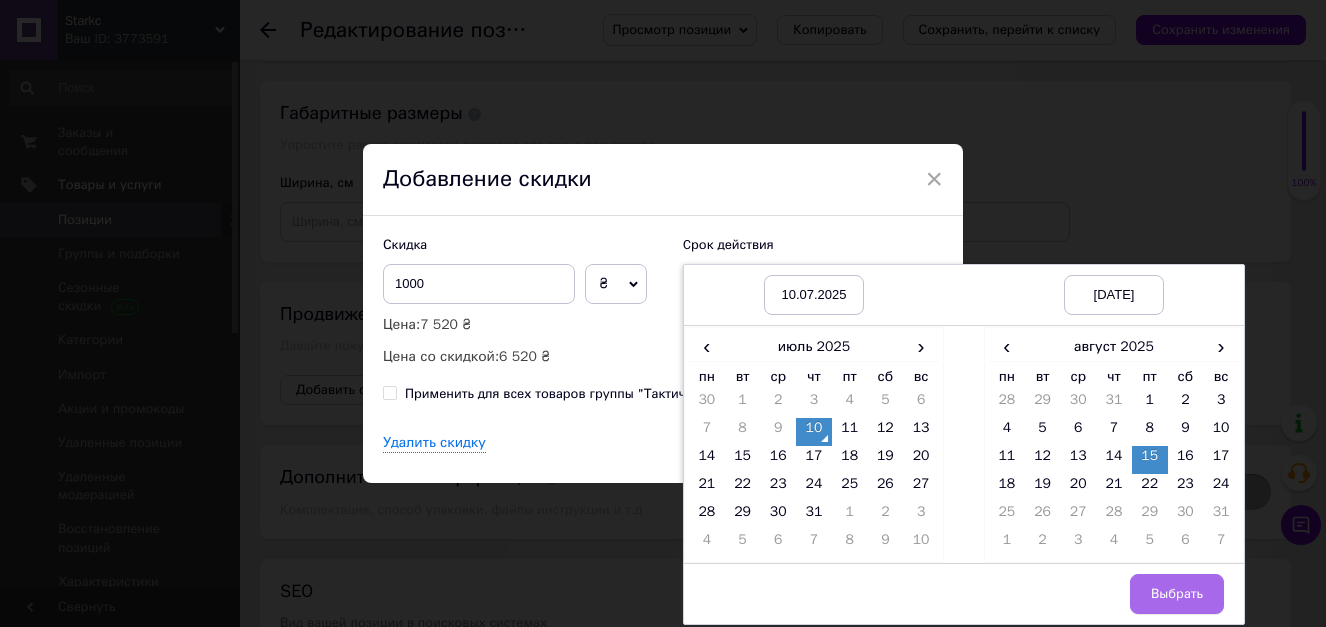 click on "Выбрать" at bounding box center [1177, 594] 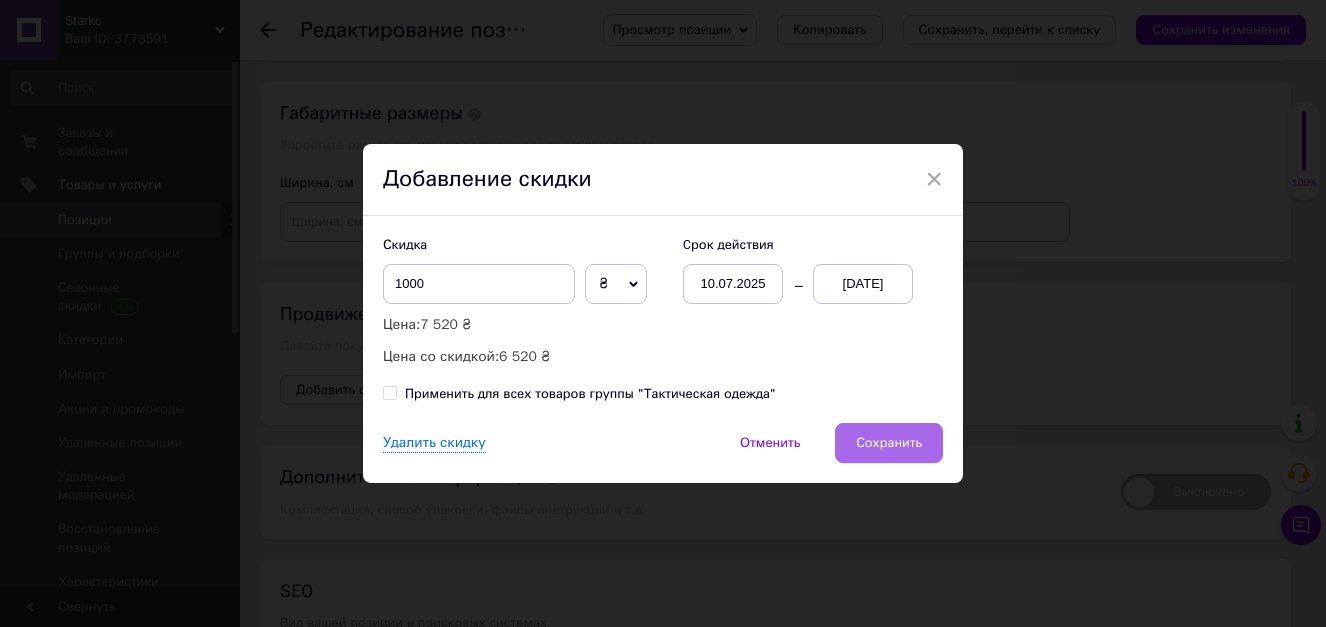 click on "Сохранить" at bounding box center [889, 443] 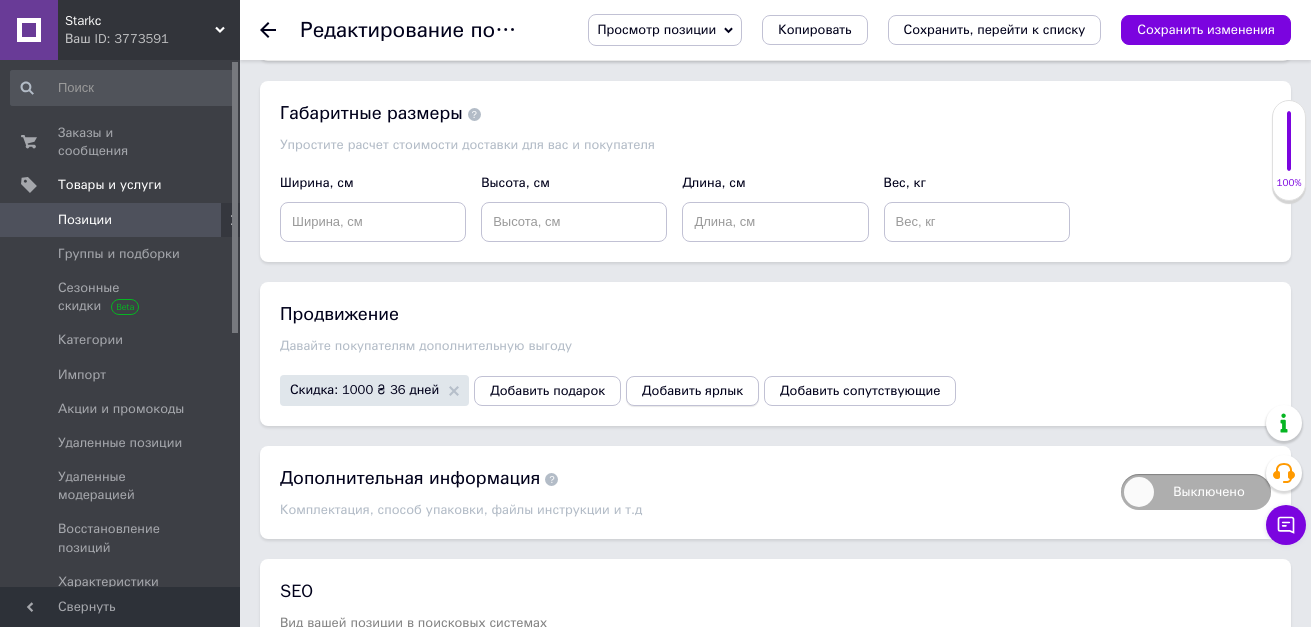 click on "Добавить ярлык" at bounding box center [692, 391] 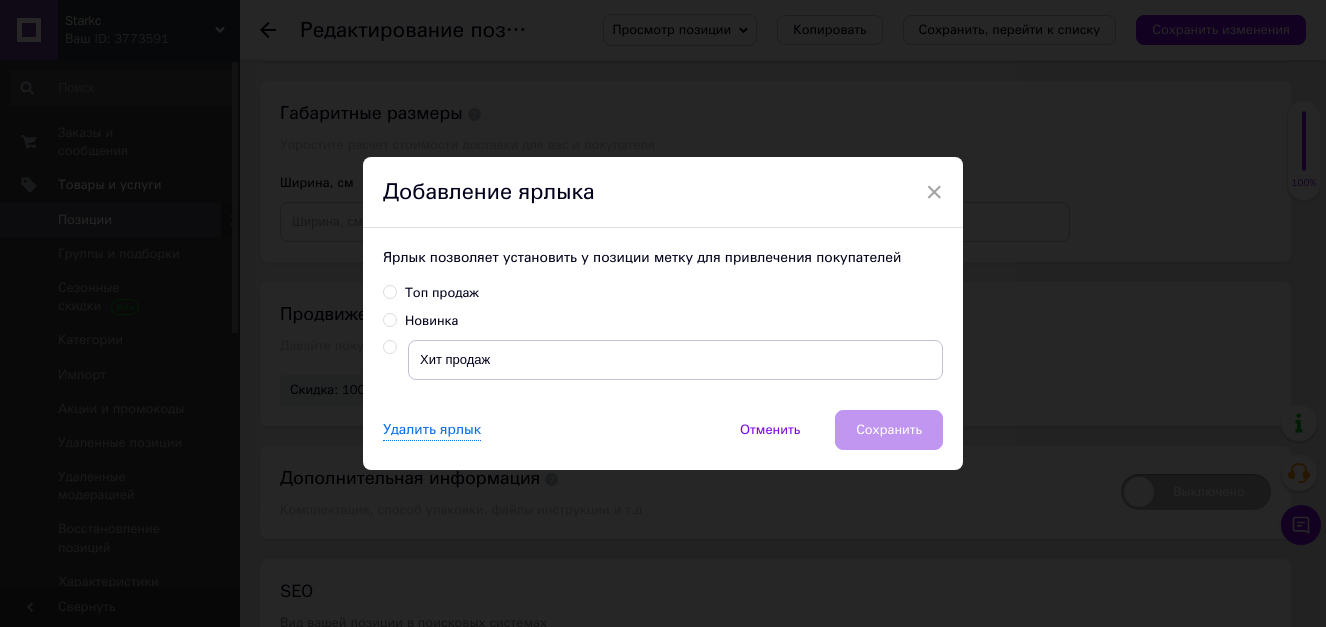 click on "Топ продаж" at bounding box center [431, 293] 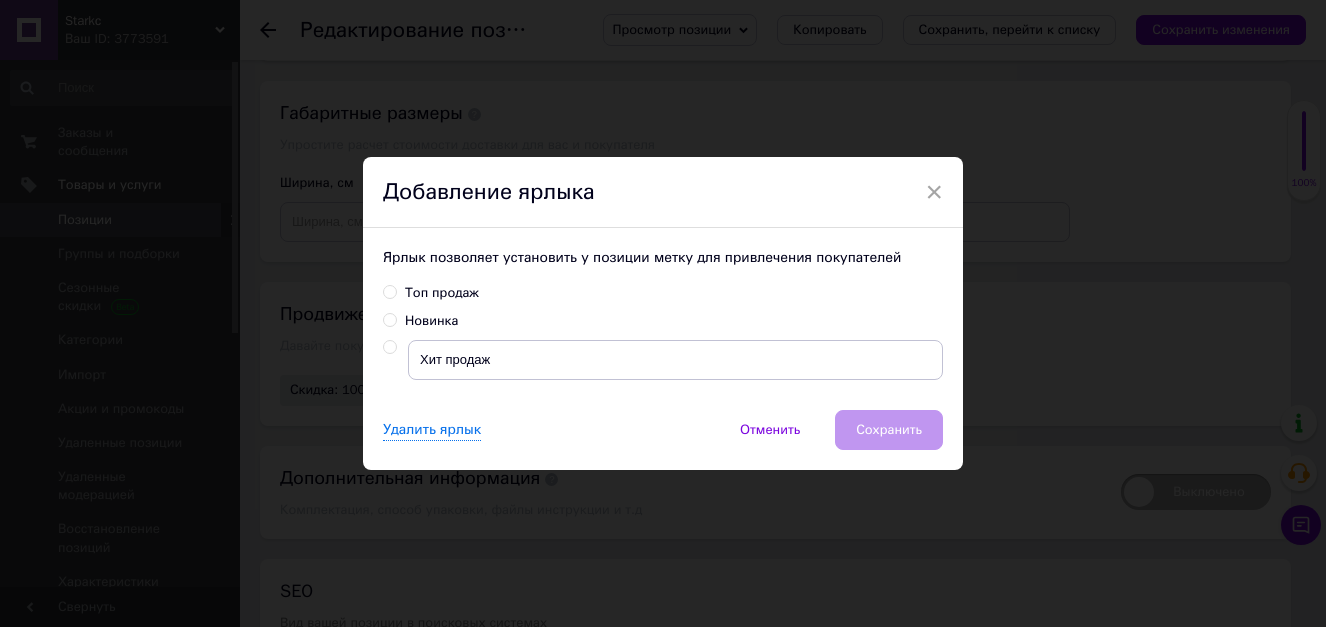 radio on "true" 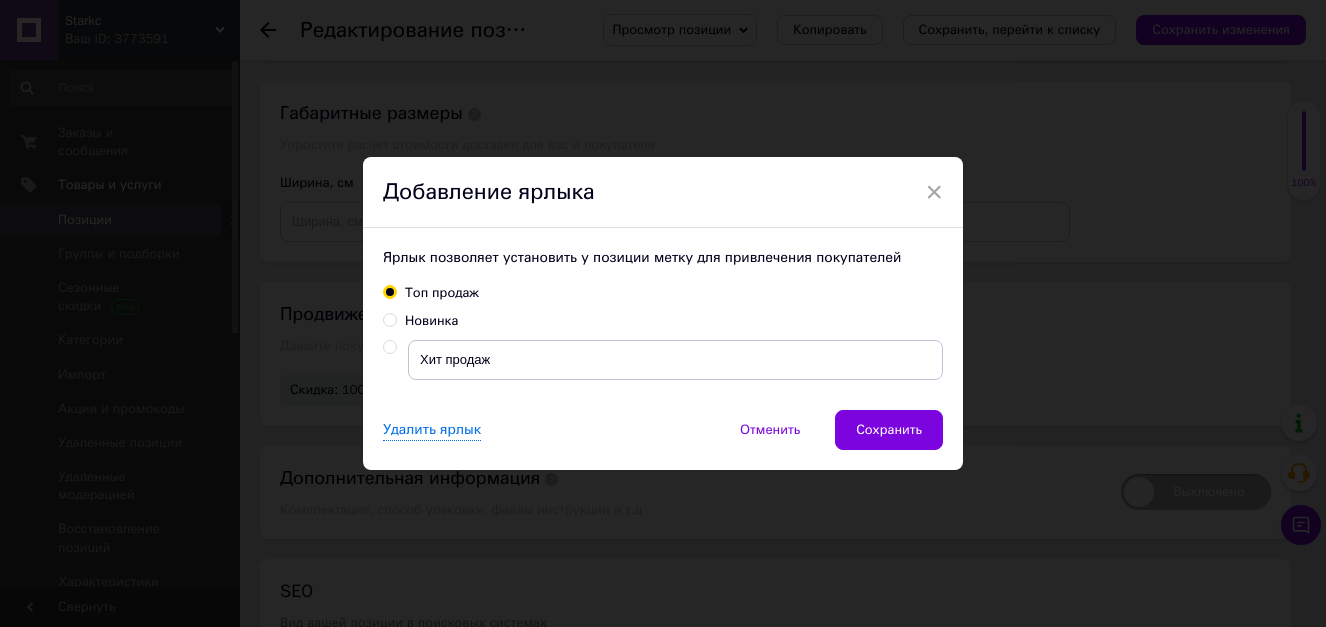 click on "Топ продаж" at bounding box center [389, 291] 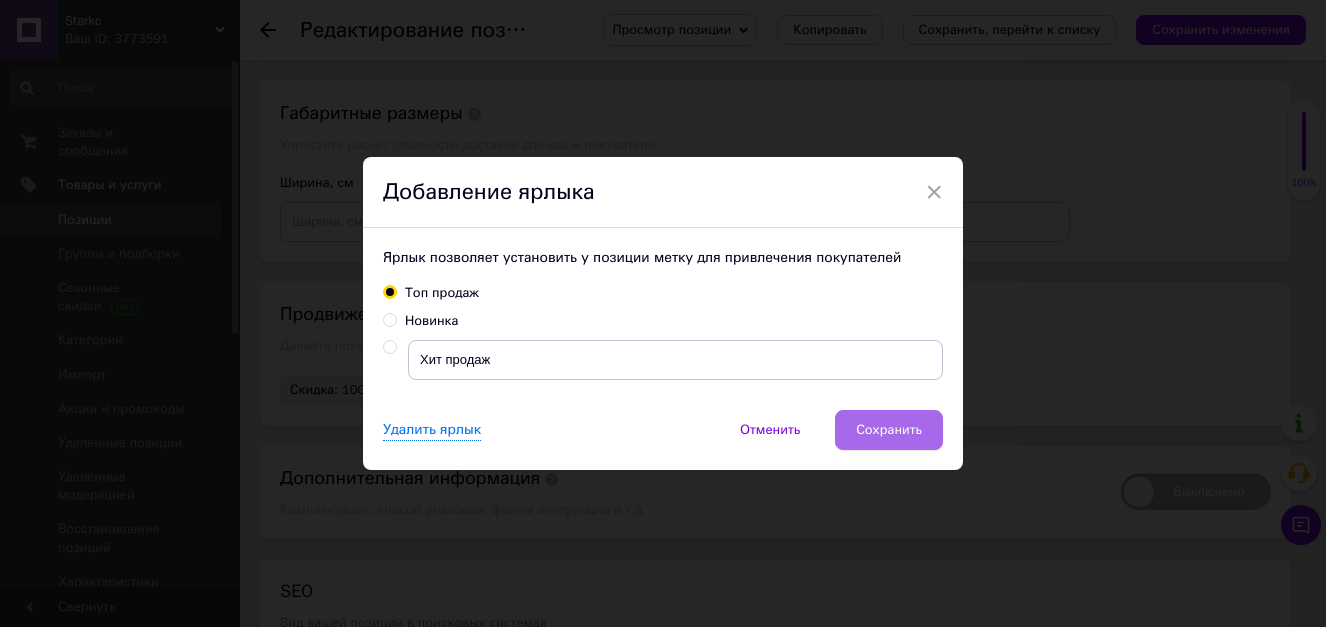 click on "Сохранить" at bounding box center (889, 430) 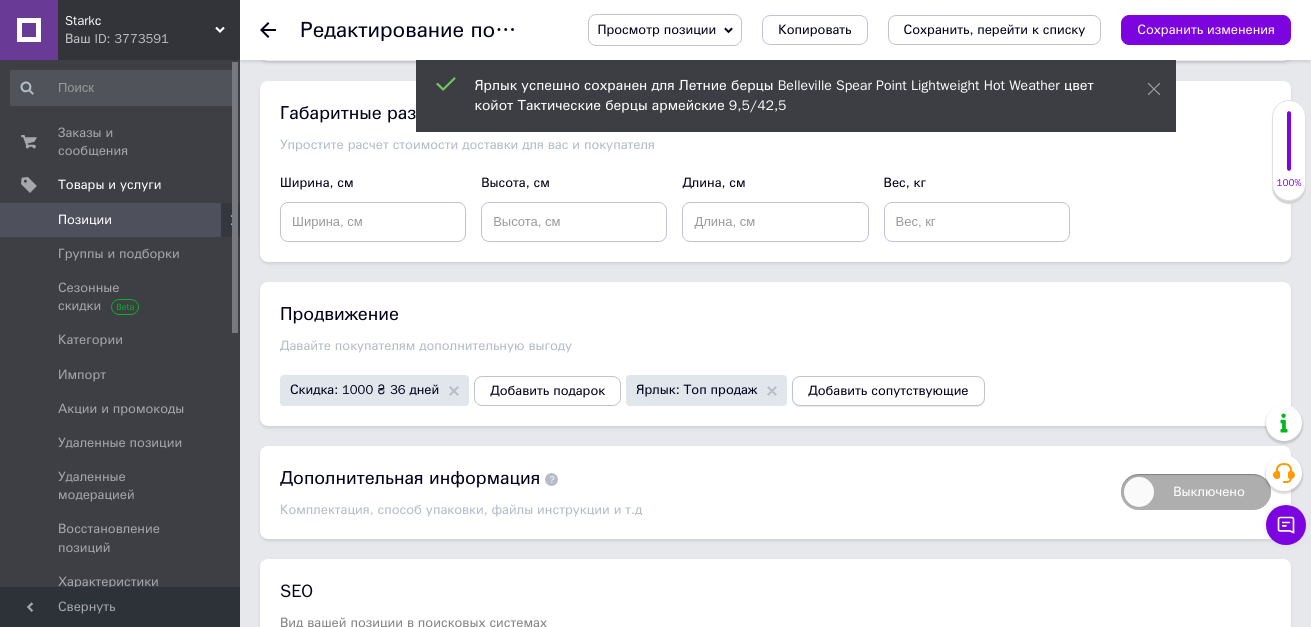 click on "Добавить сопутствующие" at bounding box center [888, 391] 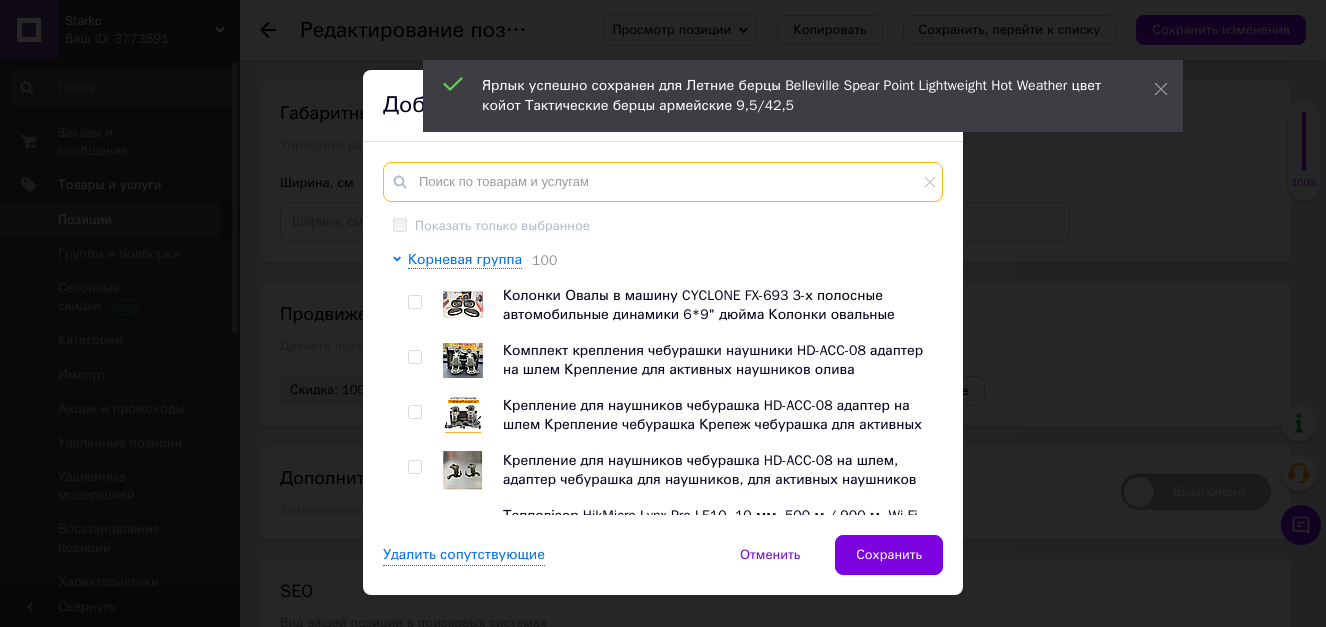 click at bounding box center [663, 182] 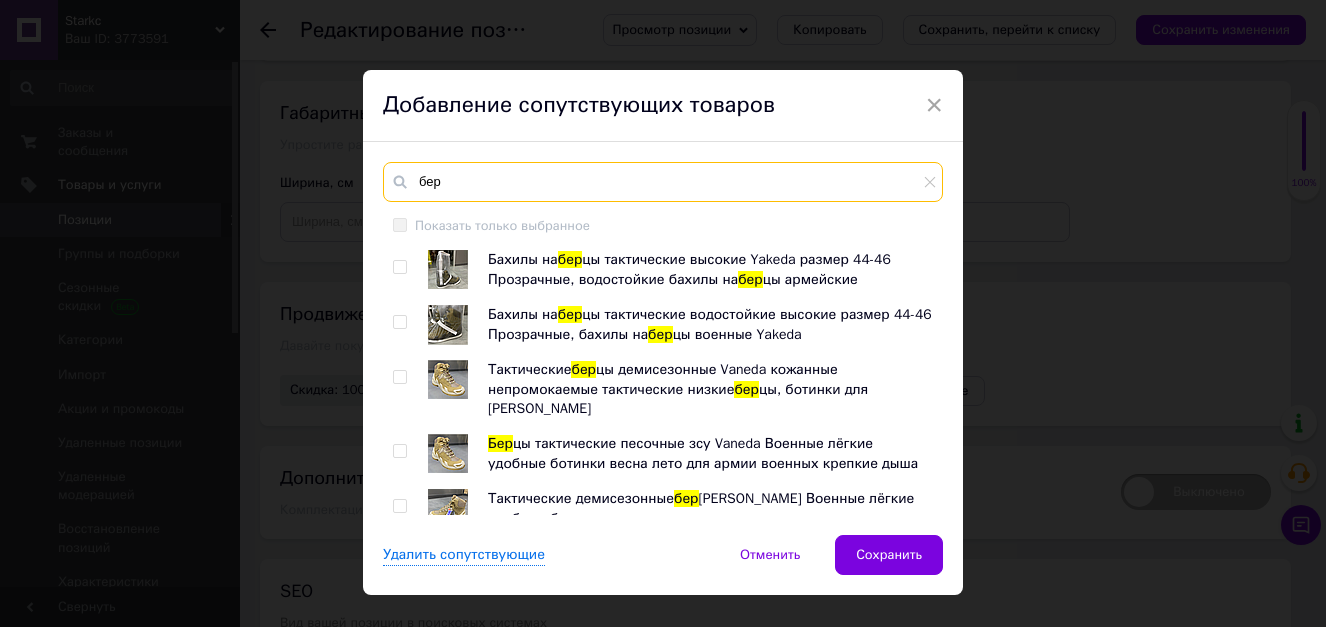 type on "бер" 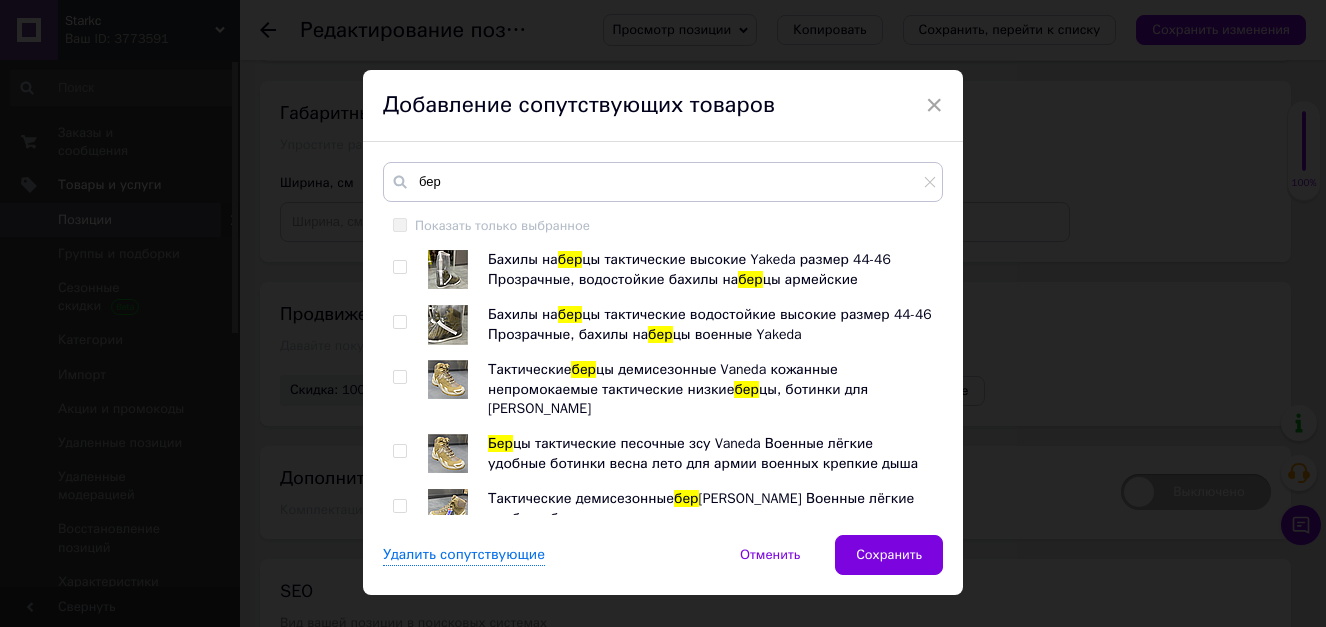click at bounding box center [399, 377] 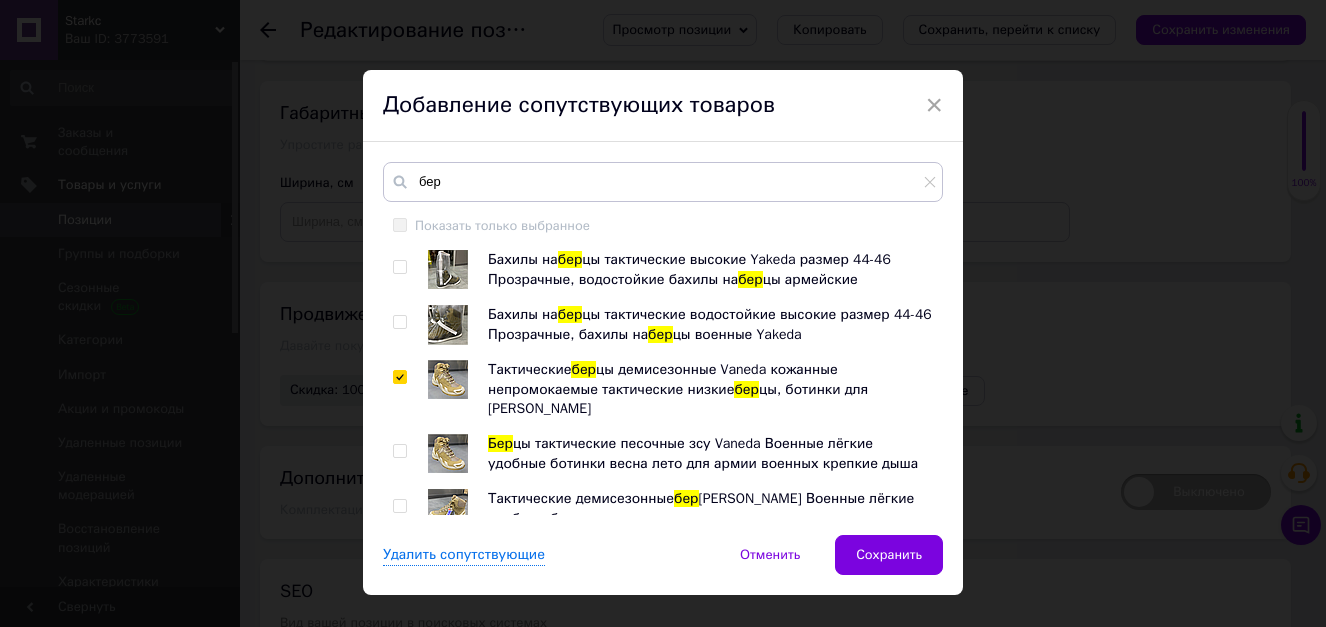 checkbox on "true" 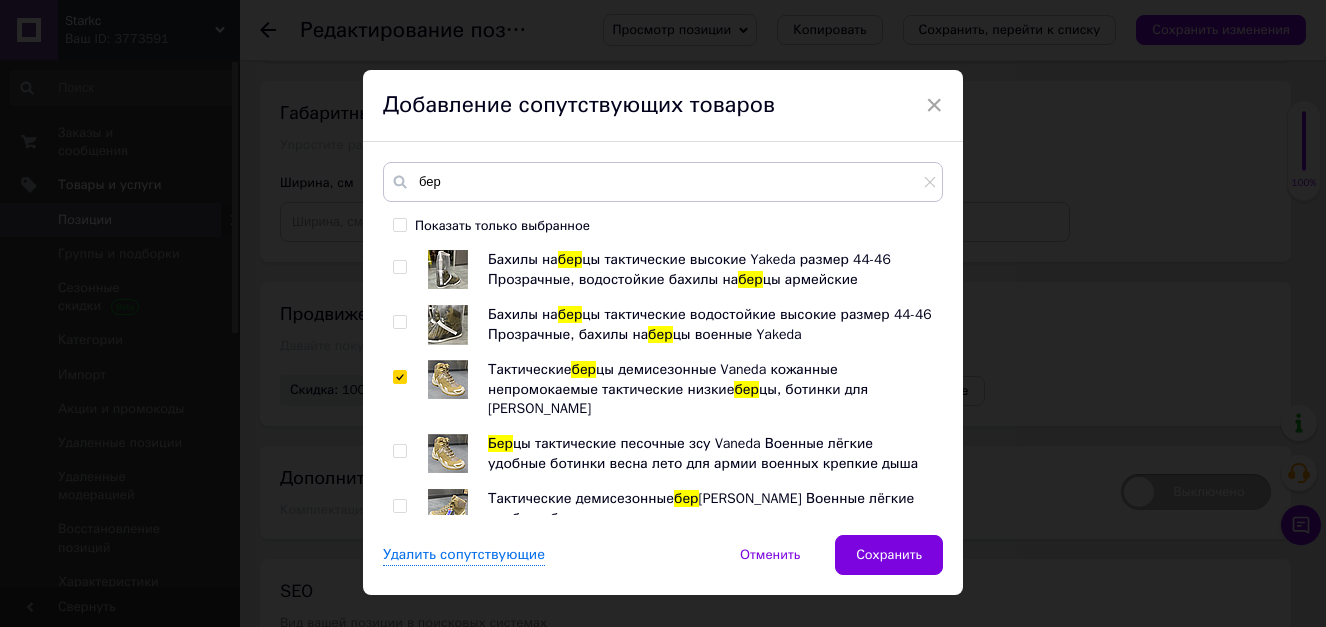 scroll, scrollTop: 100, scrollLeft: 0, axis: vertical 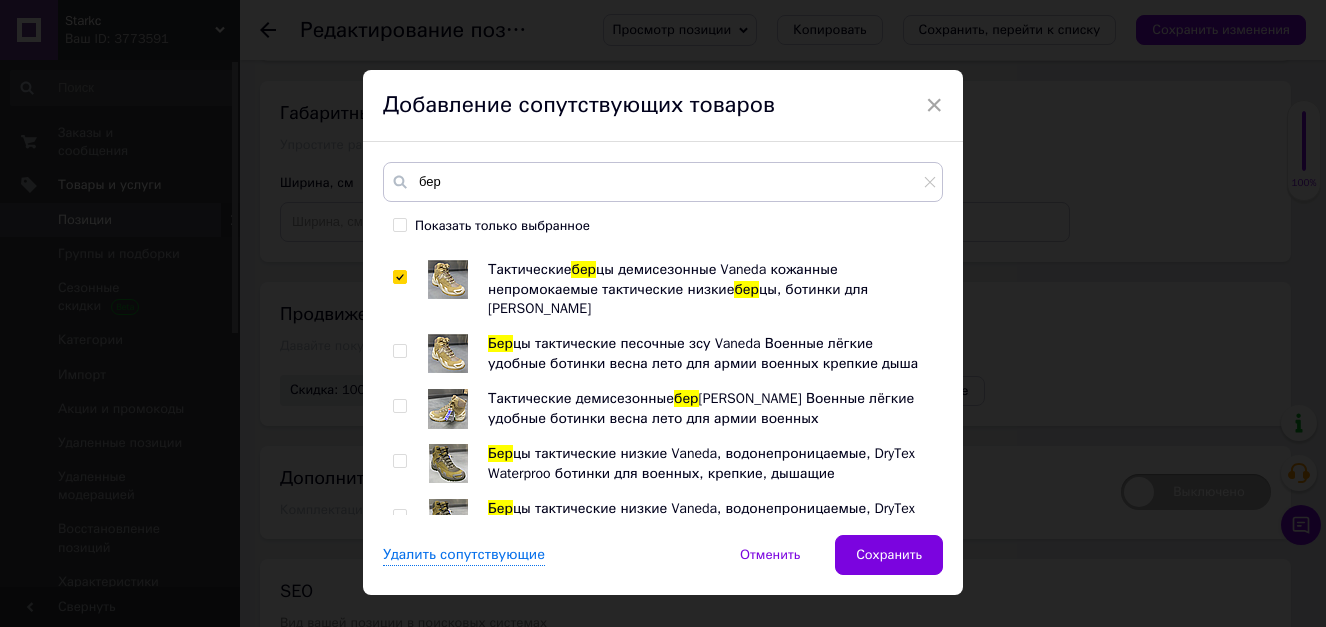 click at bounding box center (399, 406) 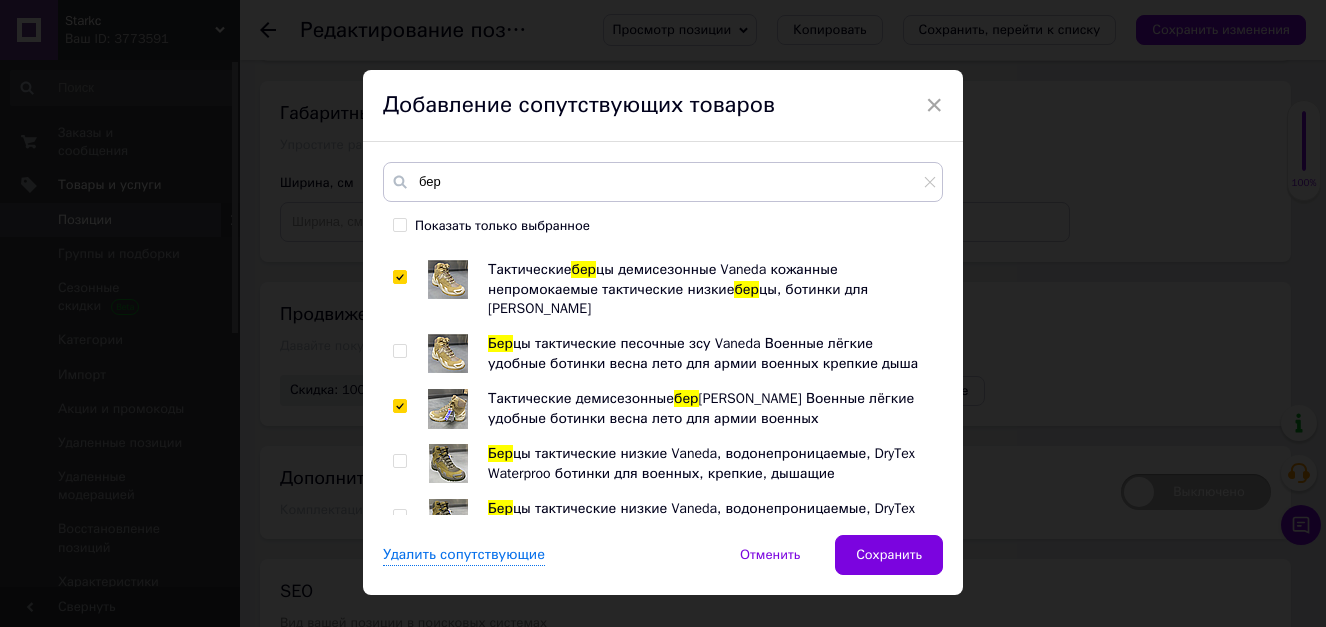 checkbox on "true" 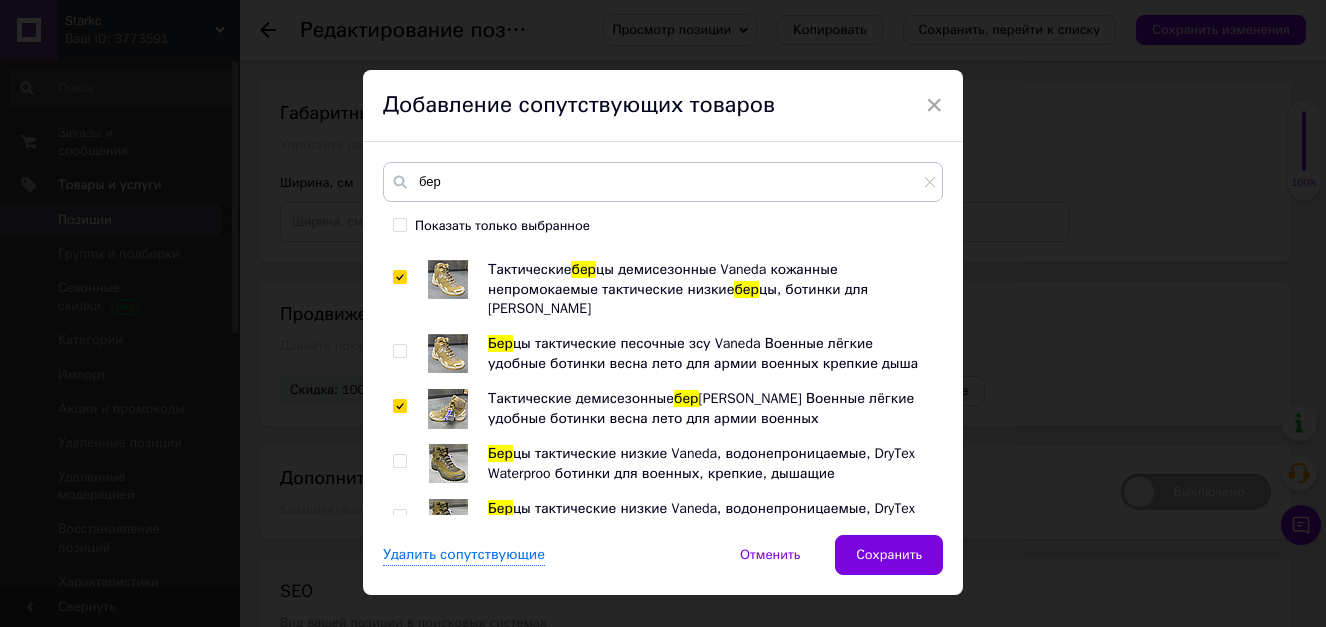 click at bounding box center (399, 461) 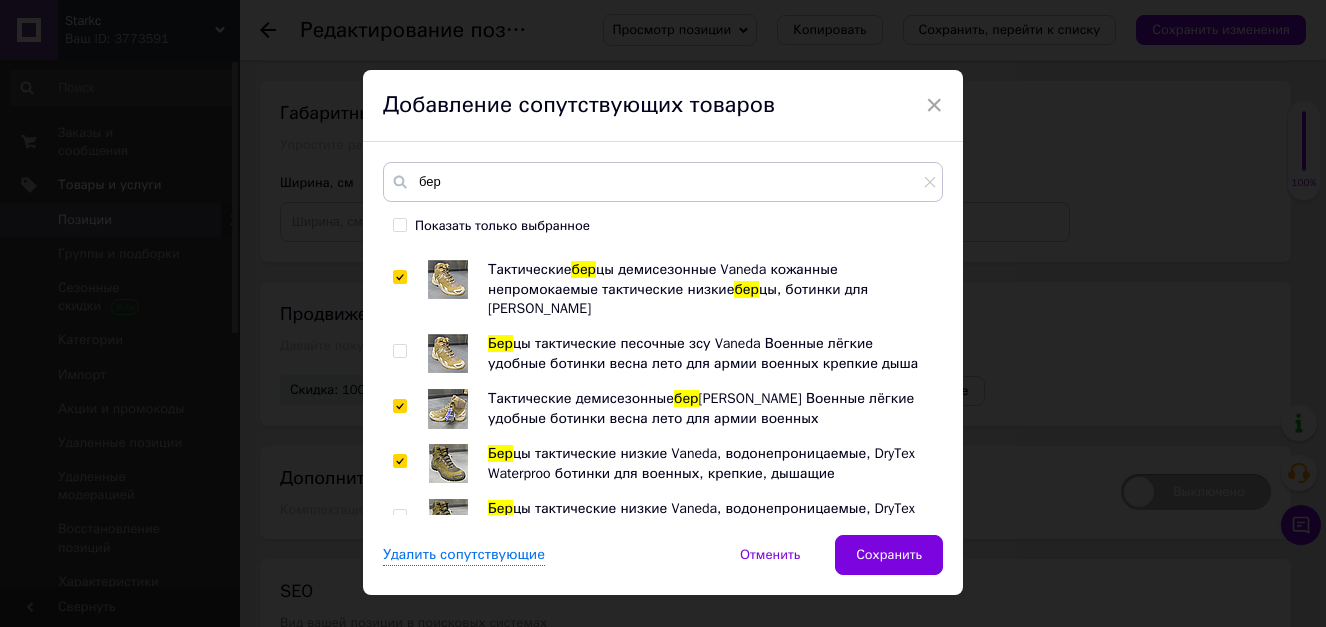 checkbox on "true" 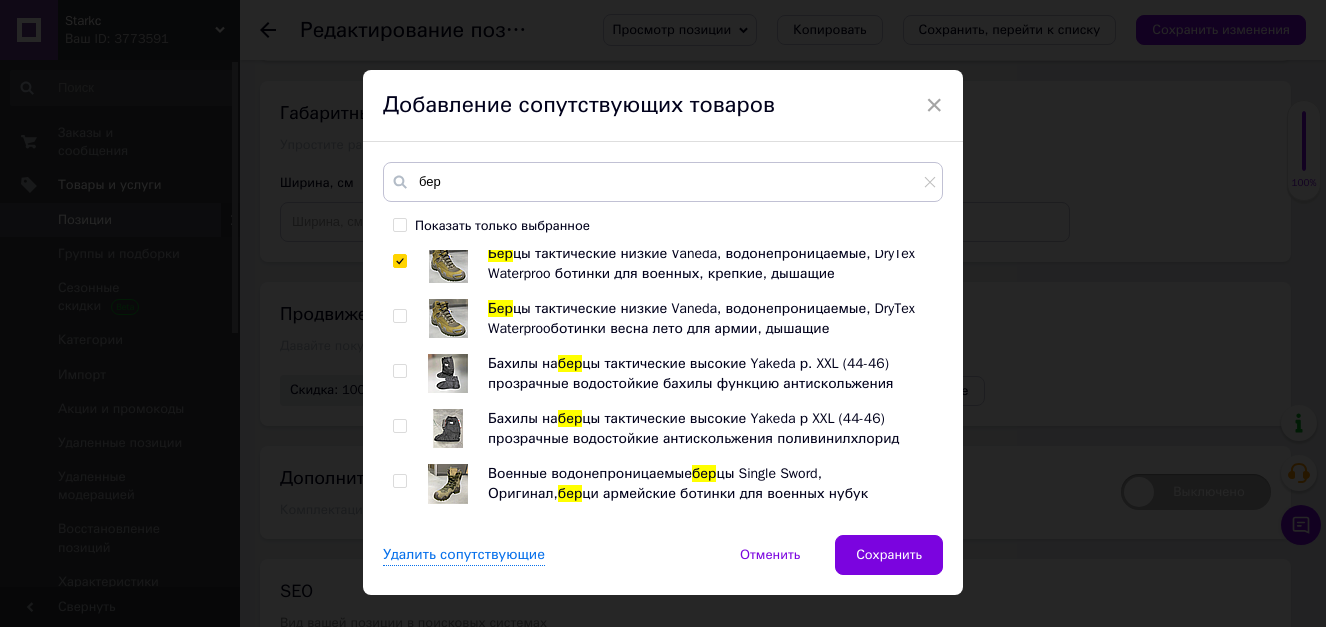 scroll, scrollTop: 400, scrollLeft: 0, axis: vertical 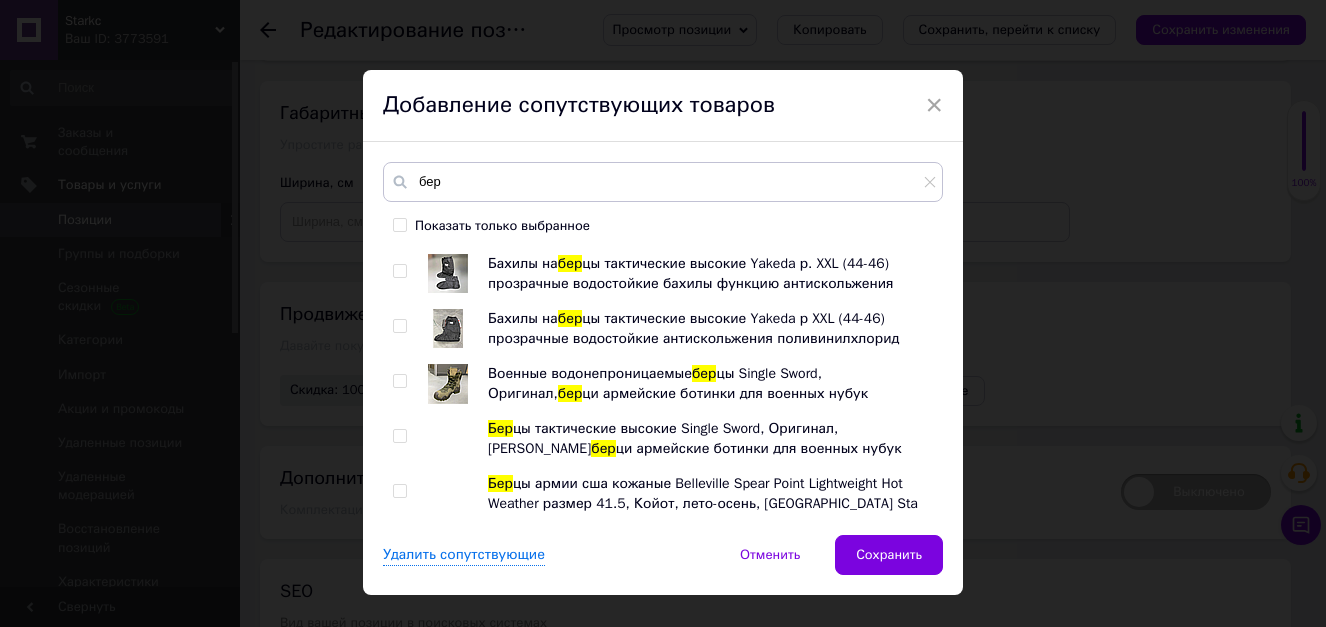 click at bounding box center [400, 381] 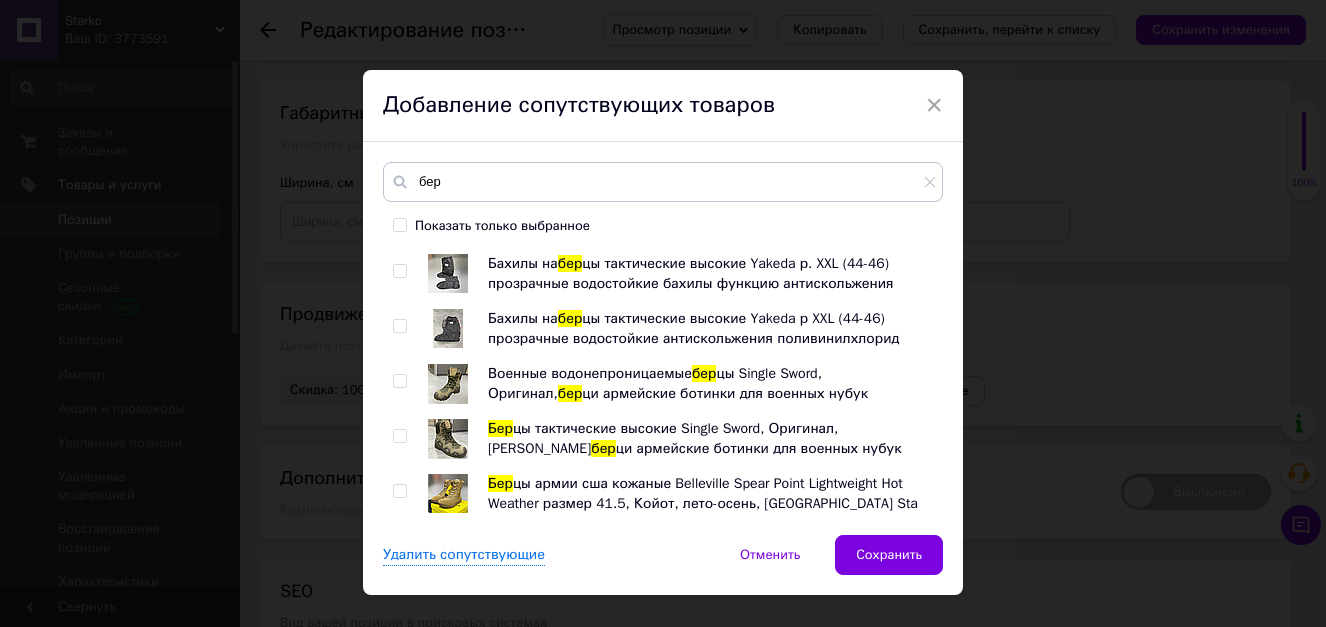click at bounding box center [399, 381] 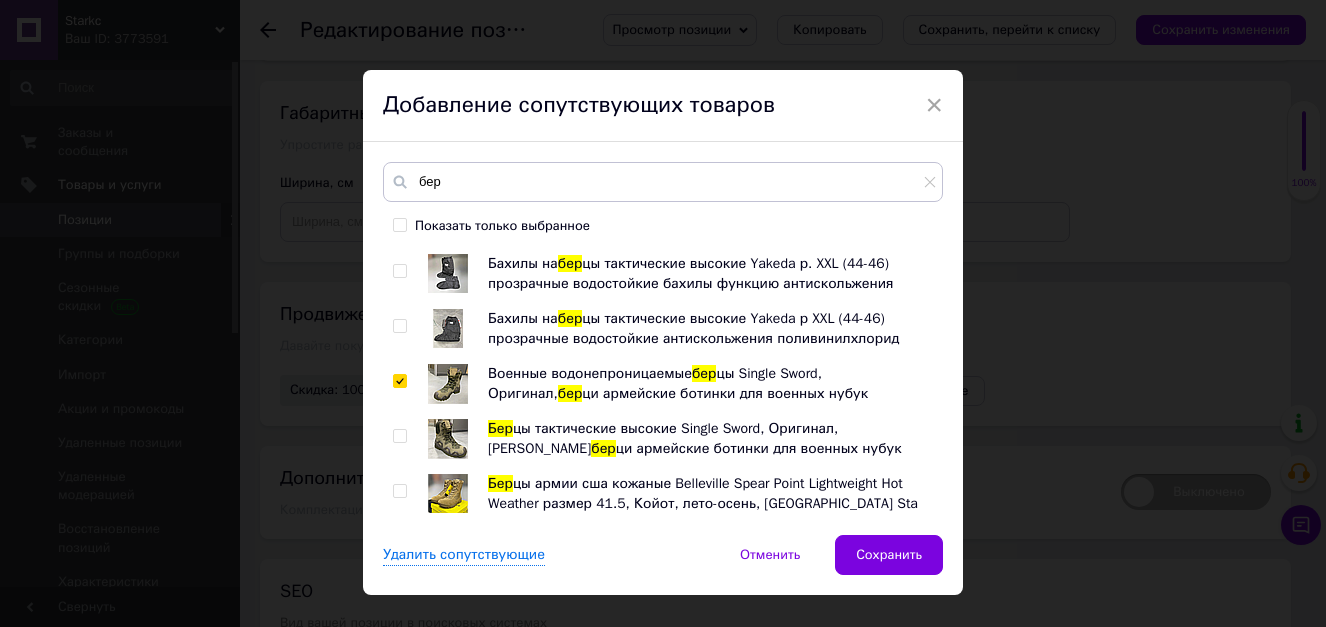 checkbox on "true" 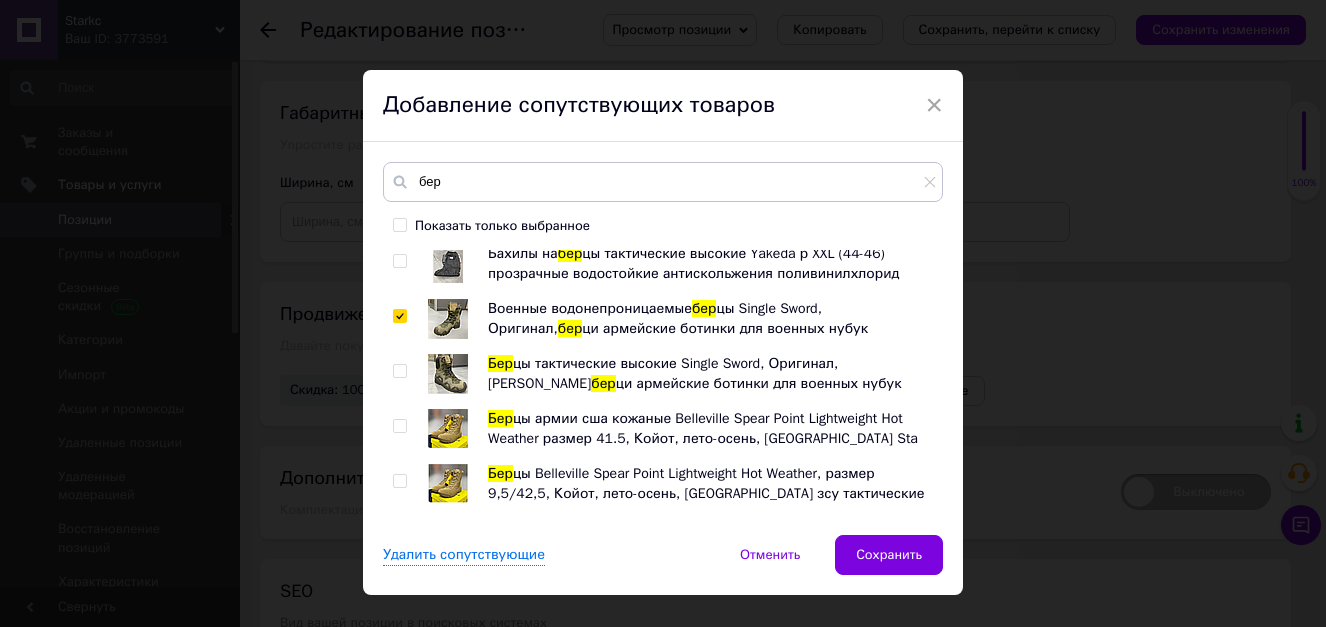 scroll, scrollTop: 500, scrollLeft: 0, axis: vertical 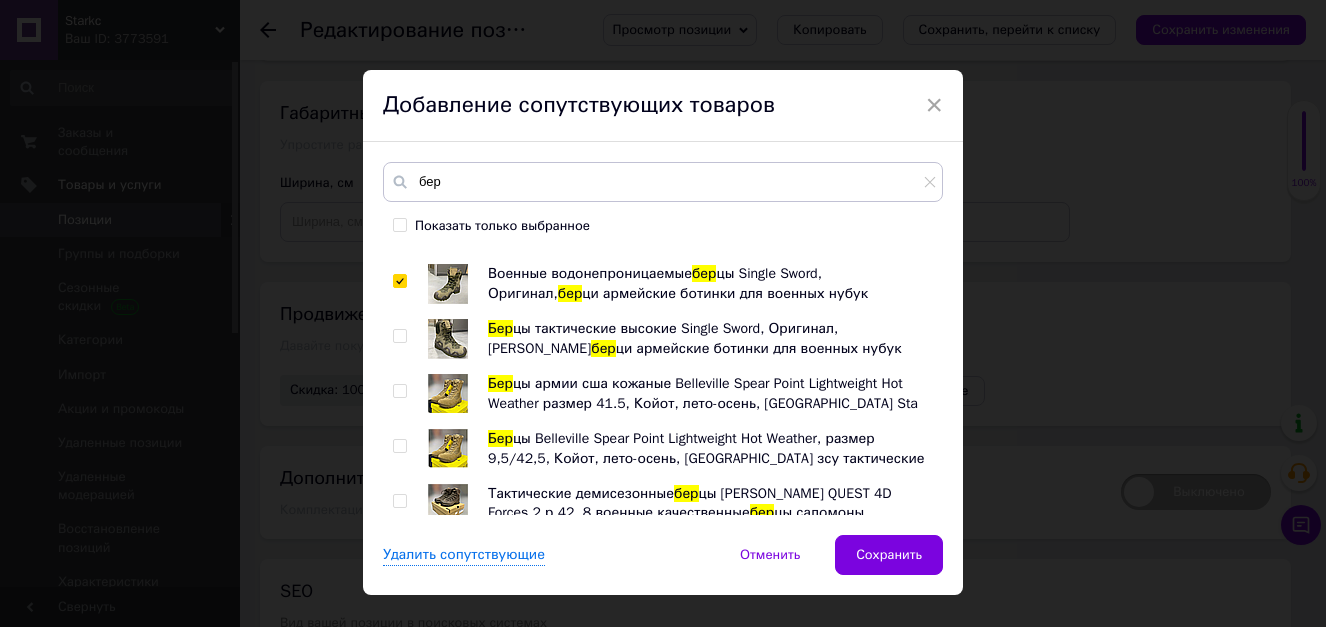 click at bounding box center [399, 391] 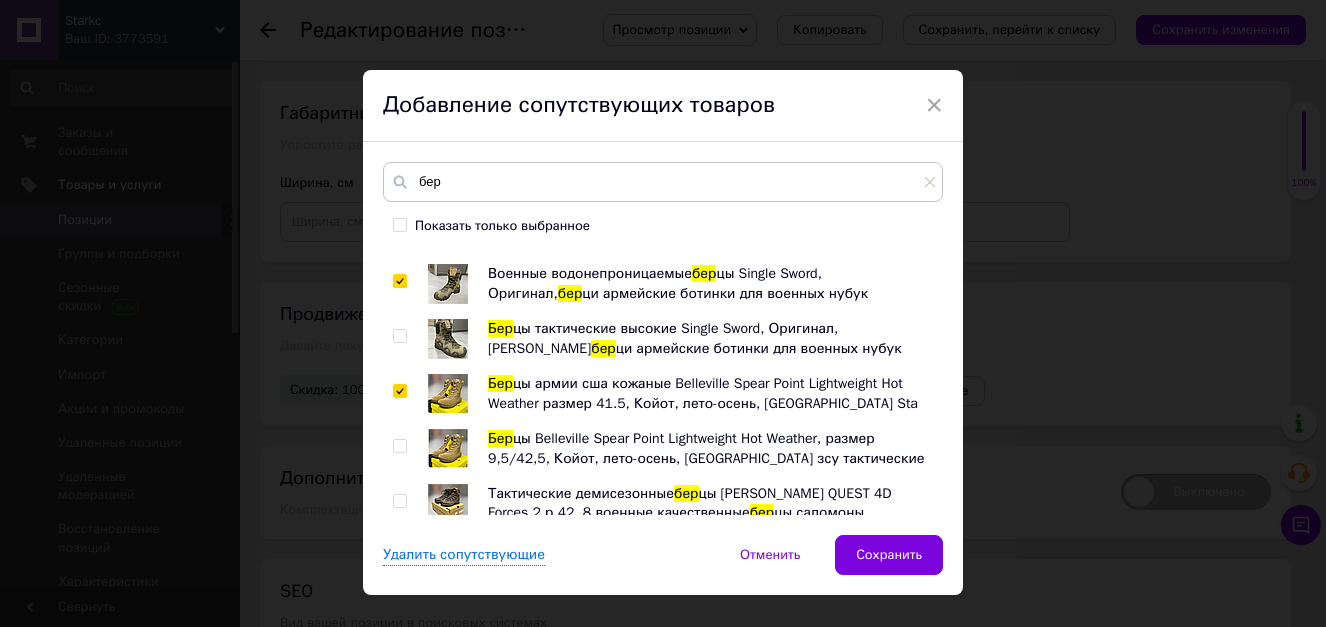 checkbox on "true" 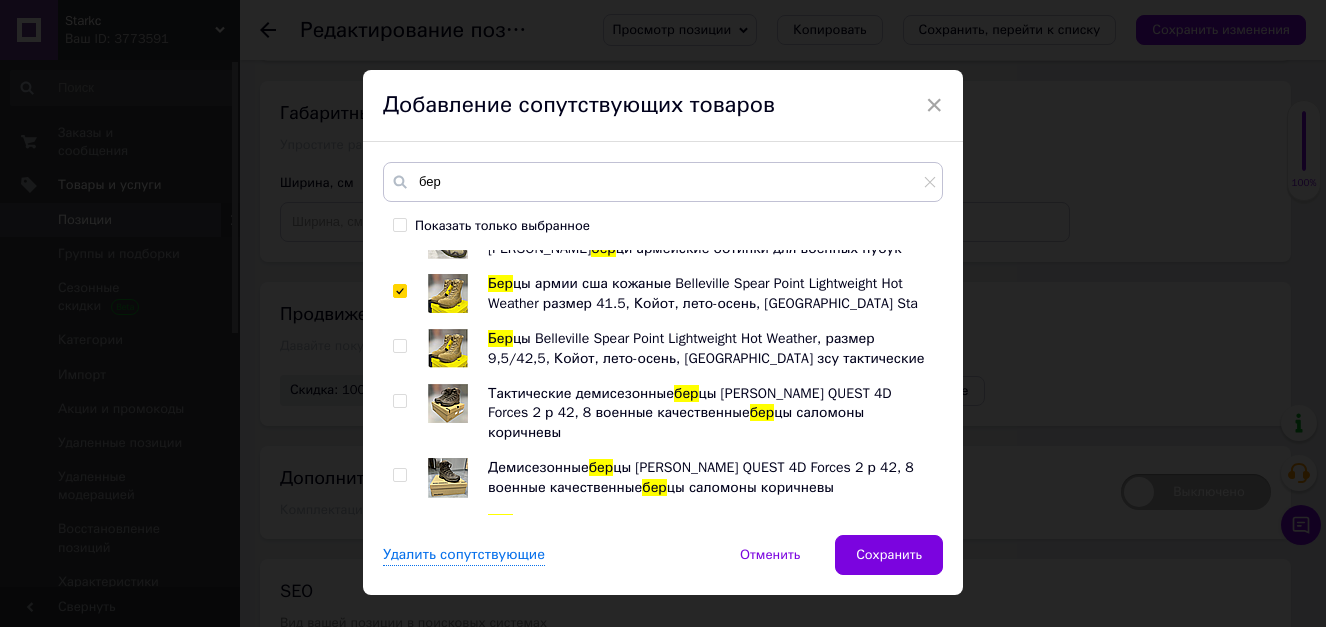 click at bounding box center (399, 401) 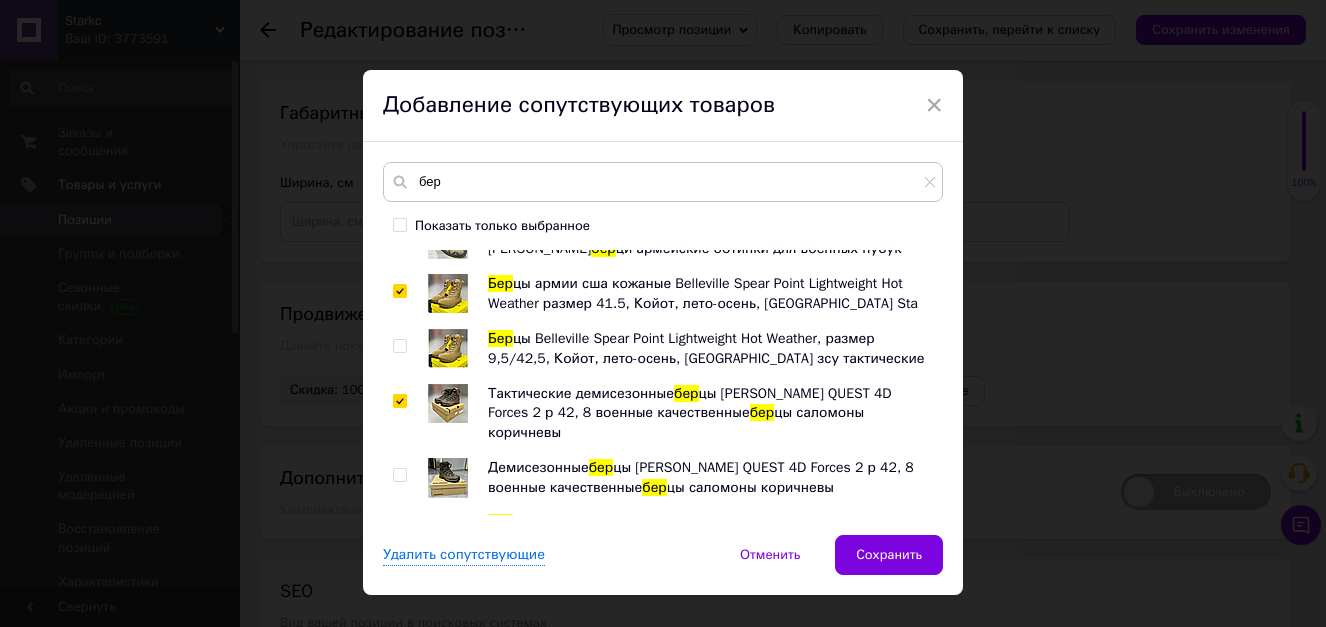 checkbox on "true" 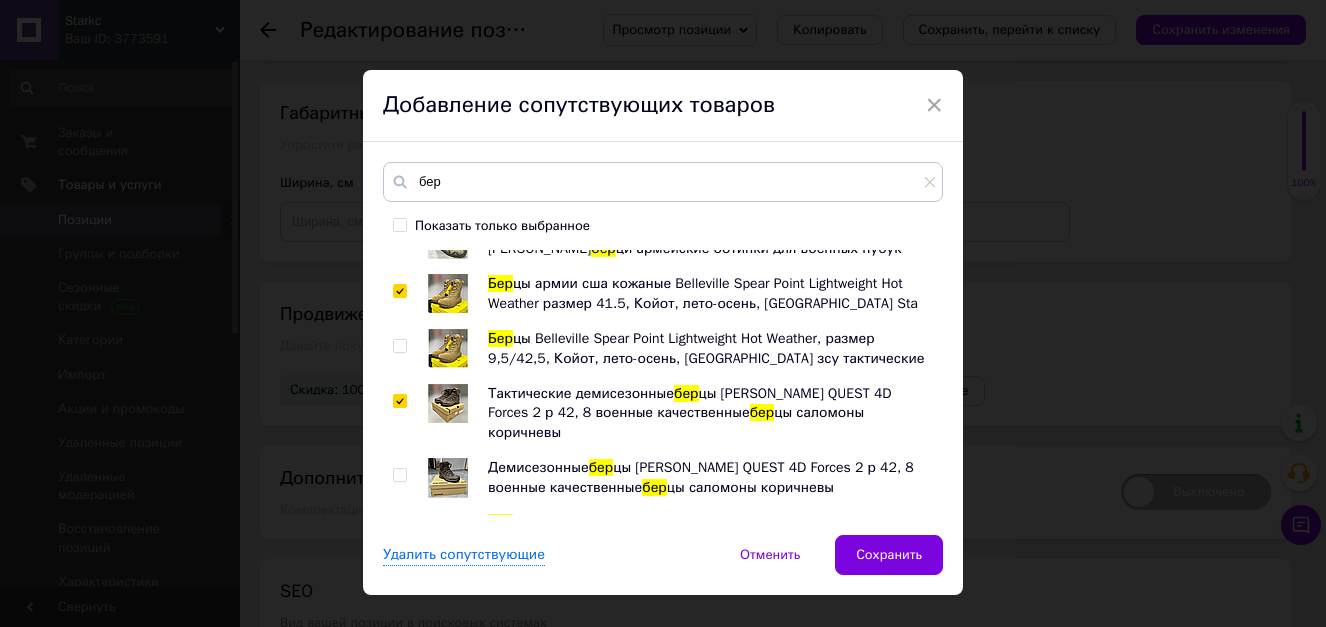 scroll, scrollTop: 700, scrollLeft: 0, axis: vertical 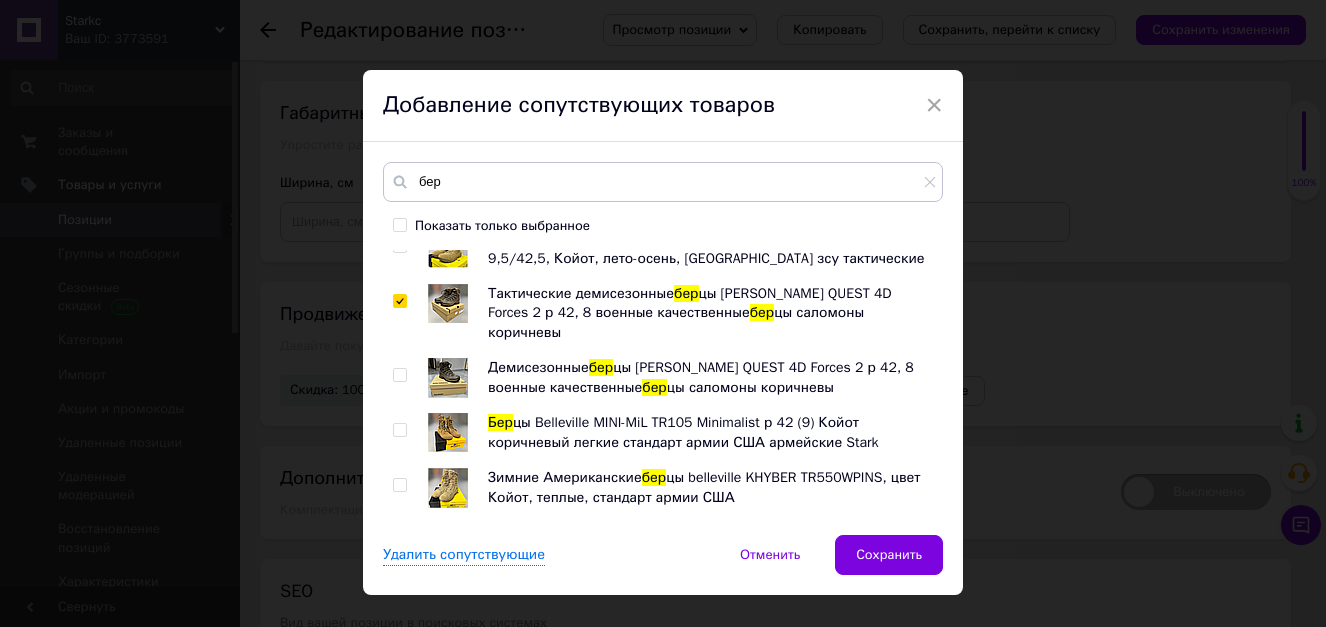 click at bounding box center [399, 430] 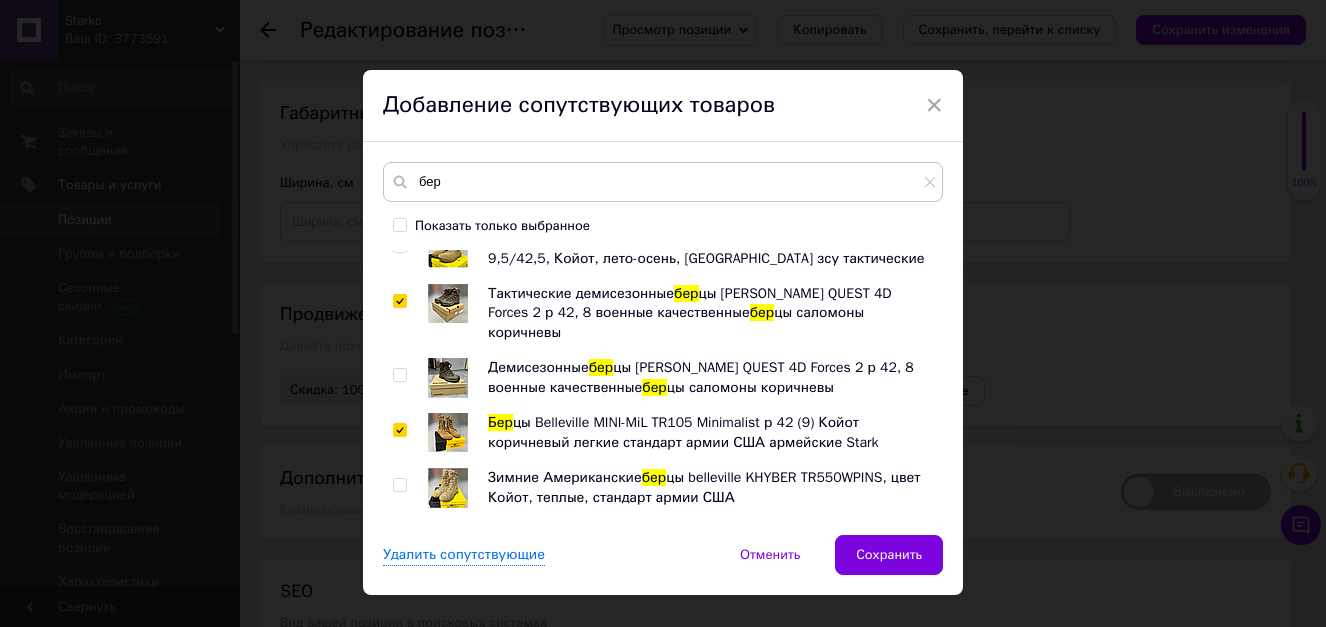 checkbox on "true" 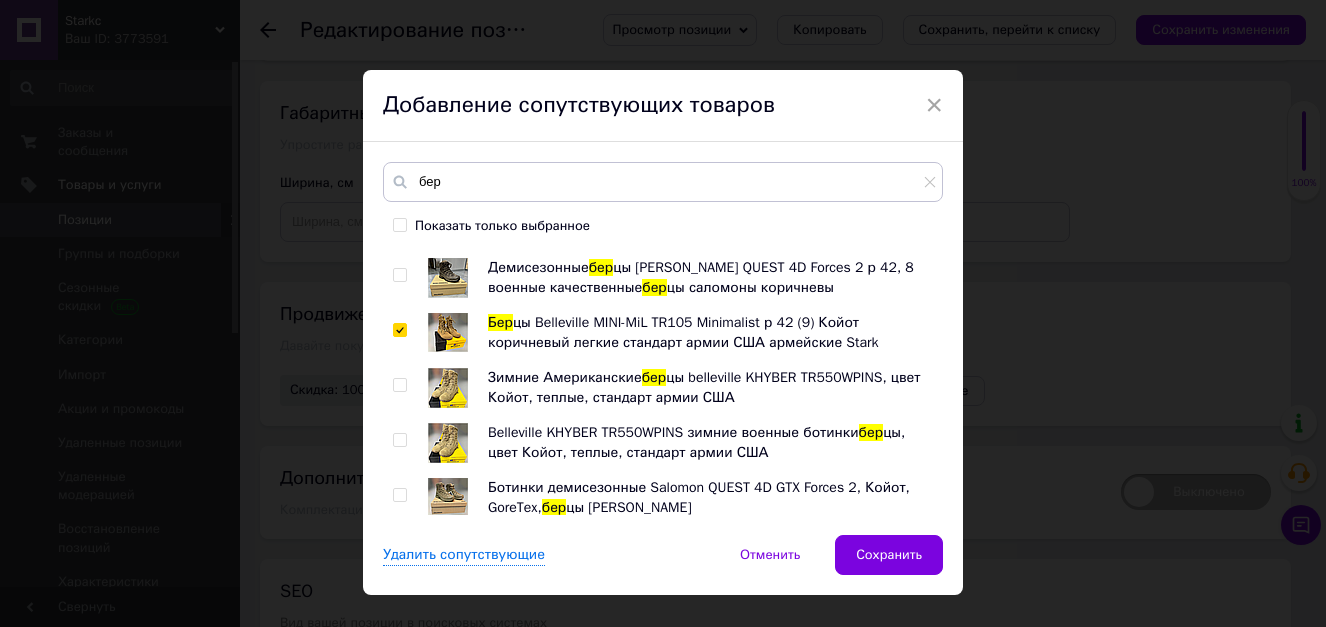 click at bounding box center [399, 440] 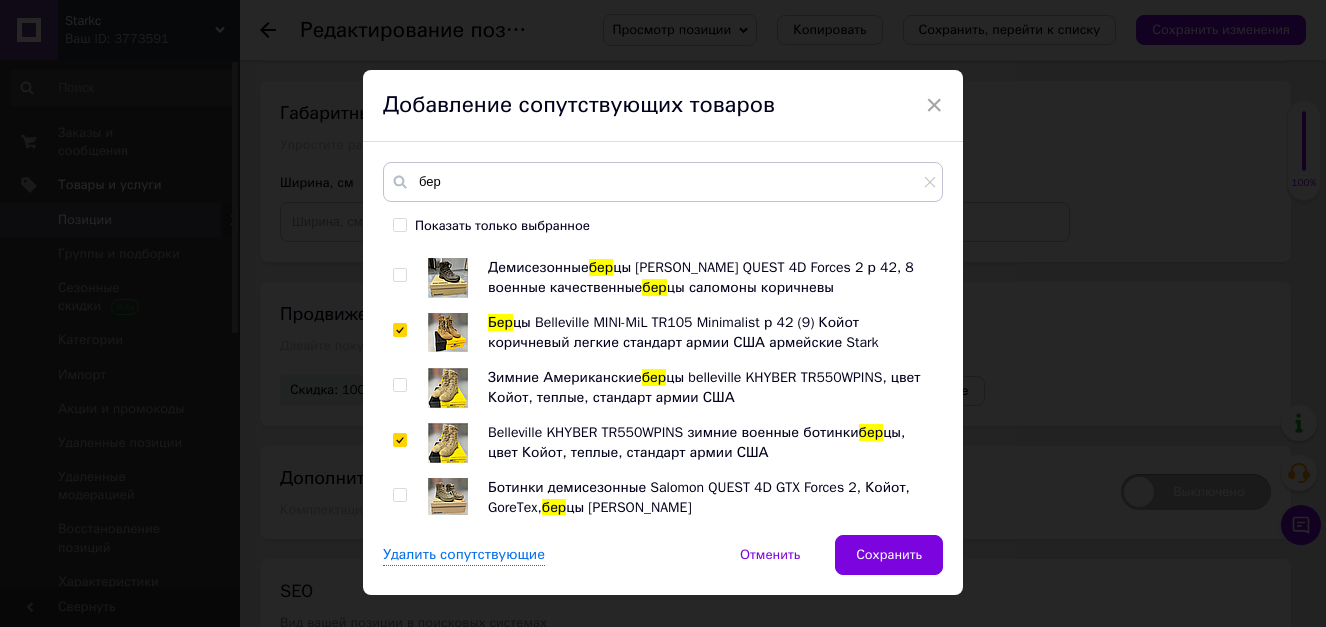 checkbox on "true" 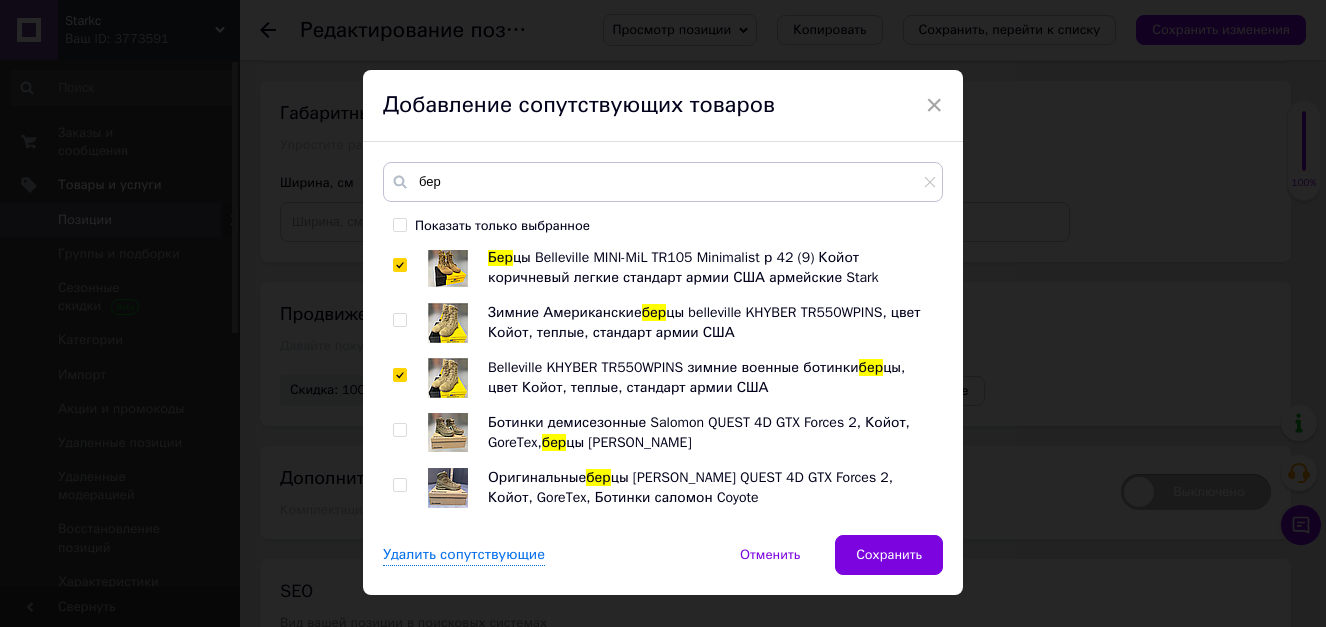 scroll, scrollTop: 900, scrollLeft: 0, axis: vertical 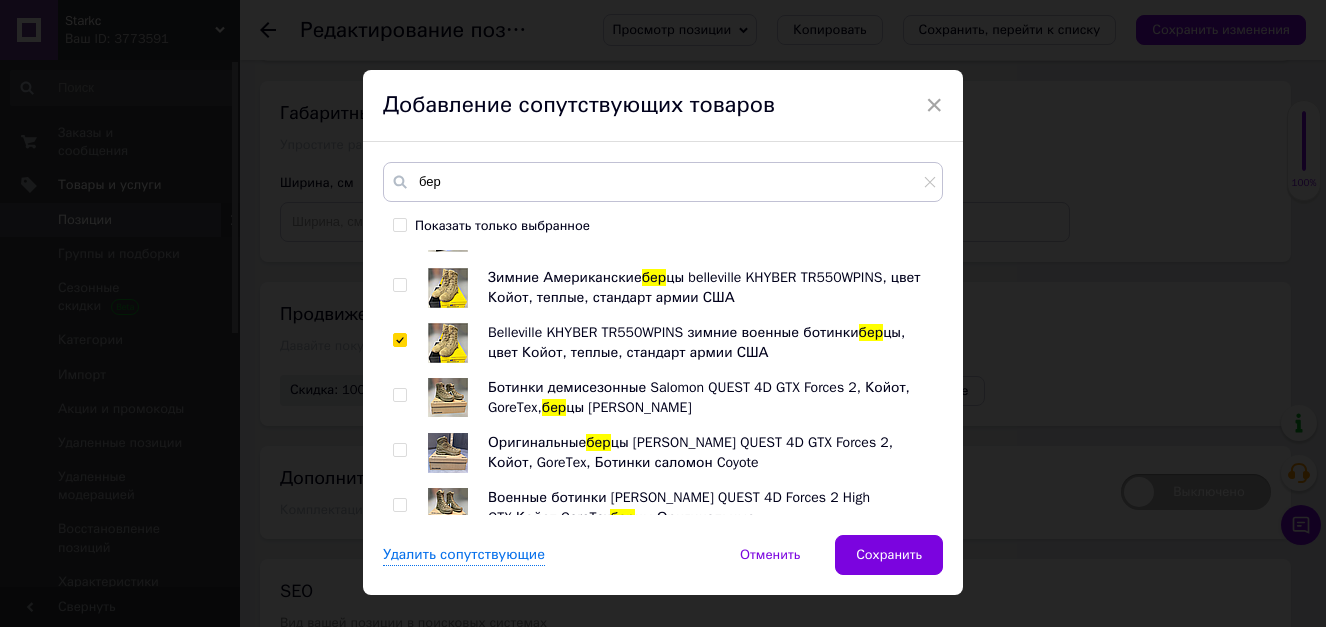 click at bounding box center [399, 450] 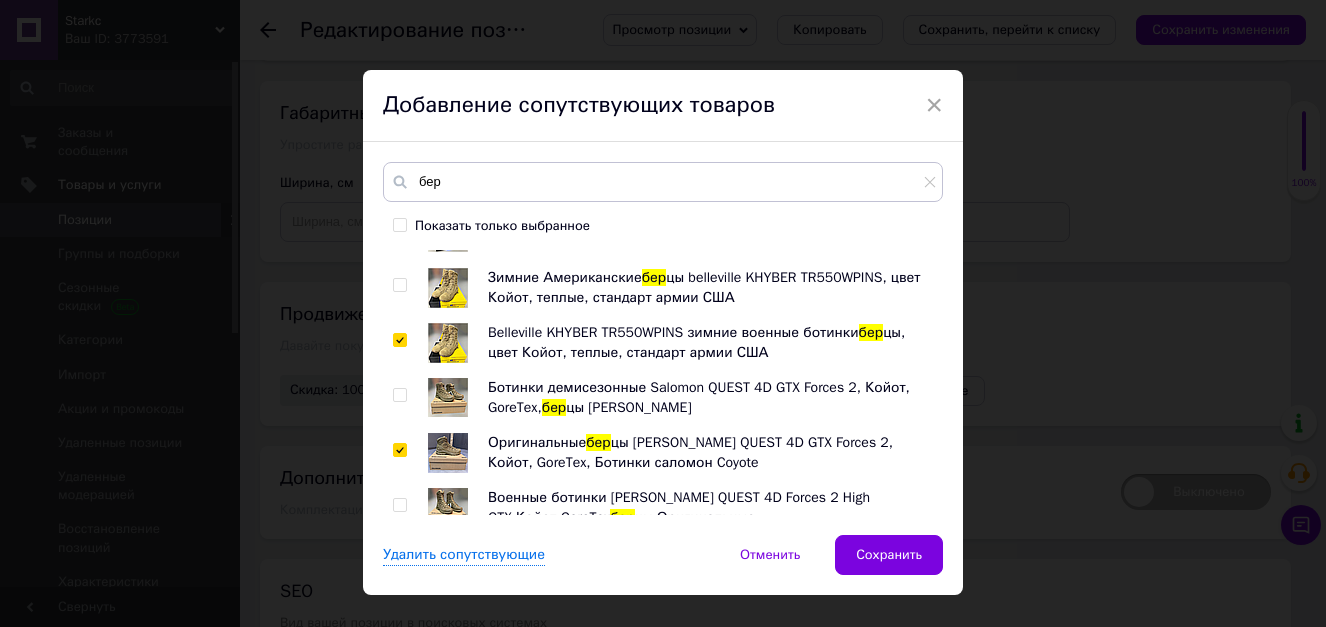 checkbox on "true" 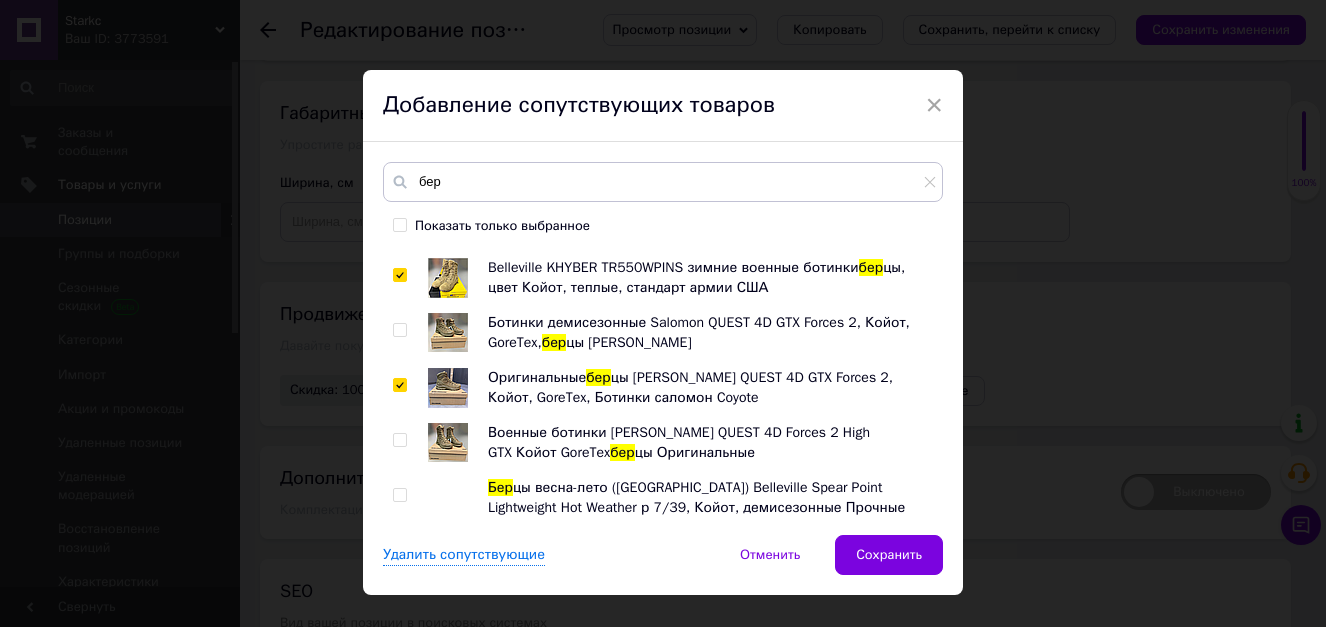 scroll, scrollTop: 1000, scrollLeft: 0, axis: vertical 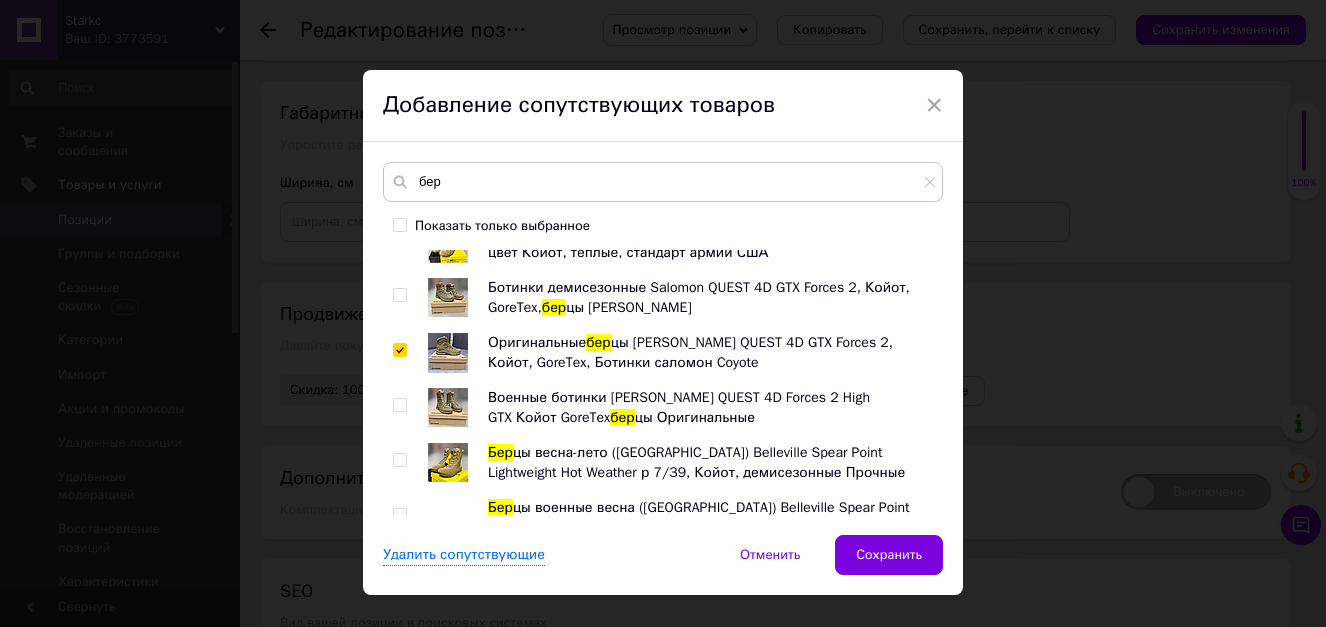 click at bounding box center [399, 460] 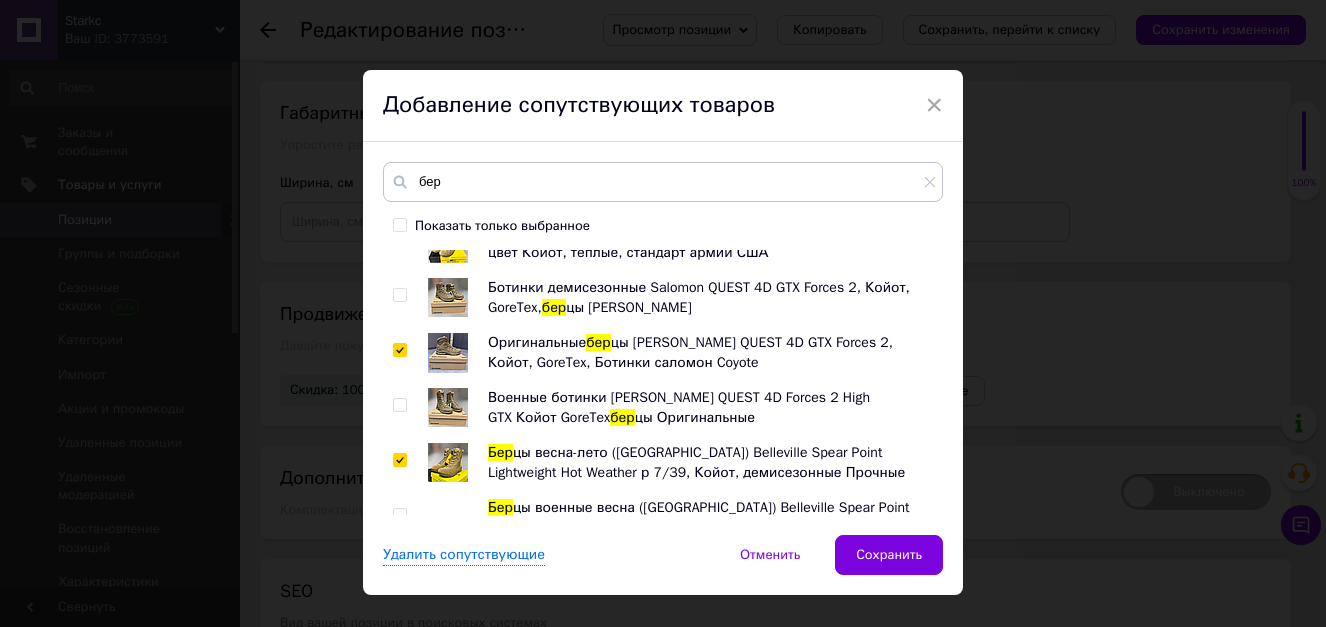 checkbox on "true" 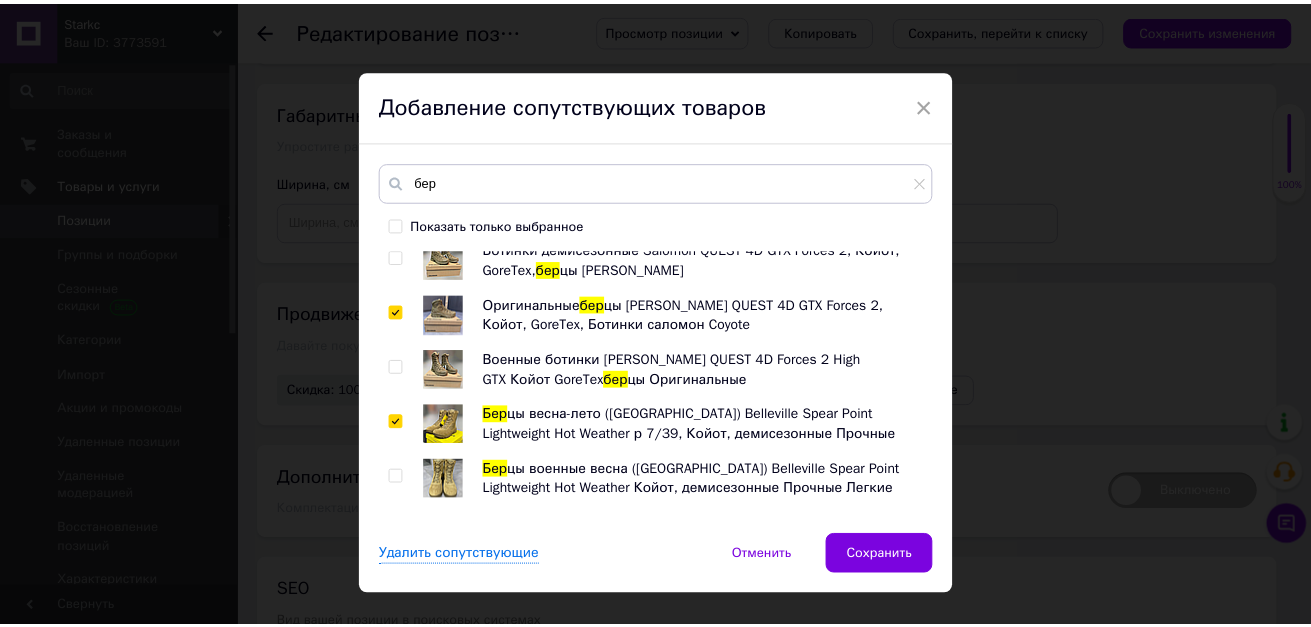 scroll, scrollTop: 1059, scrollLeft: 0, axis: vertical 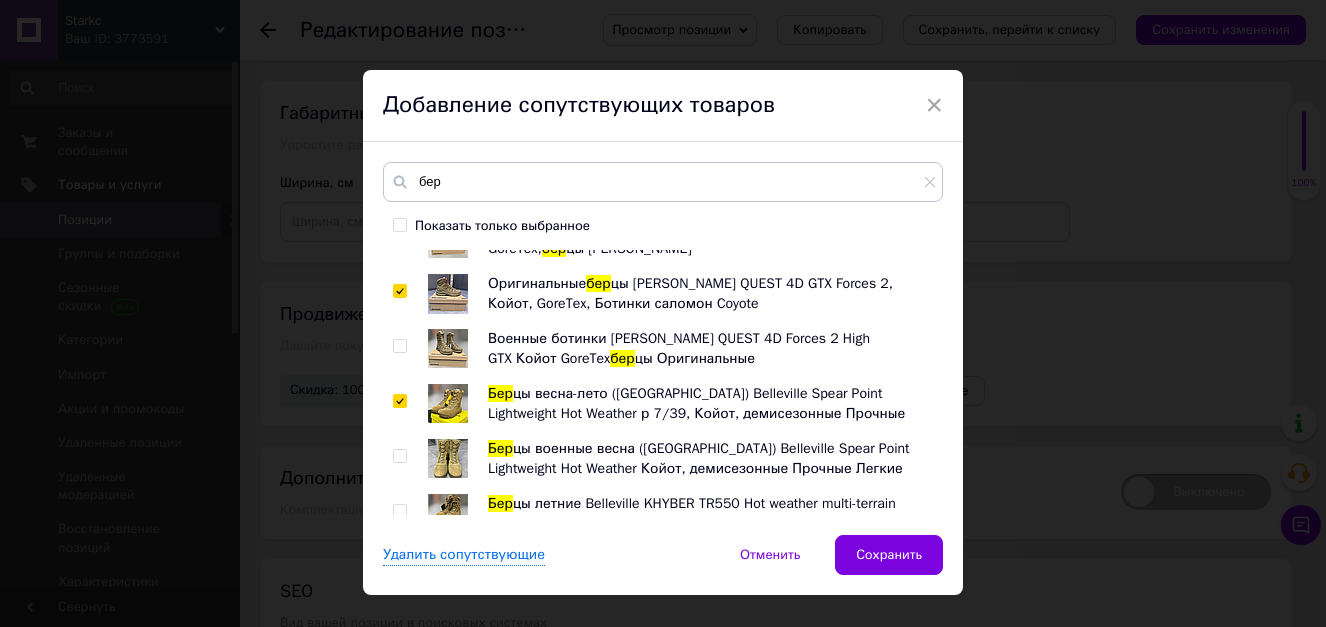 click at bounding box center (399, 511) 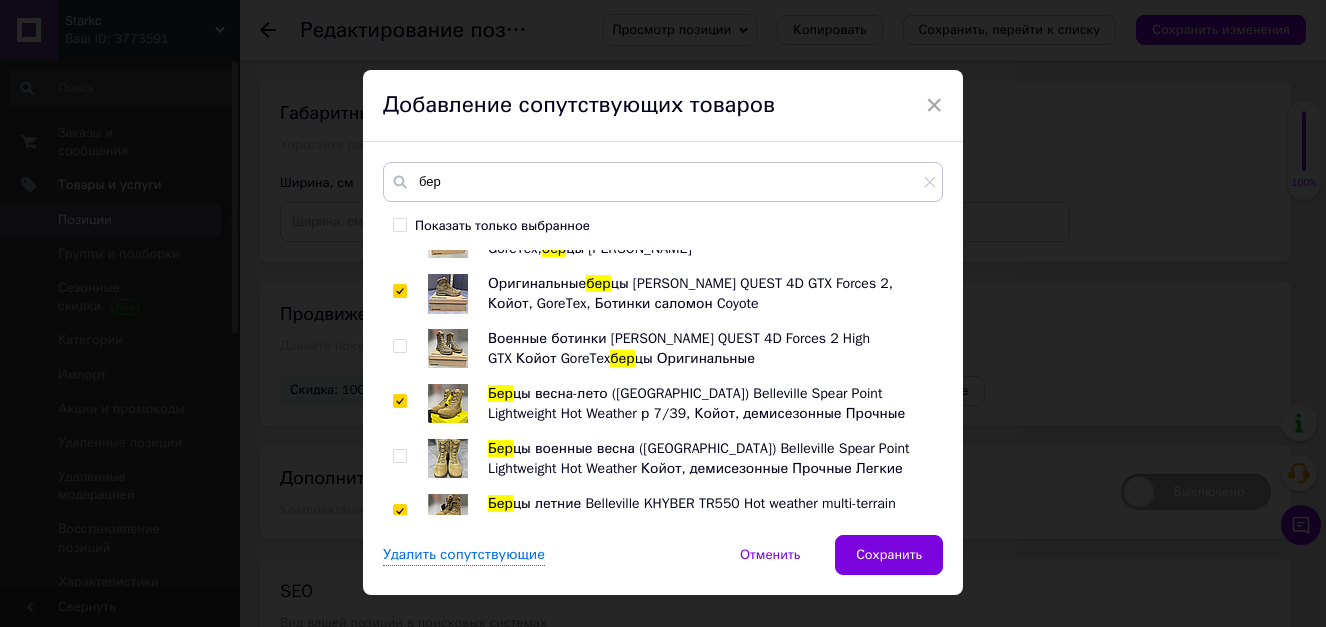 checkbox on "true" 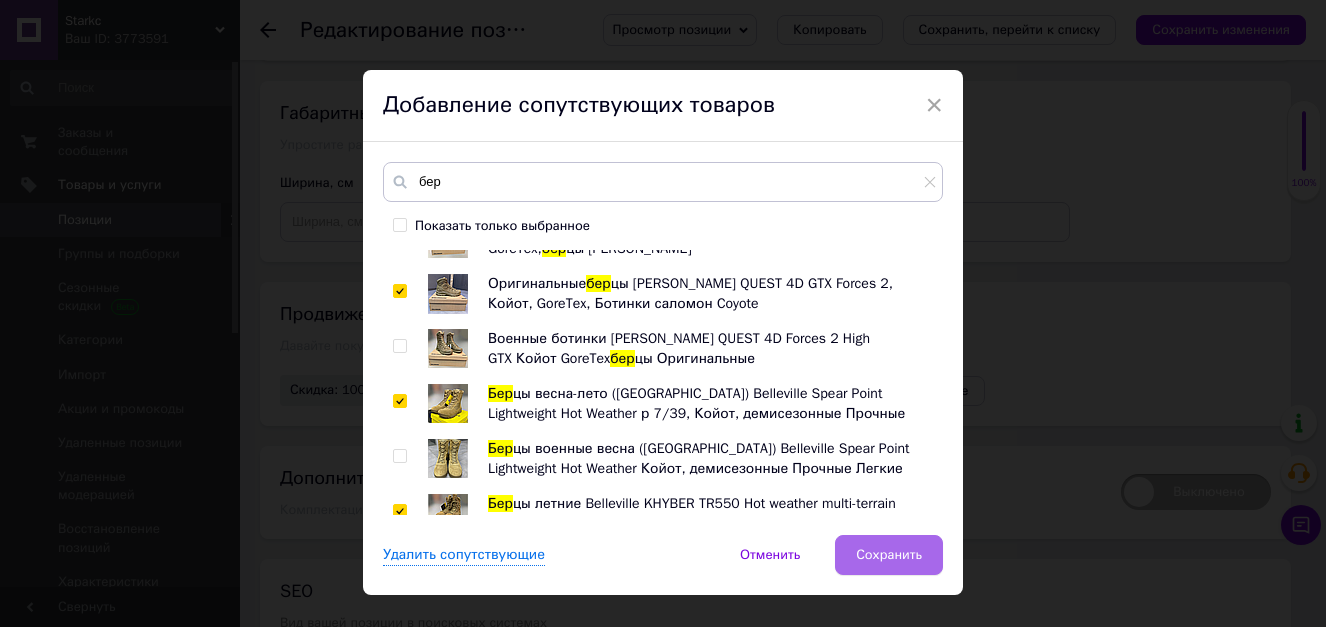 click on "Сохранить" at bounding box center (889, 555) 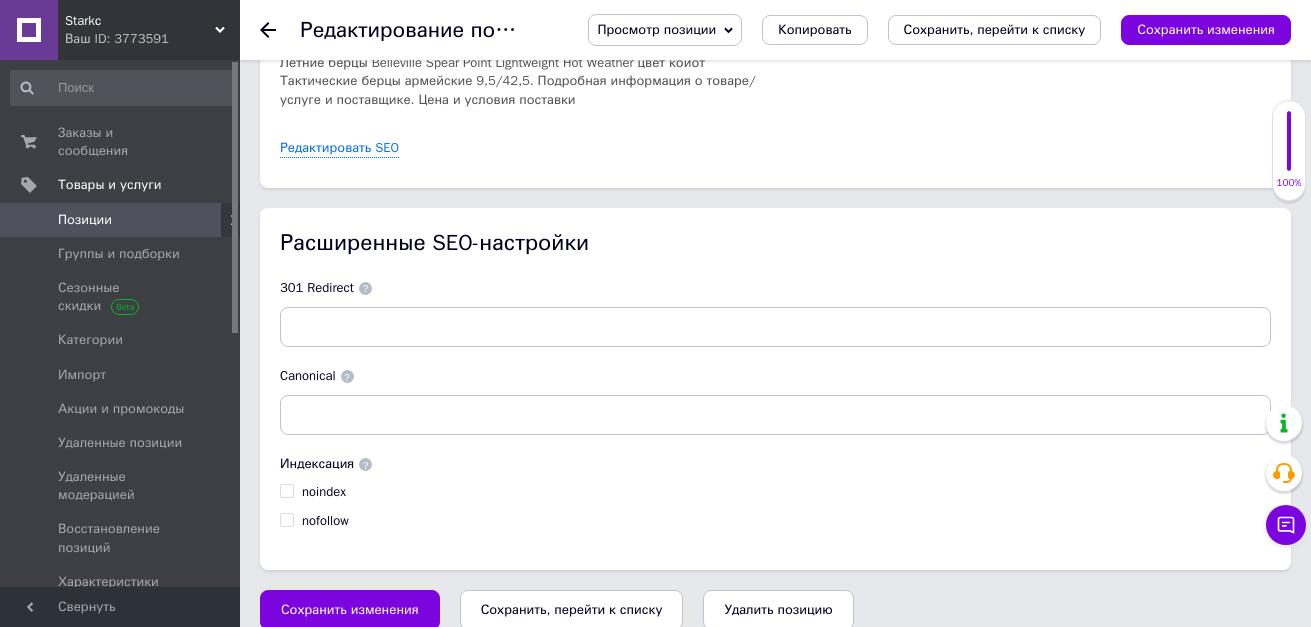 scroll, scrollTop: 3024, scrollLeft: 0, axis: vertical 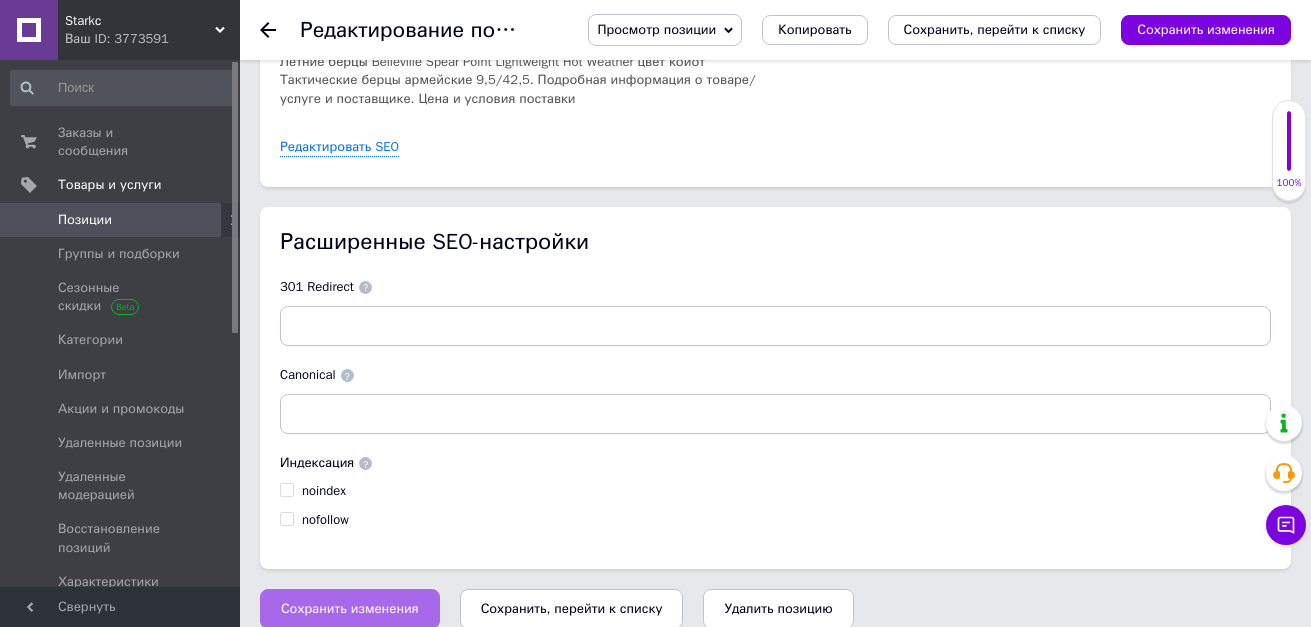 click on "Сохранить изменения" at bounding box center [350, 609] 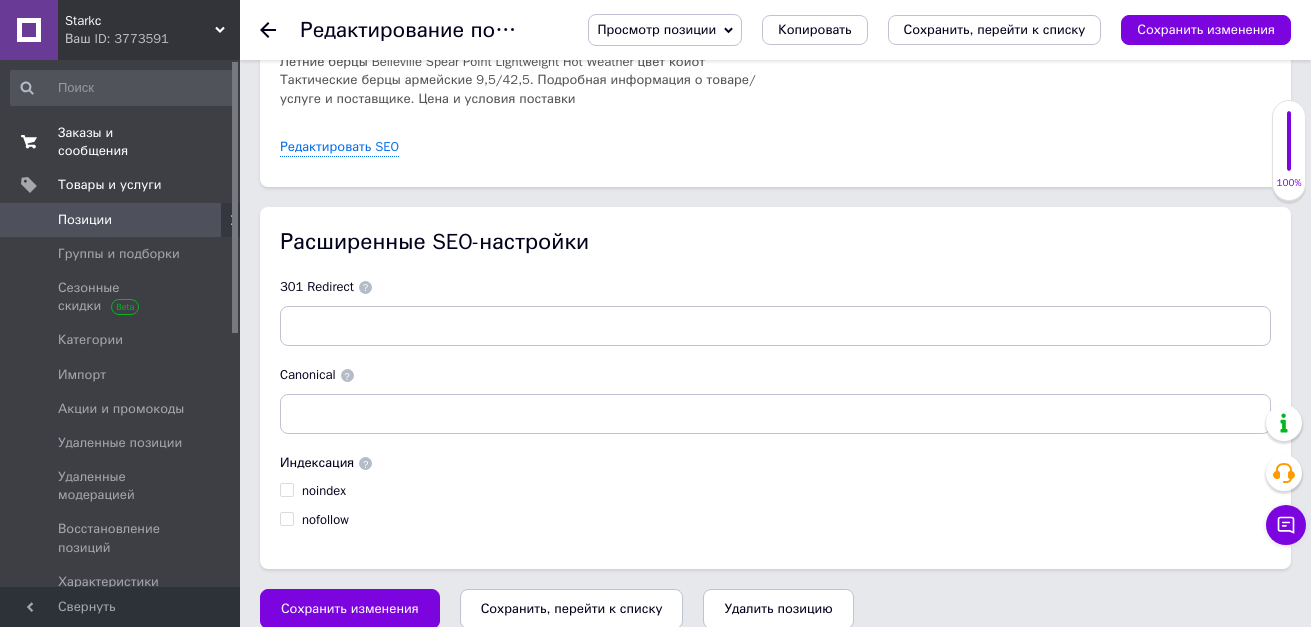 click on "Заказы и сообщения" at bounding box center (121, 142) 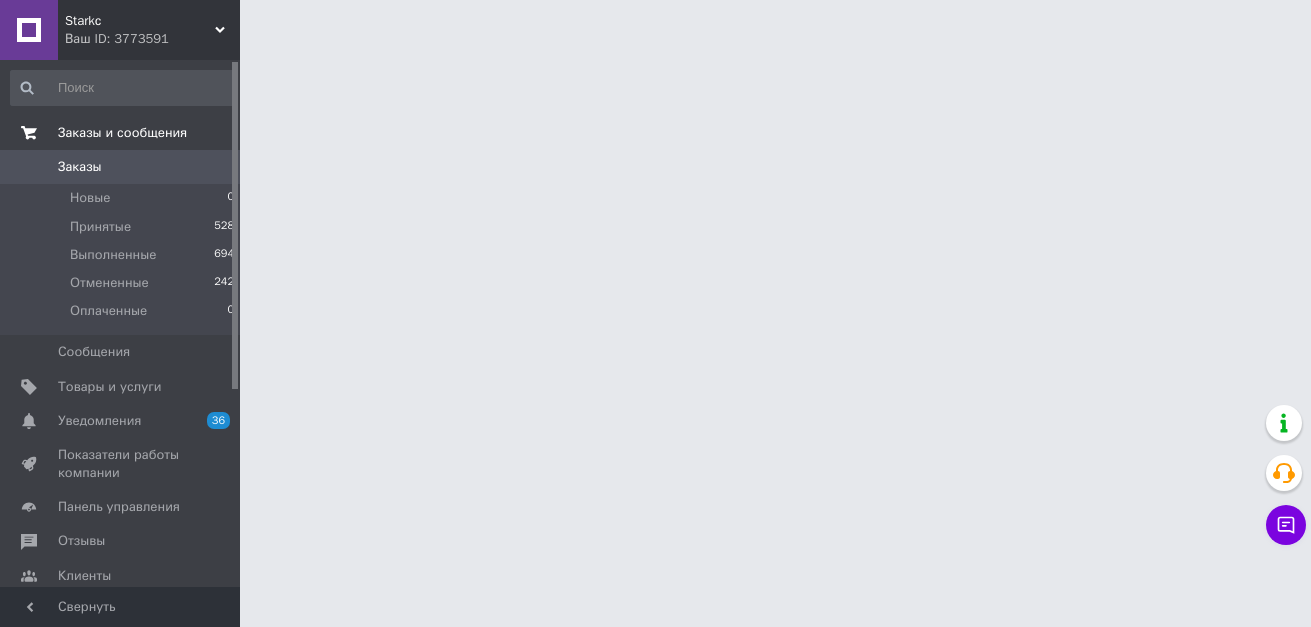 scroll, scrollTop: 0, scrollLeft: 0, axis: both 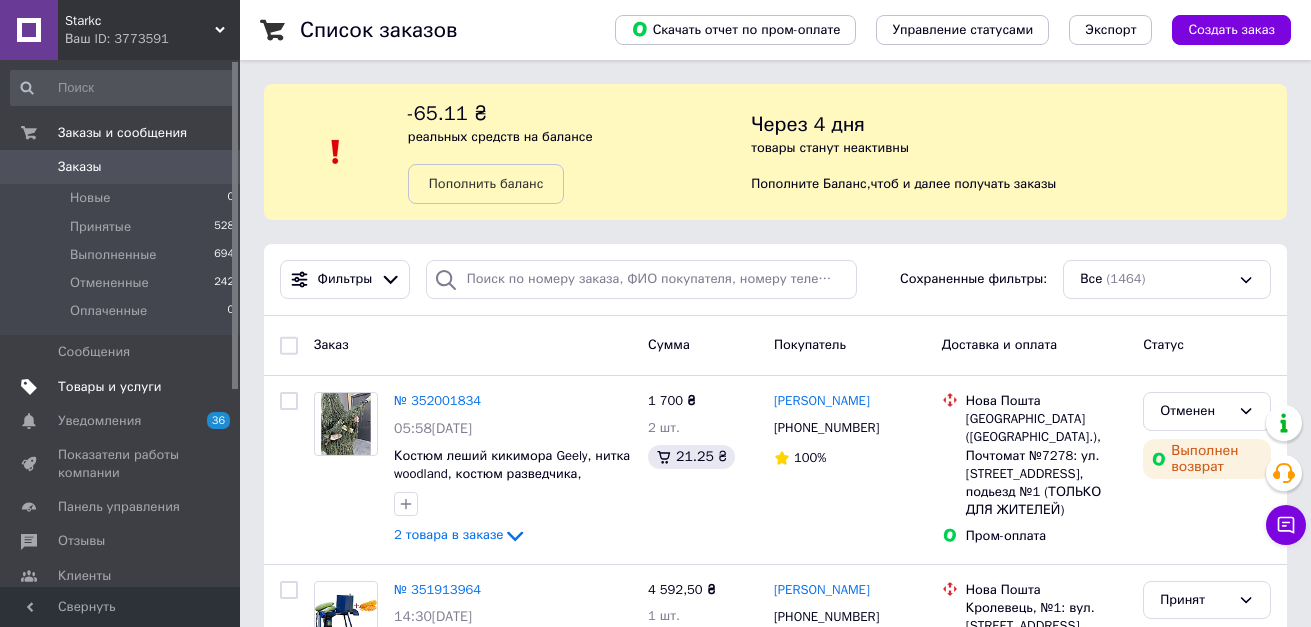 click on "Товары и услуги" at bounding box center [110, 387] 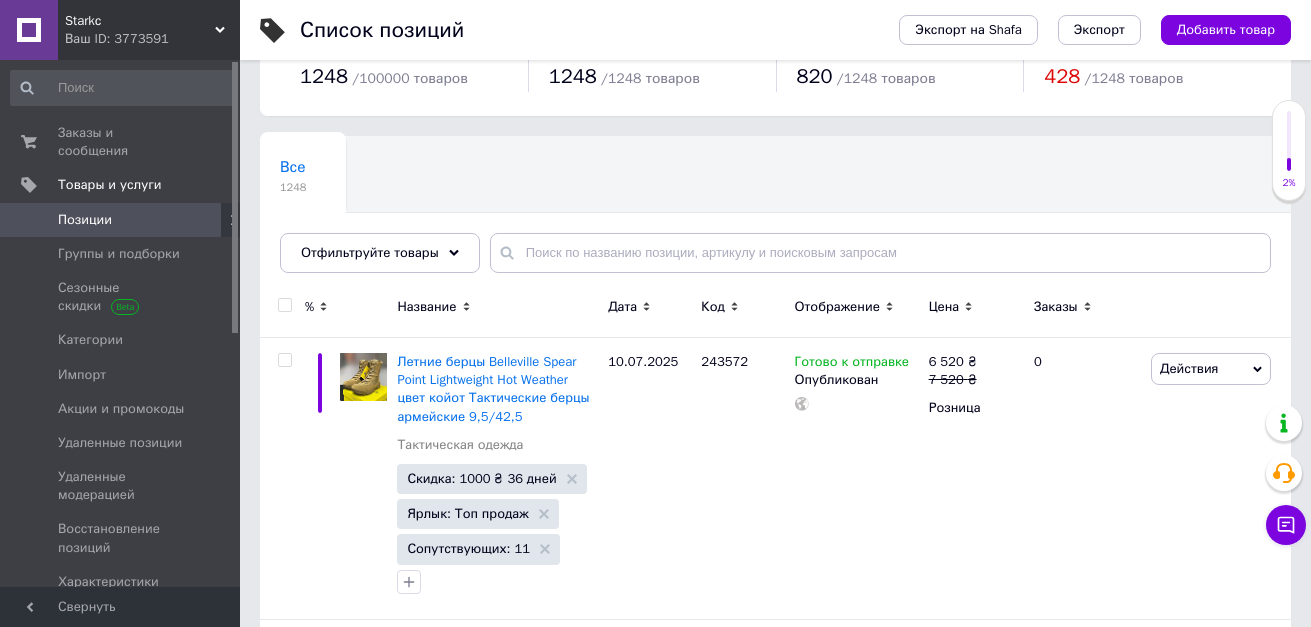 scroll, scrollTop: 100, scrollLeft: 0, axis: vertical 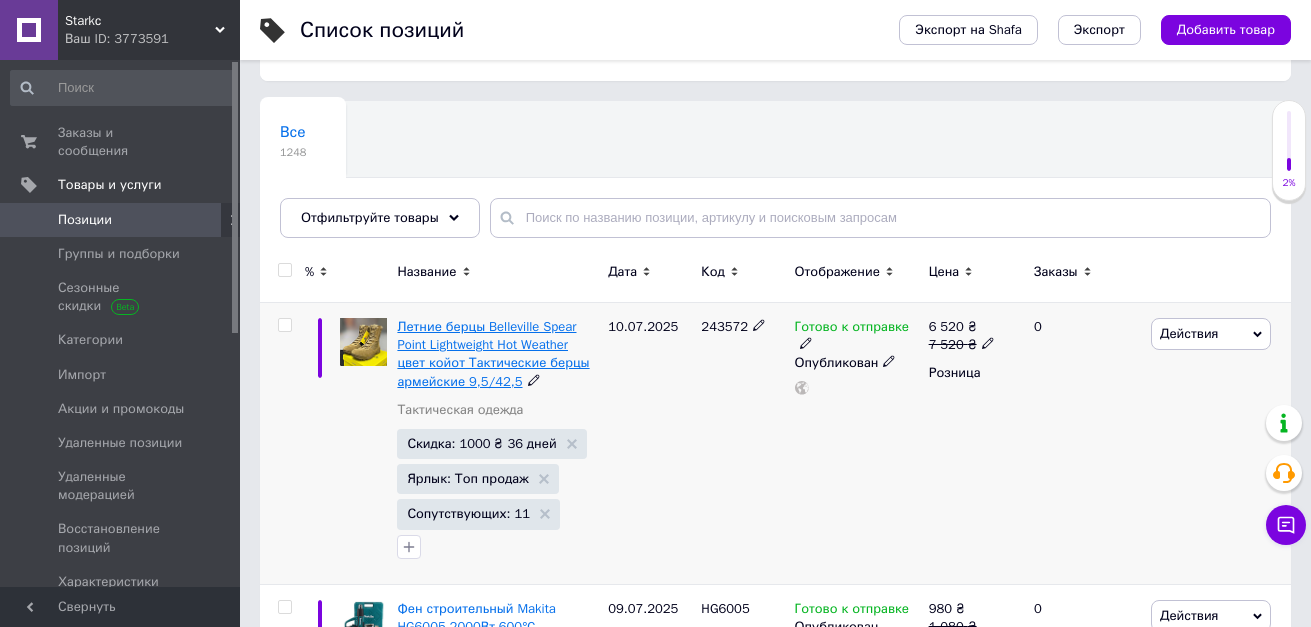click on "Летние берцы Belleville Spear Point Lightweight Hot Weather цвет койот Тактические берцы армейские 9,5/42,5" at bounding box center [493, 354] 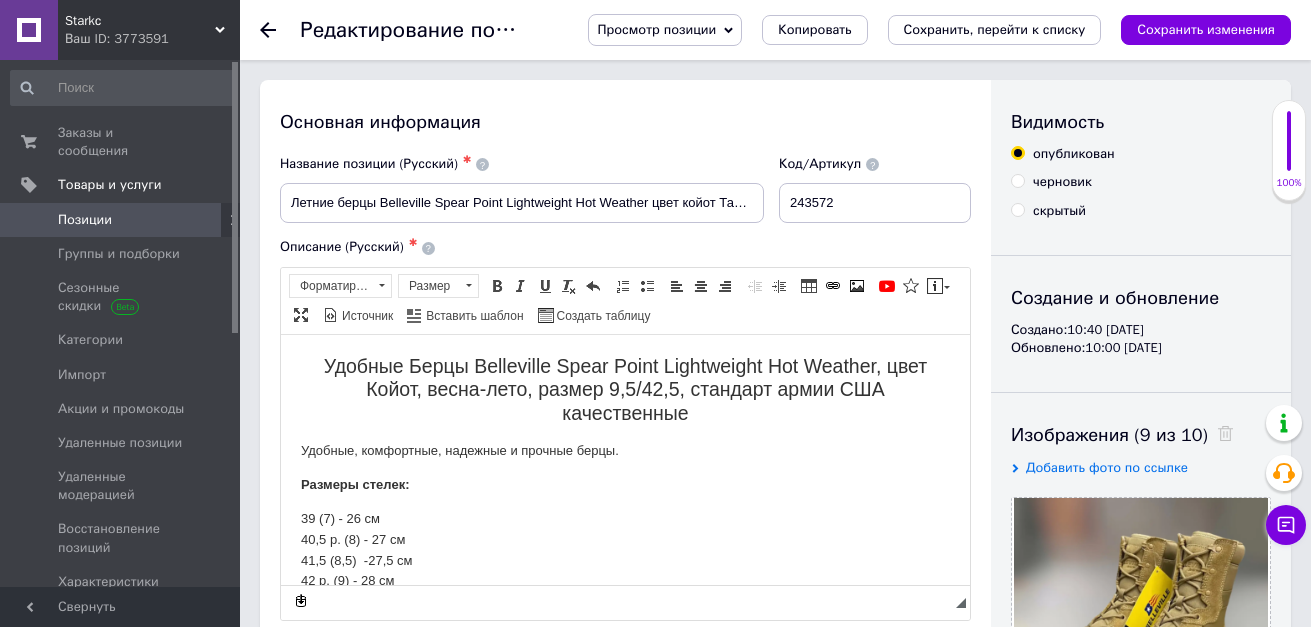 scroll, scrollTop: 0, scrollLeft: 0, axis: both 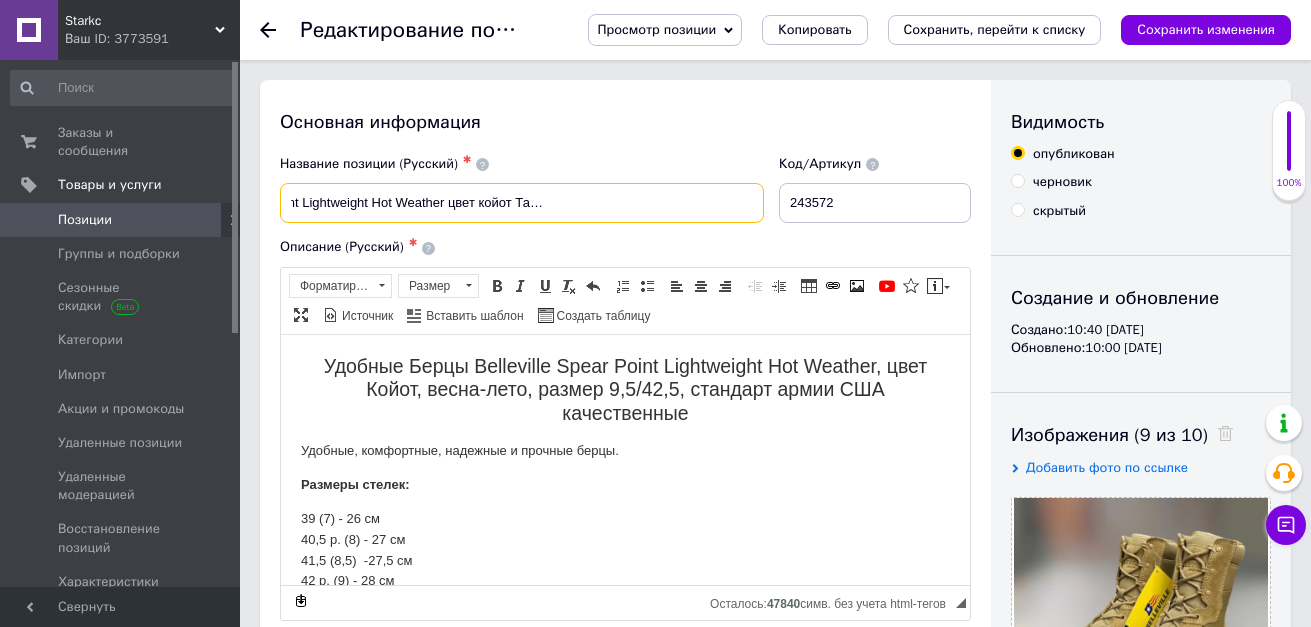 drag, startPoint x: 288, startPoint y: 199, endPoint x: 798, endPoint y: 188, distance: 510.11862 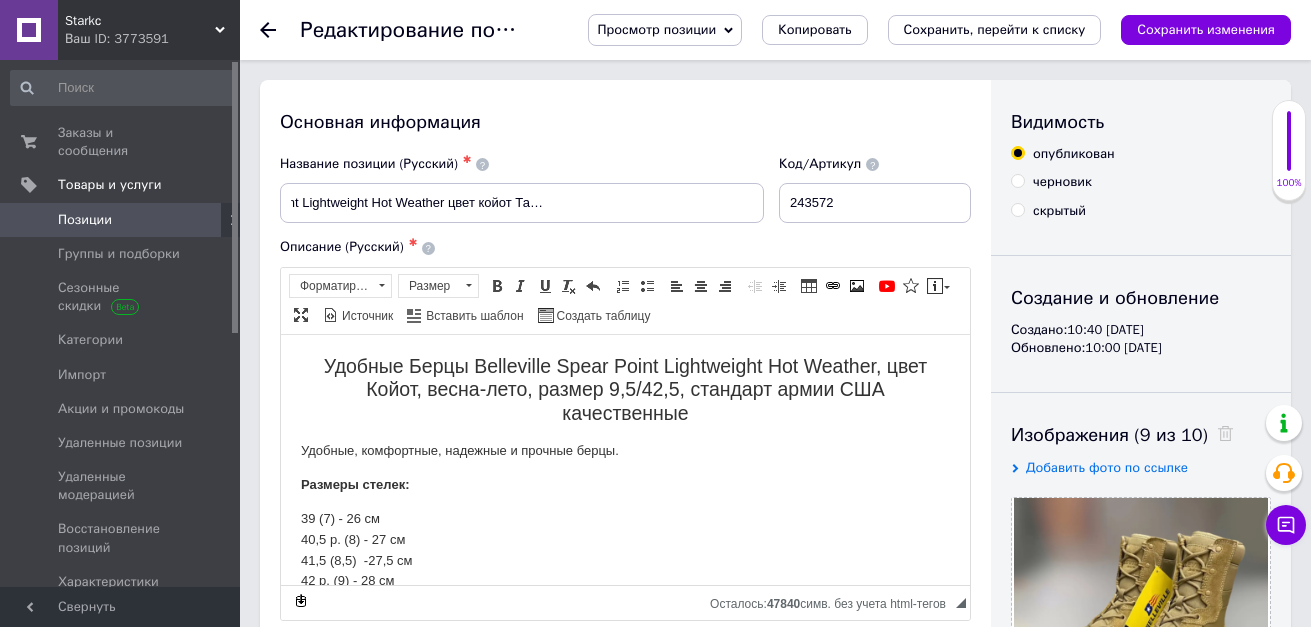 scroll, scrollTop: 0, scrollLeft: 0, axis: both 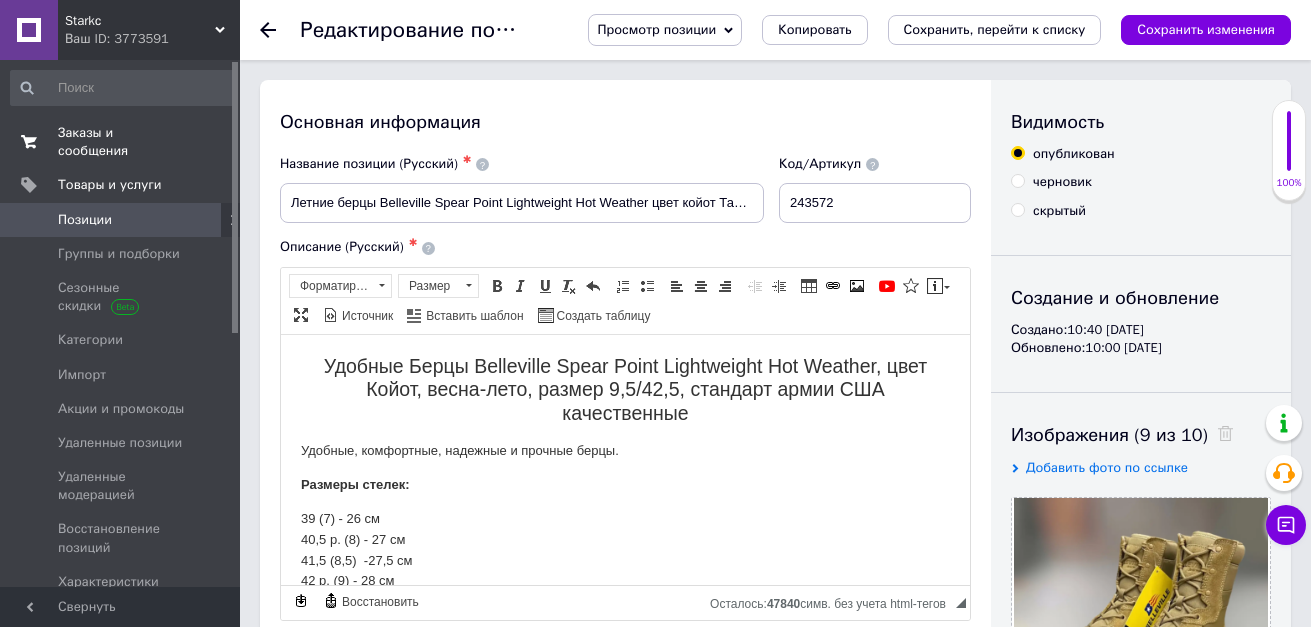 click on "Заказы и сообщения" at bounding box center [121, 142] 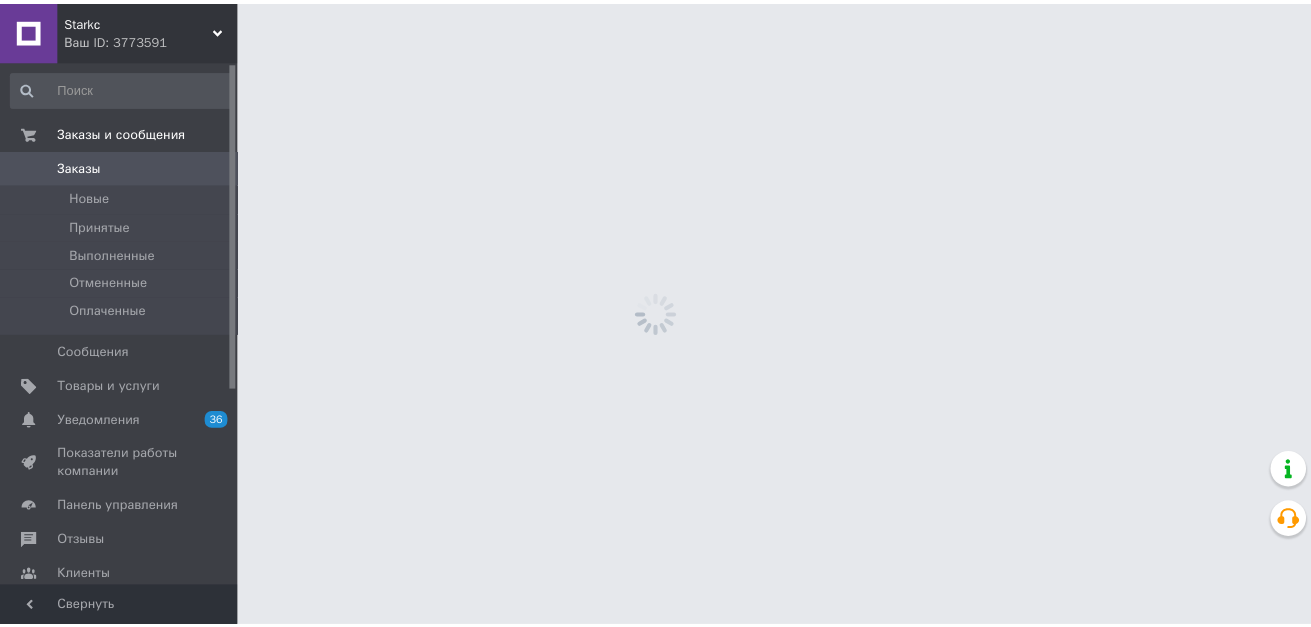 scroll, scrollTop: 0, scrollLeft: 0, axis: both 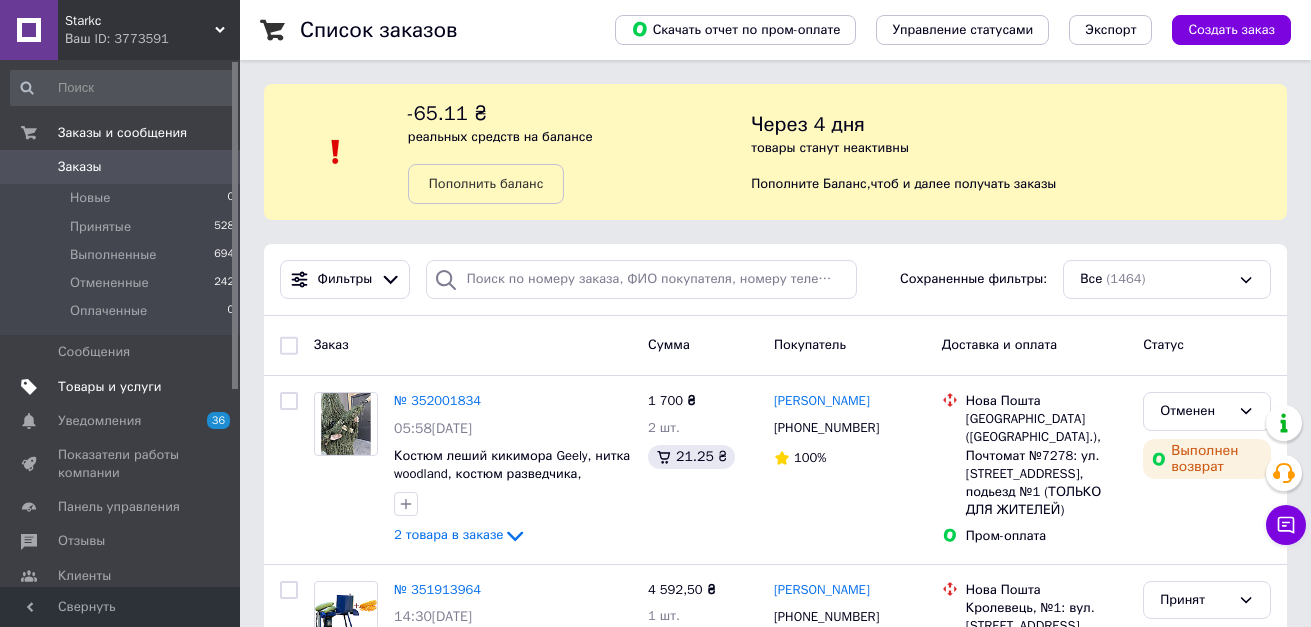 click on "Товары и услуги" at bounding box center [110, 387] 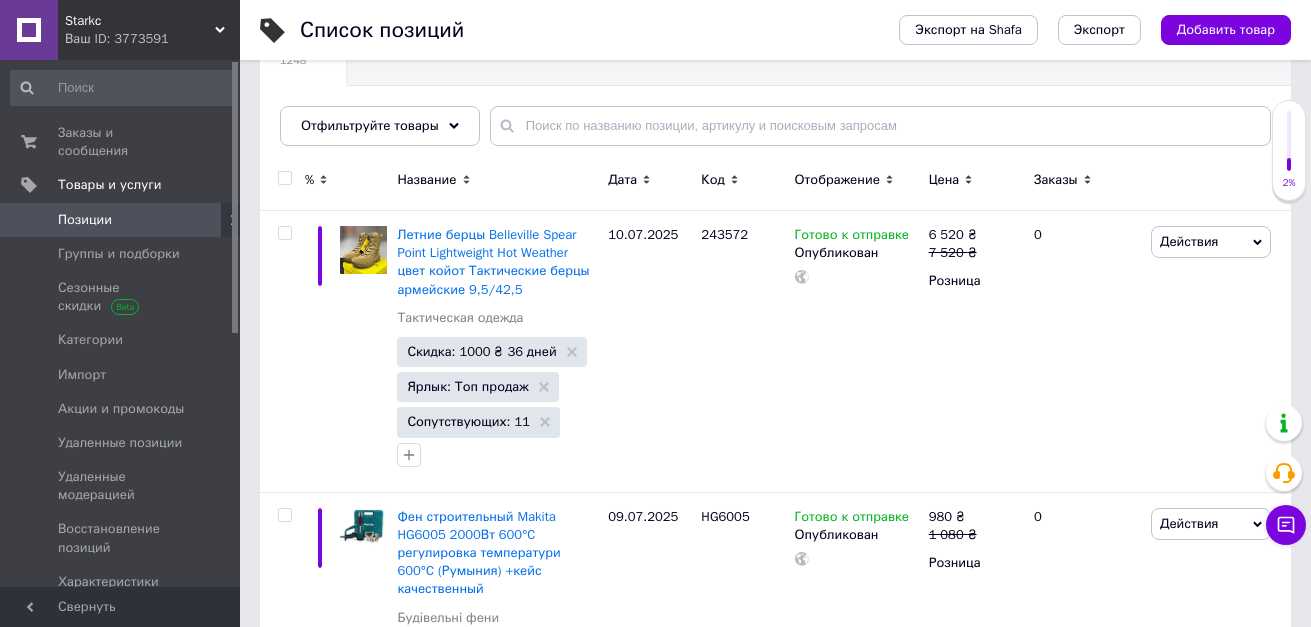 scroll, scrollTop: 200, scrollLeft: 0, axis: vertical 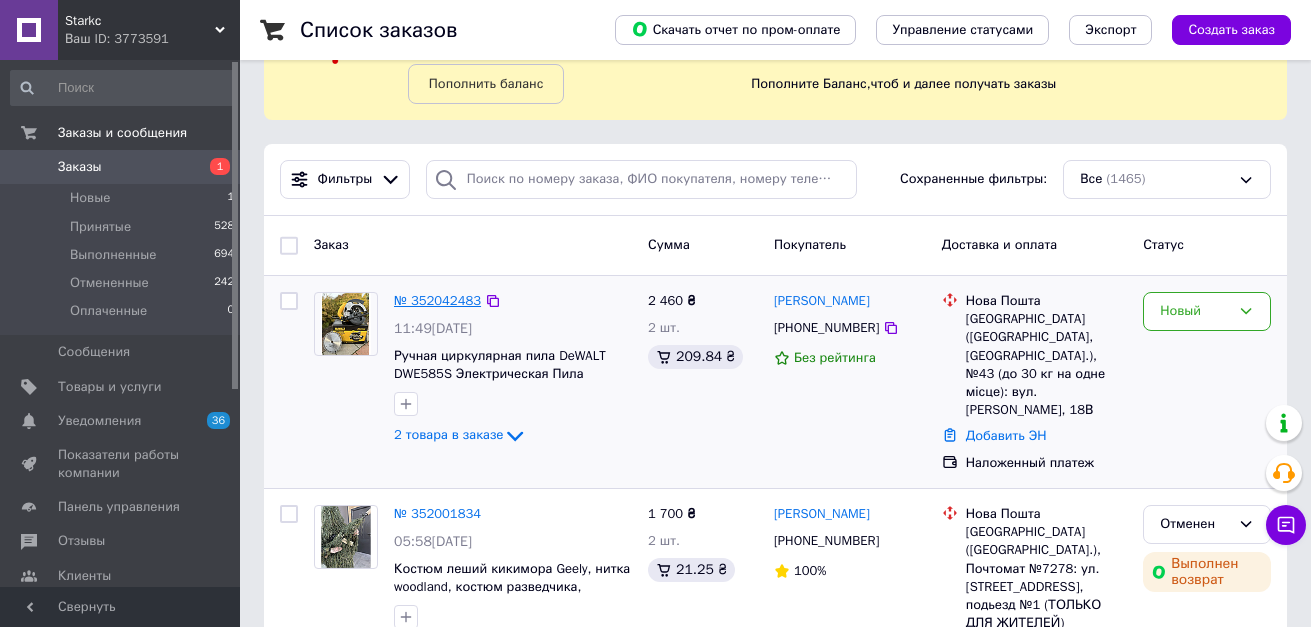 click on "№ 352042483" at bounding box center [437, 300] 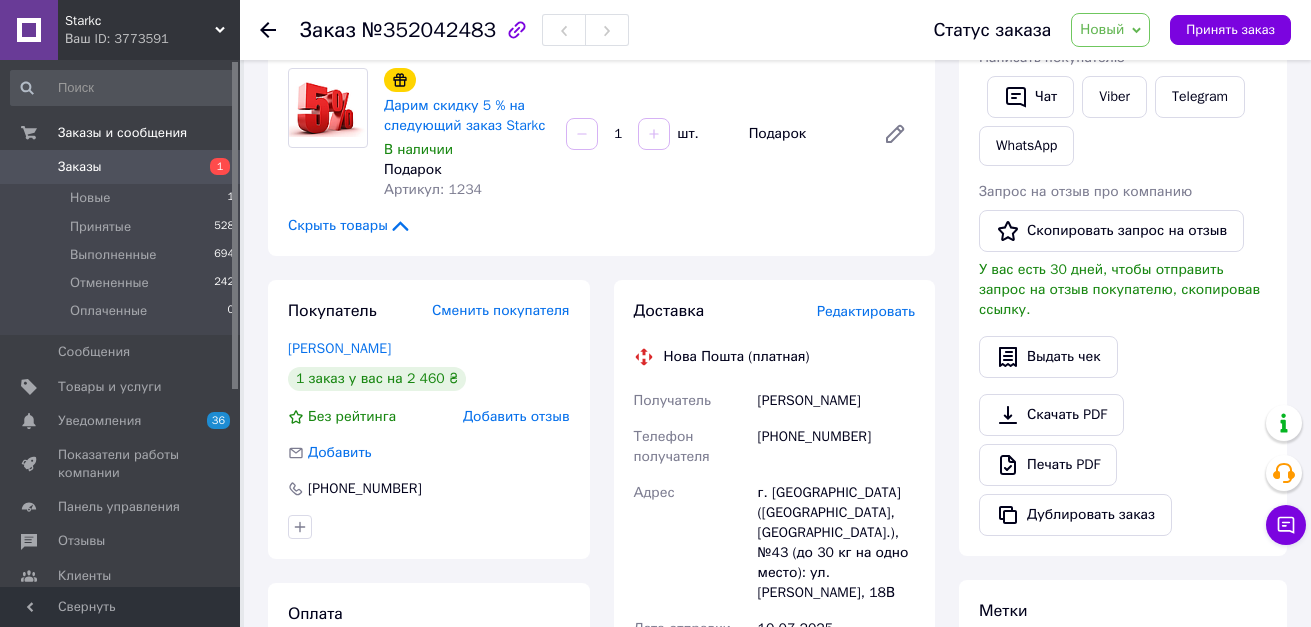 scroll, scrollTop: 200, scrollLeft: 0, axis: vertical 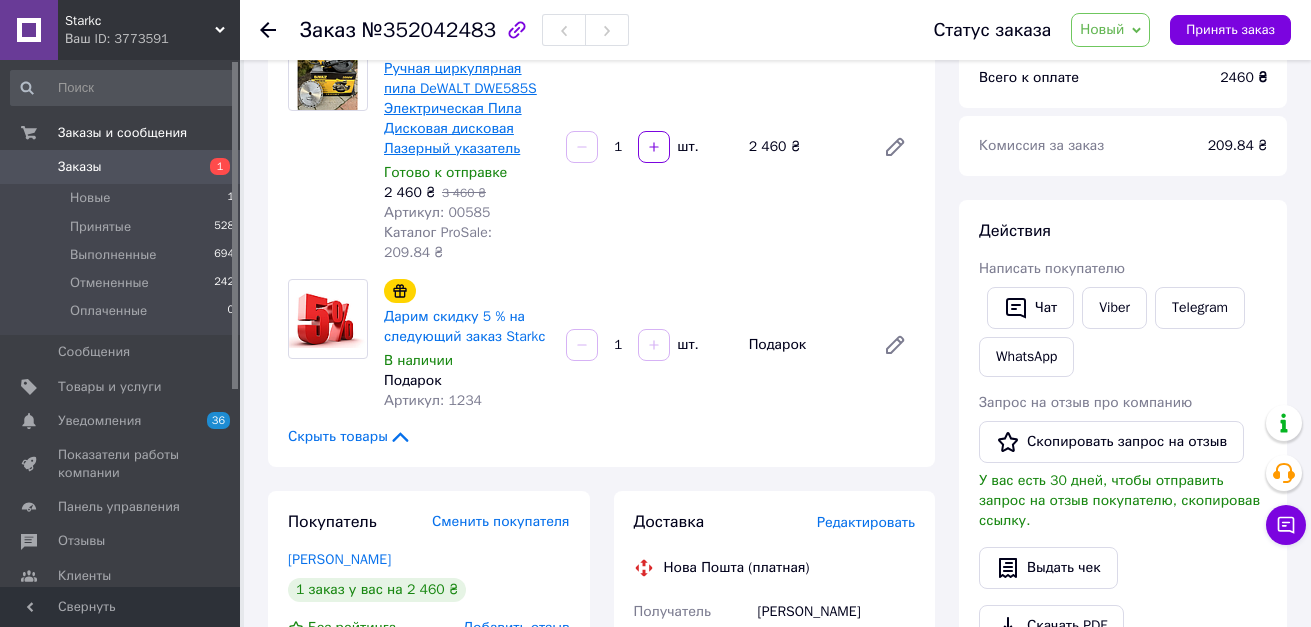click on "Ручная циркулярная пила DeWALT DWE585S Электрическая Пила Дисковая дисковая Лазерный указатель" at bounding box center (460, 108) 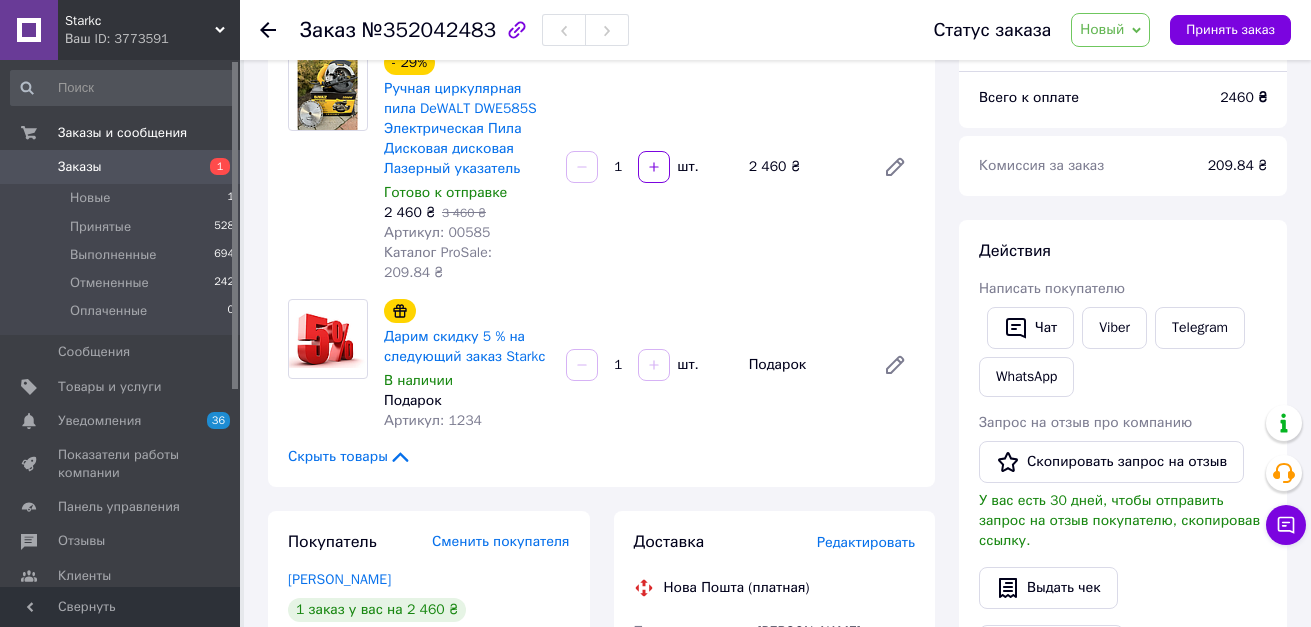scroll, scrollTop: 100, scrollLeft: 0, axis: vertical 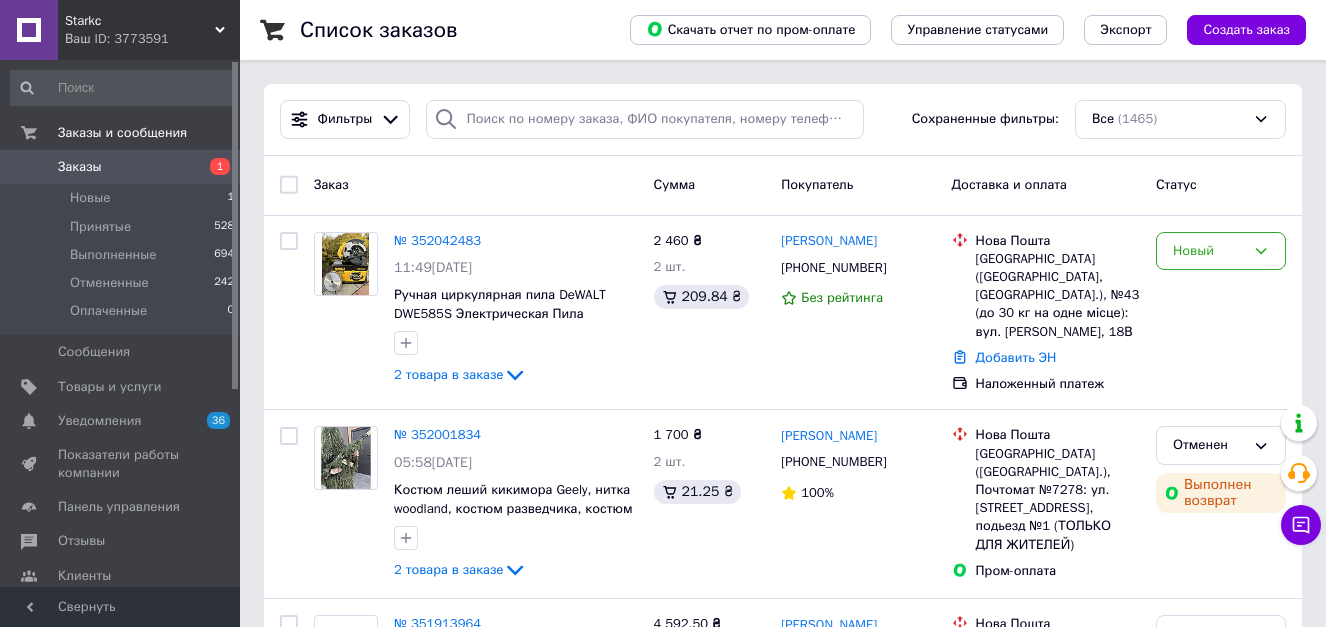 click on "Фильтры Сохраненные фильтры: Все (1465)" at bounding box center (783, 120) 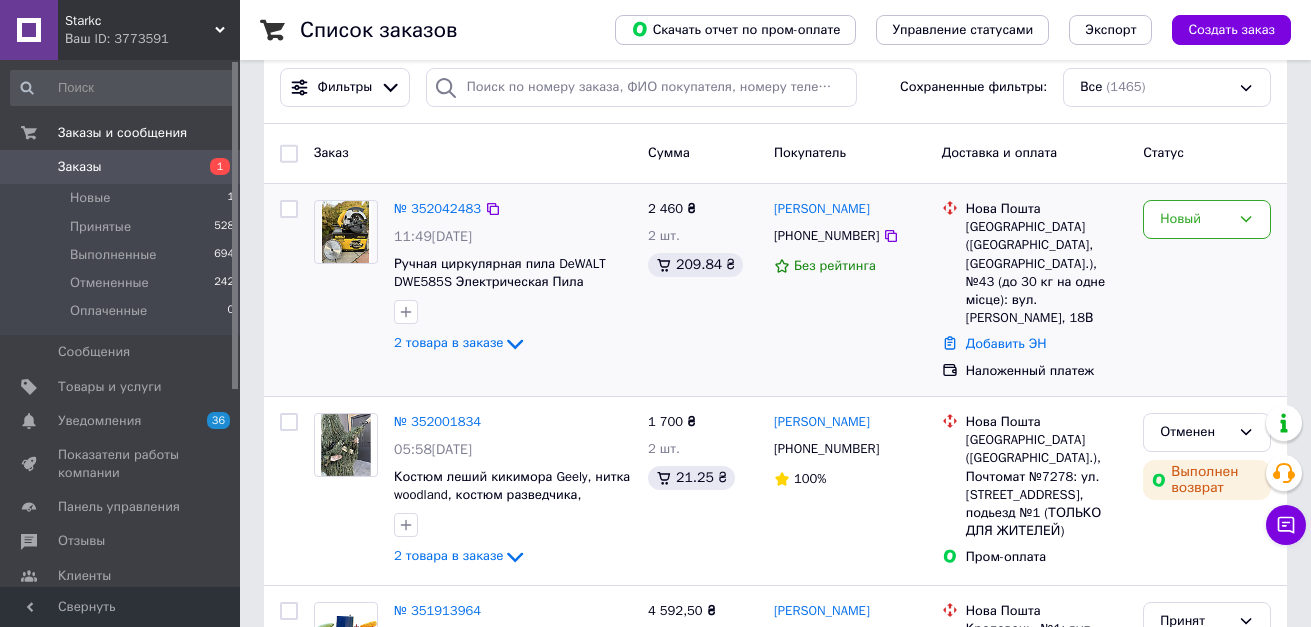 scroll, scrollTop: 200, scrollLeft: 0, axis: vertical 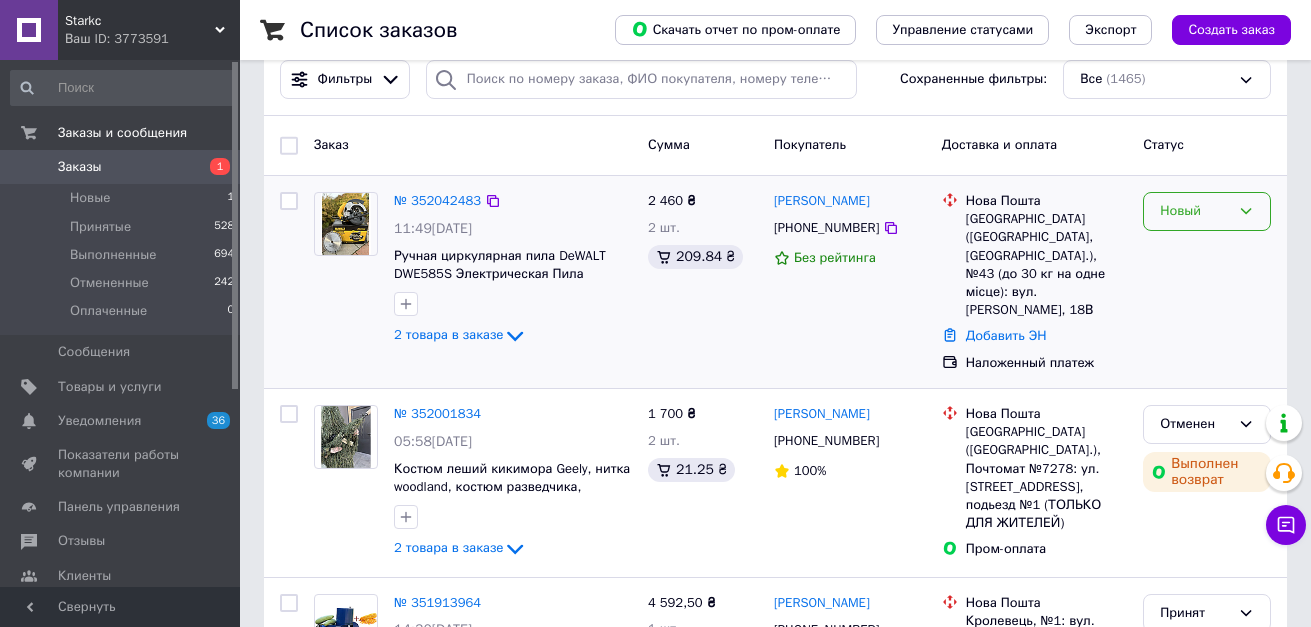 click 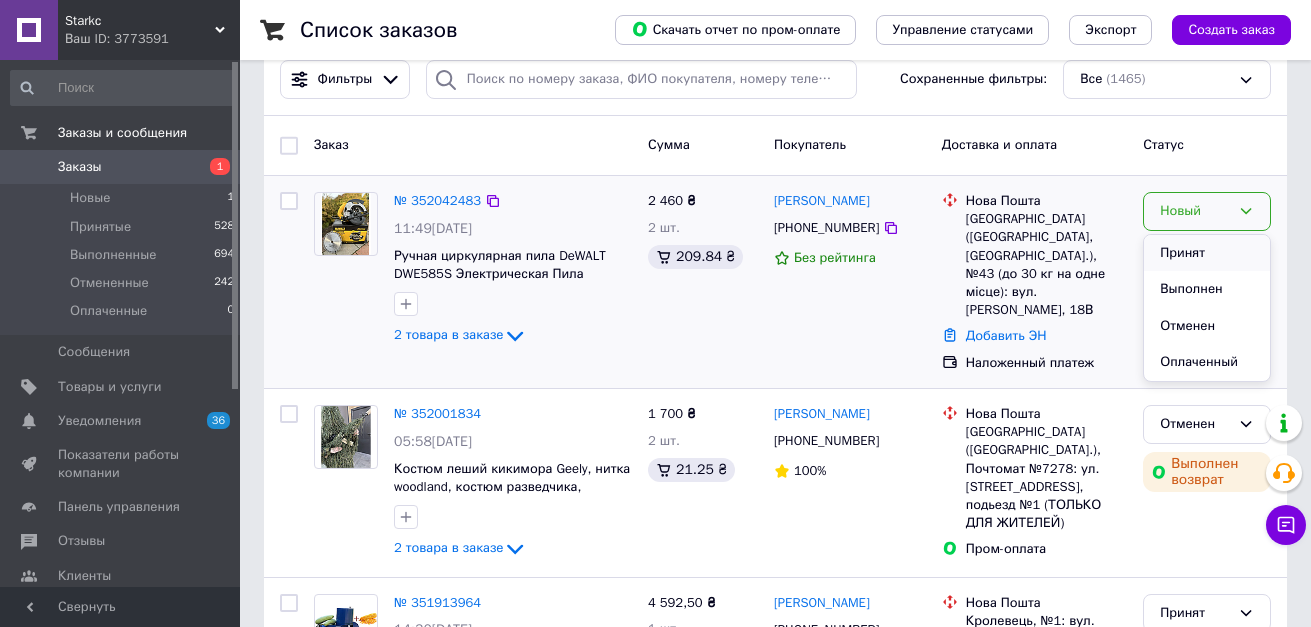 click on "Принят" at bounding box center (1207, 253) 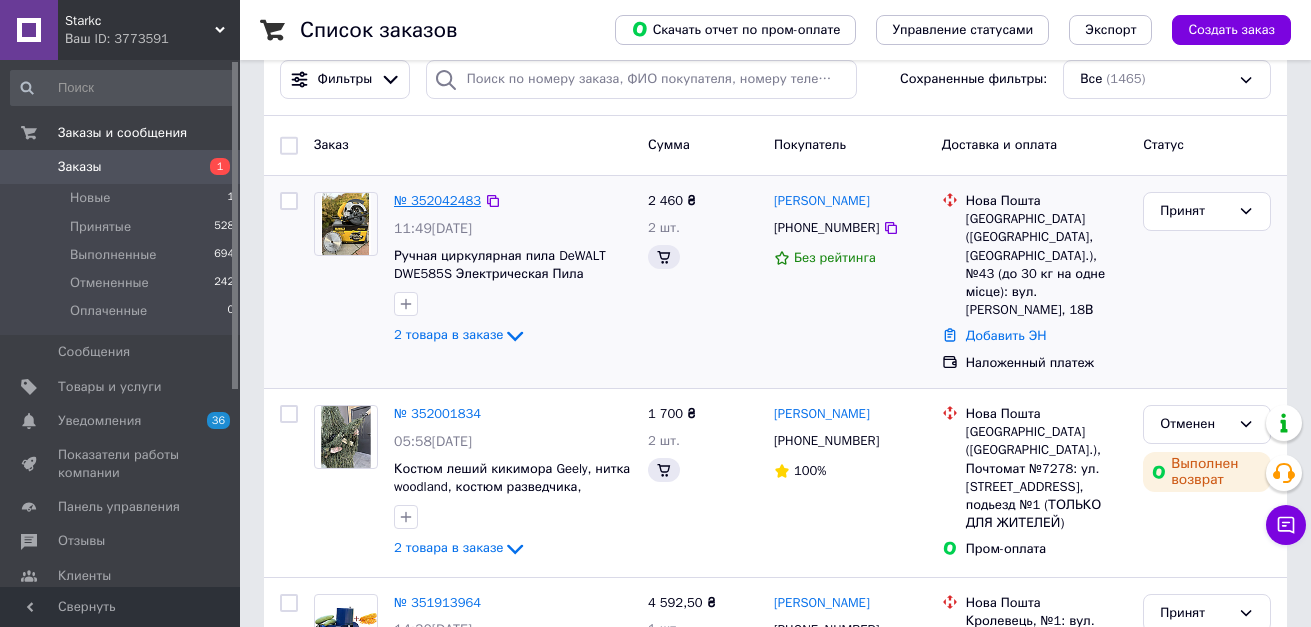 click on "№ 352042483" at bounding box center [437, 200] 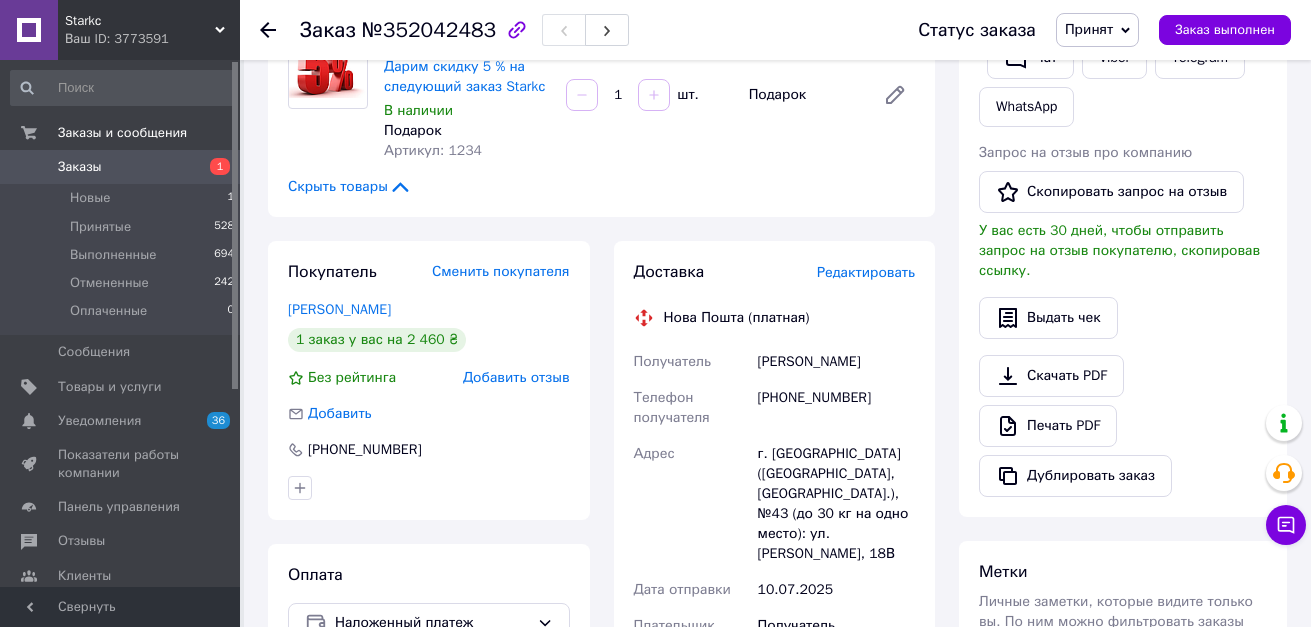 scroll, scrollTop: 500, scrollLeft: 0, axis: vertical 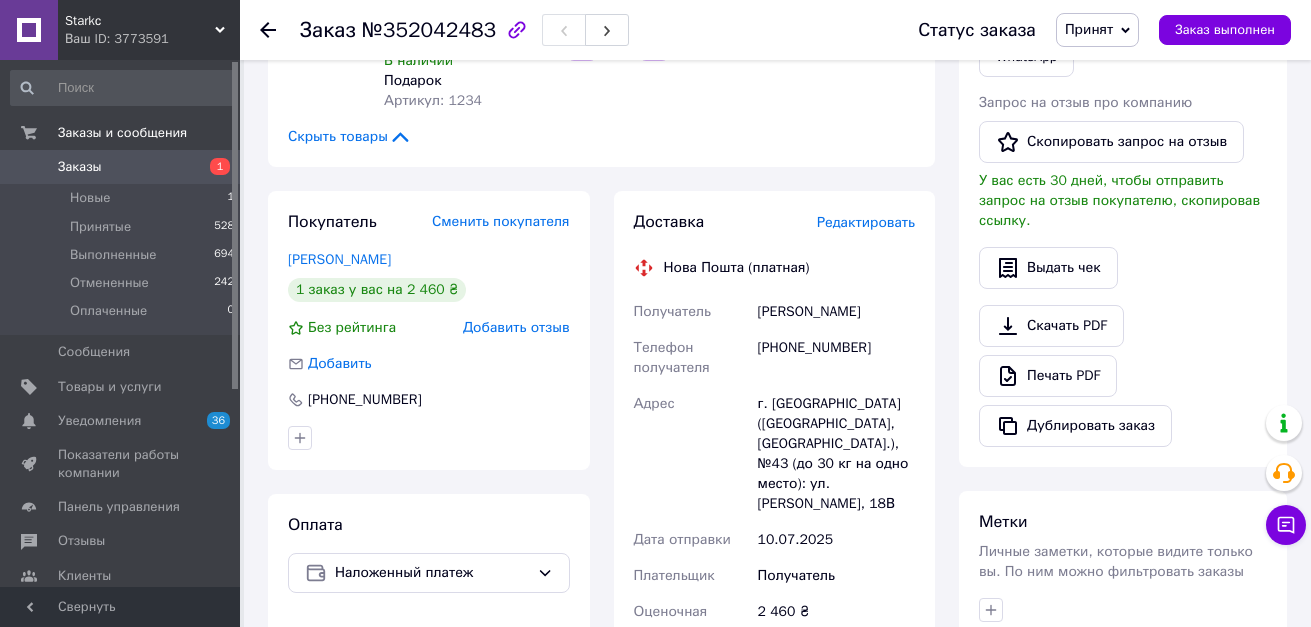 drag, startPoint x: 758, startPoint y: 289, endPoint x: 881, endPoint y: 294, distance: 123.101585 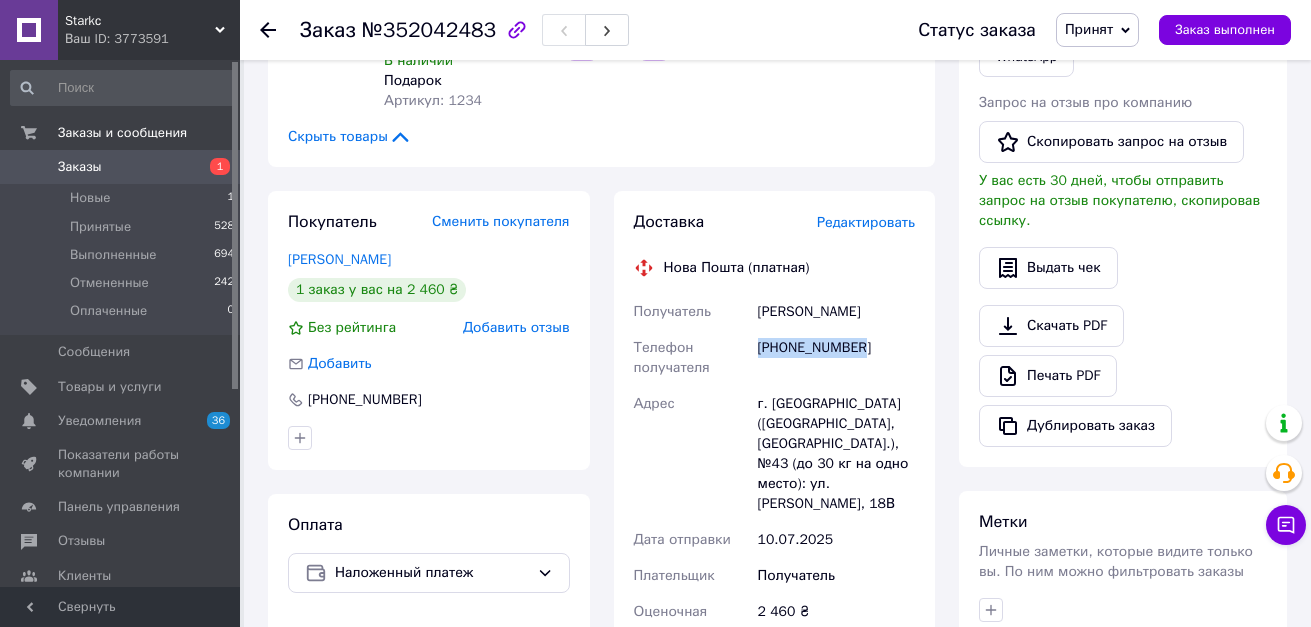 drag, startPoint x: 758, startPoint y: 326, endPoint x: 860, endPoint y: 334, distance: 102.31325 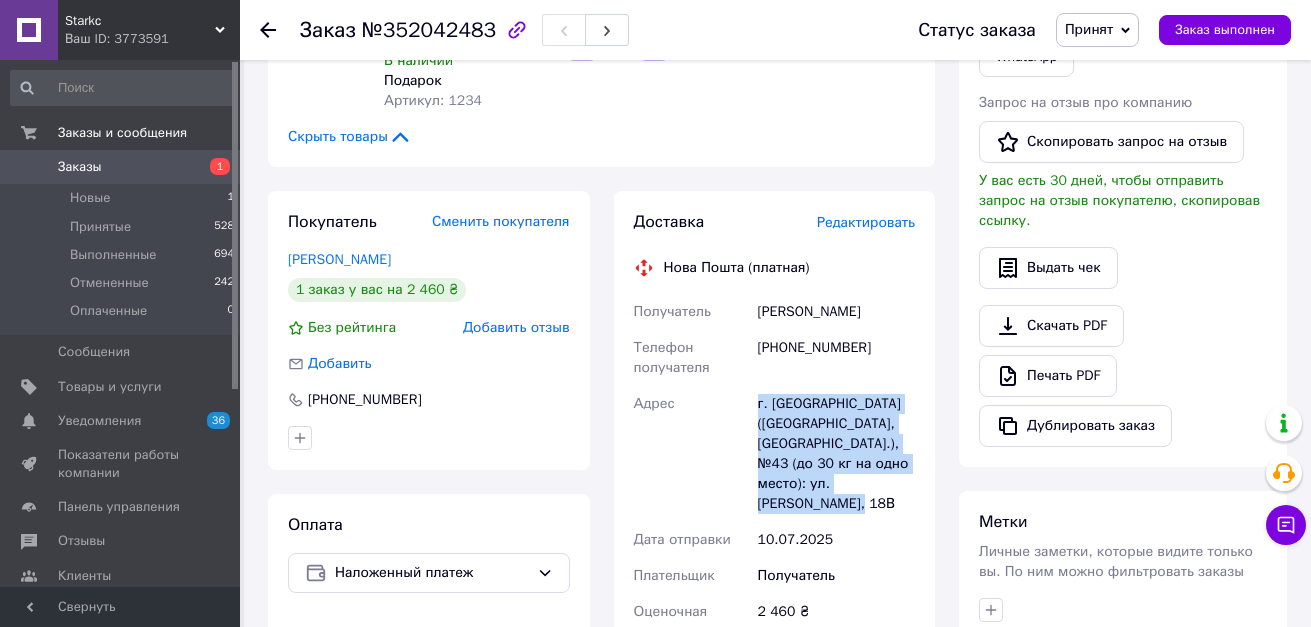 drag, startPoint x: 759, startPoint y: 386, endPoint x: 898, endPoint y: 484, distance: 170.07352 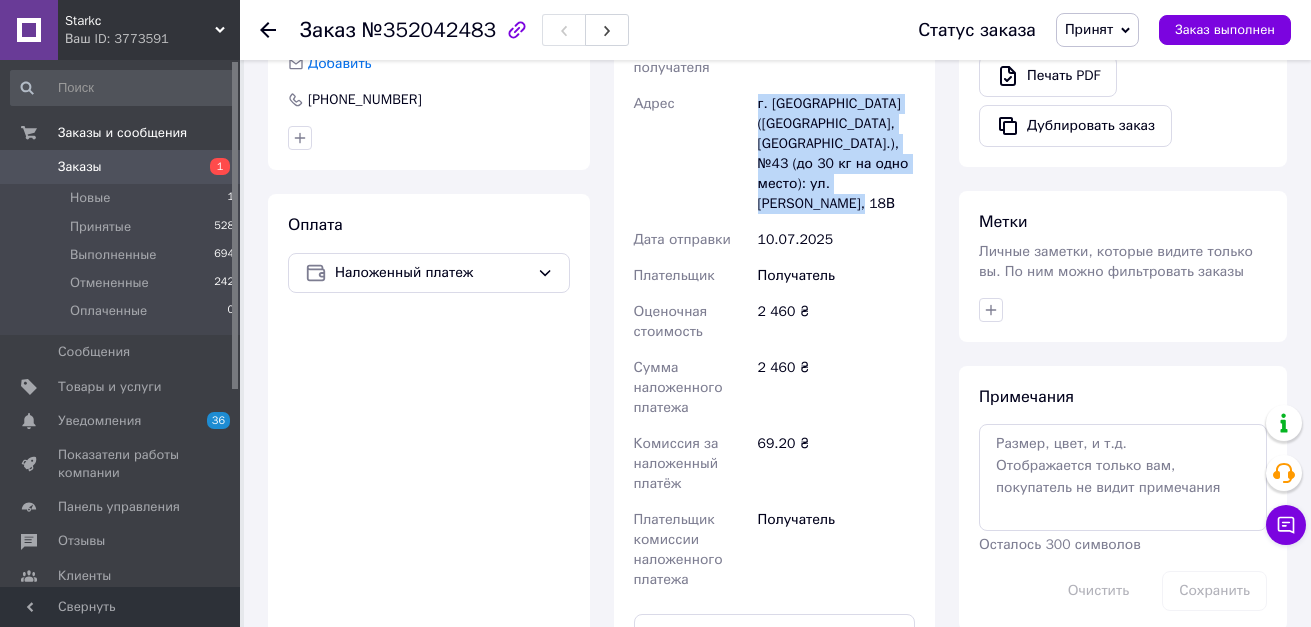 scroll, scrollTop: 600, scrollLeft: 0, axis: vertical 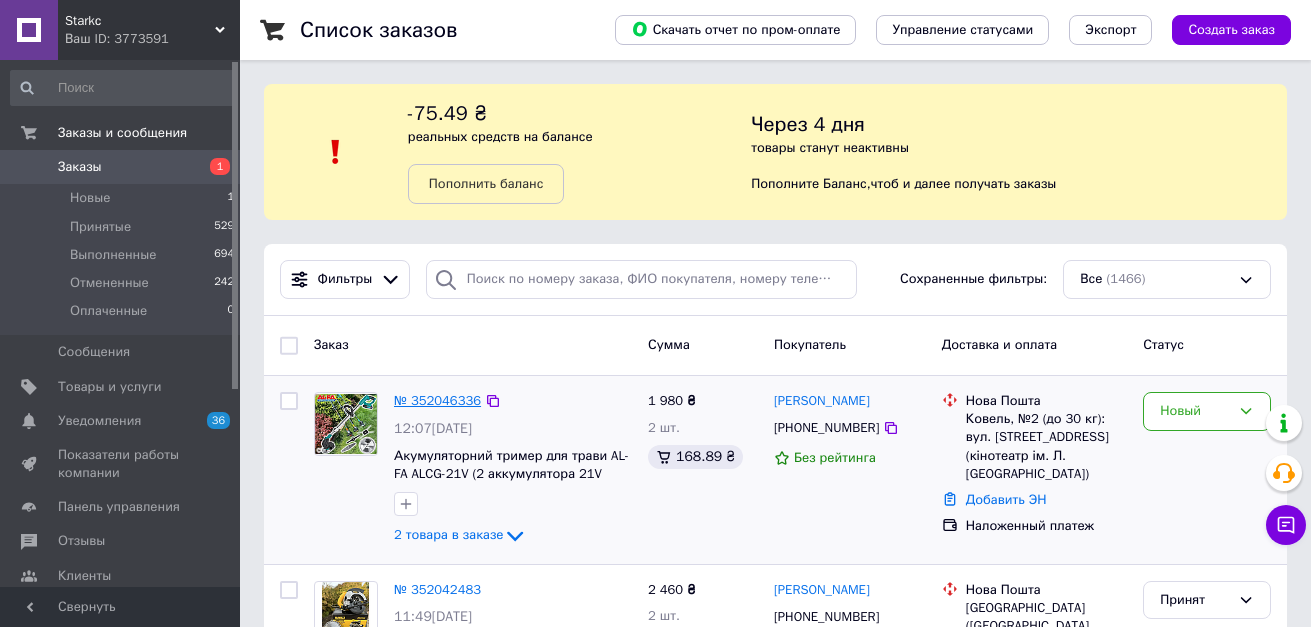 click on "№ 352046336" at bounding box center (437, 400) 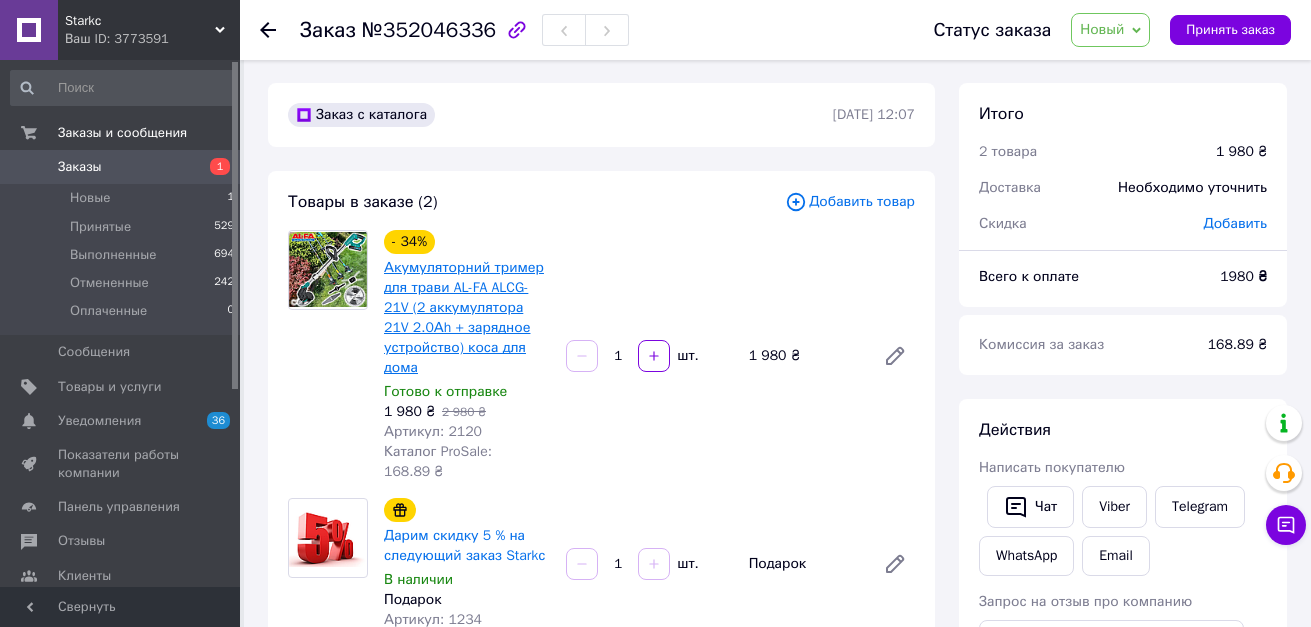 scroll, scrollTop: 0, scrollLeft: 0, axis: both 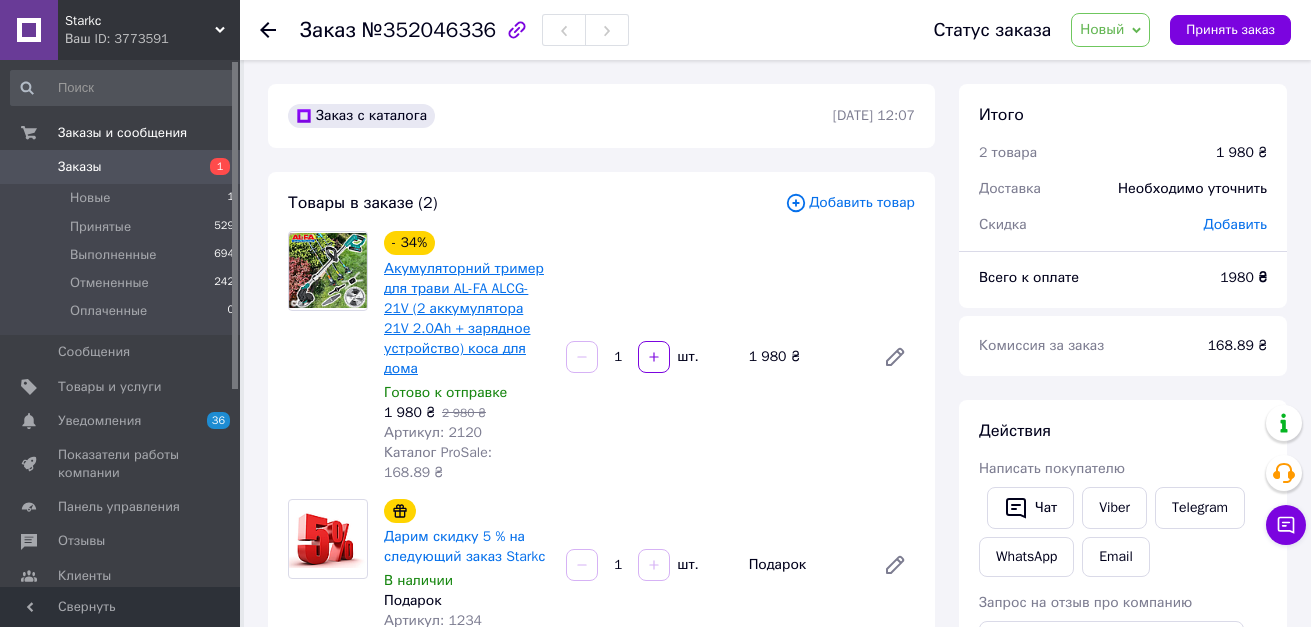 click on "Акумуляторний тример для трави AL-FA ALCG-21V (2 аккумулятора 21V 2.0Аh + зарядное устройство) коса для дома" at bounding box center (464, 318) 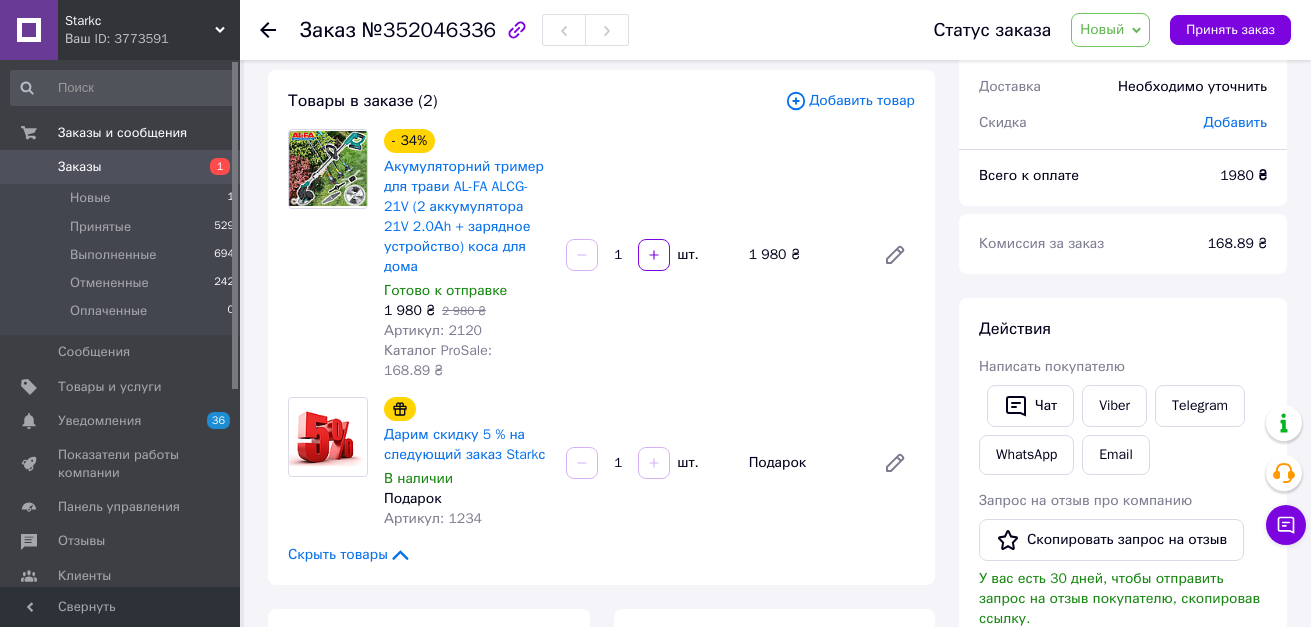 scroll, scrollTop: 100, scrollLeft: 0, axis: vertical 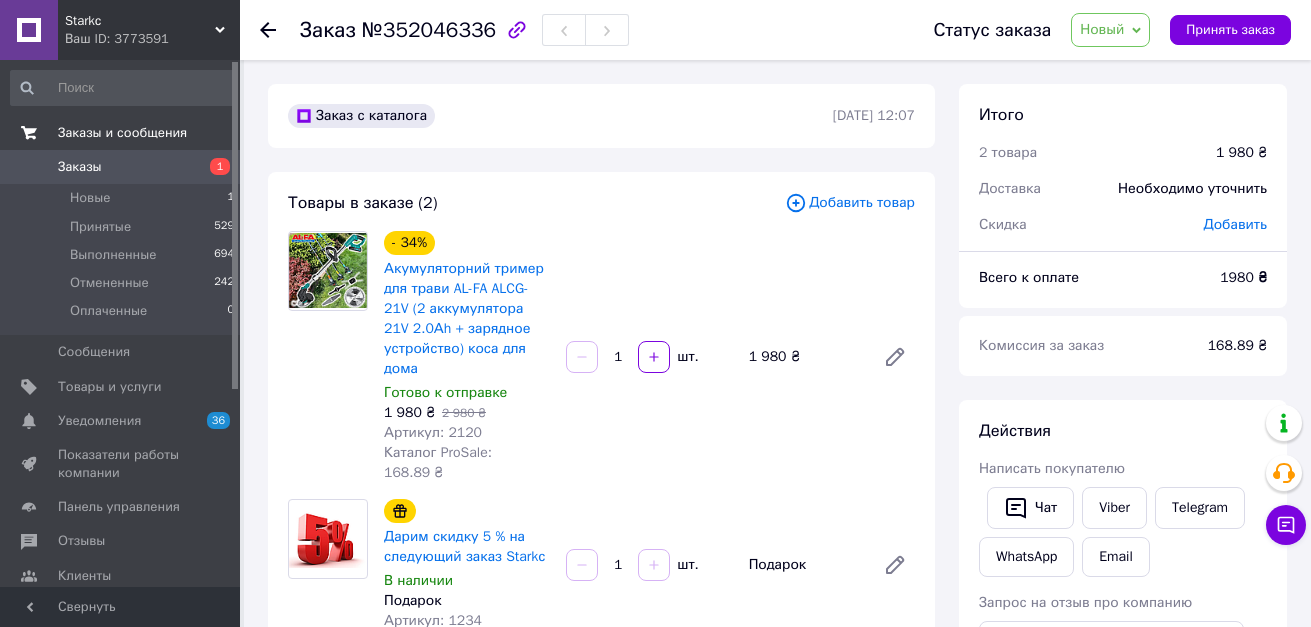 click on "Заказы и сообщения" at bounding box center [122, 133] 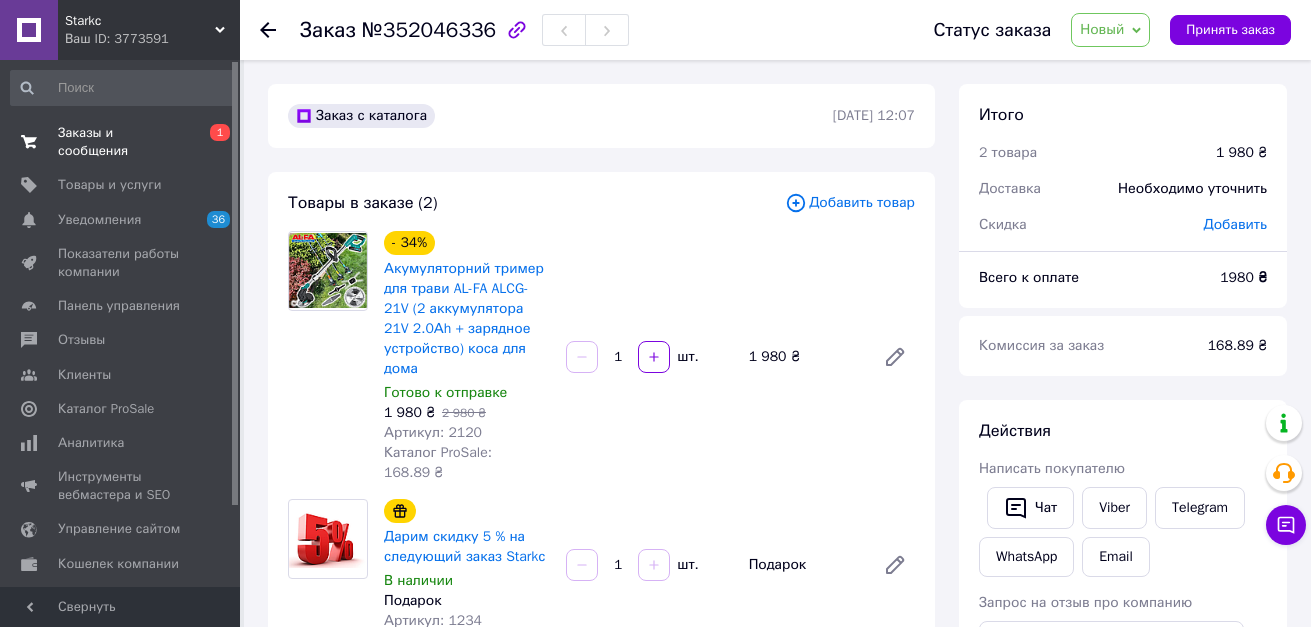 click on "Заказы и сообщения" at bounding box center (121, 142) 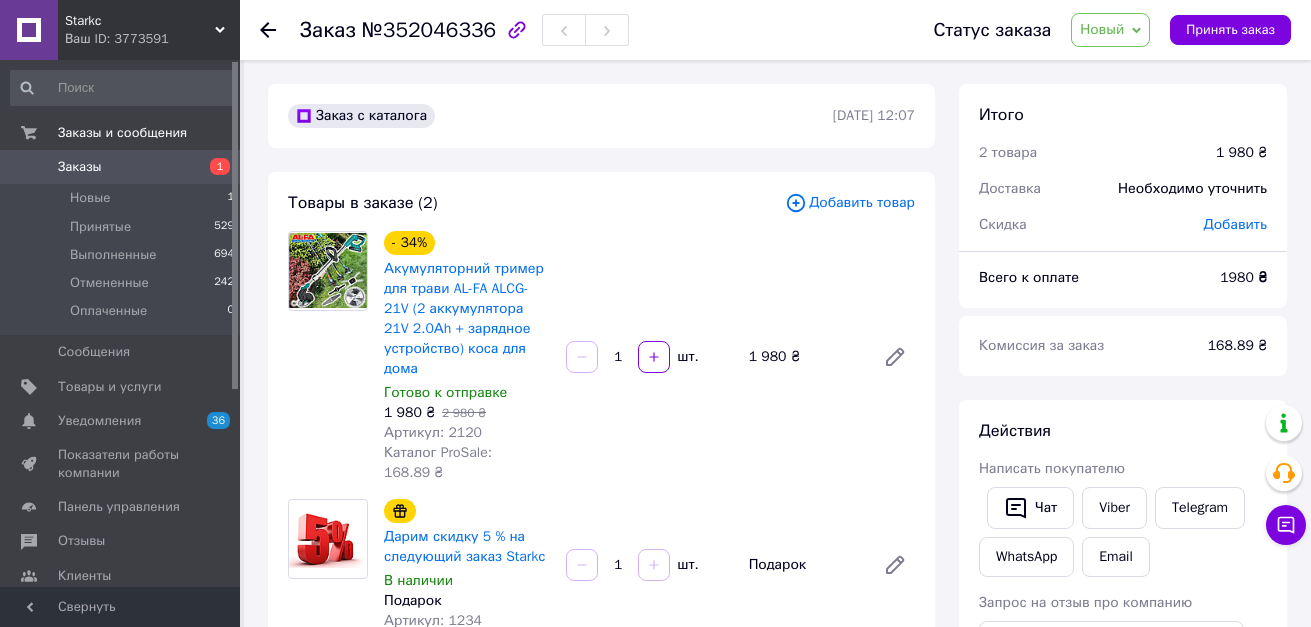 click 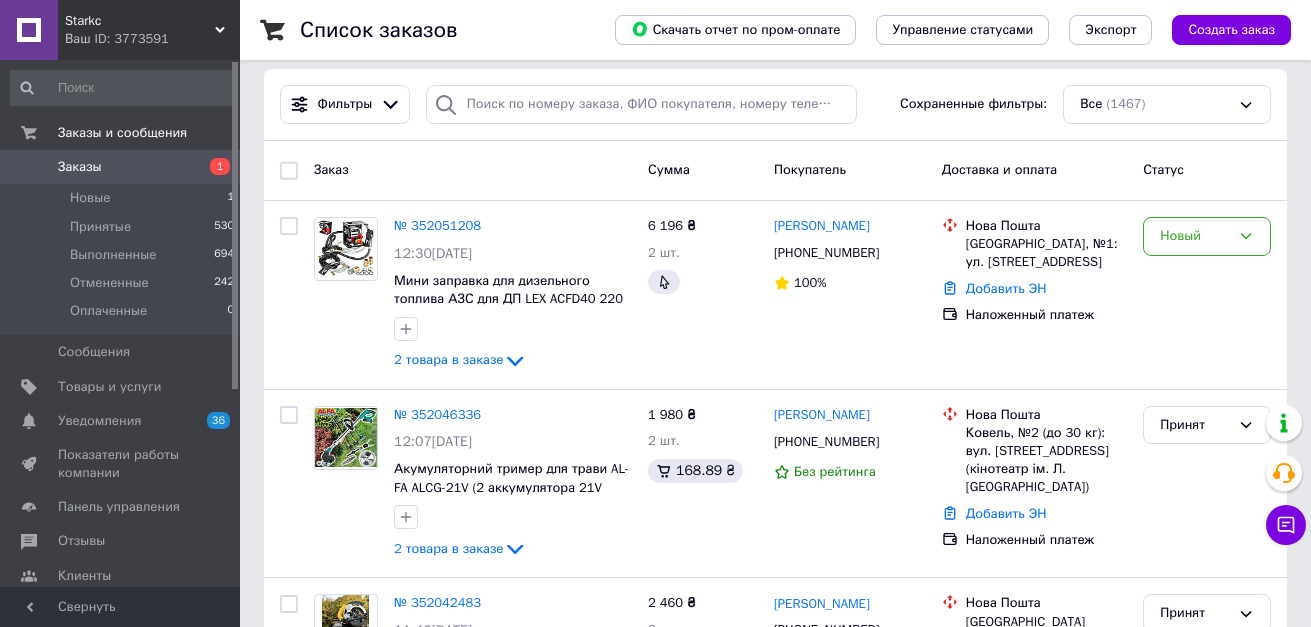 scroll, scrollTop: 200, scrollLeft: 0, axis: vertical 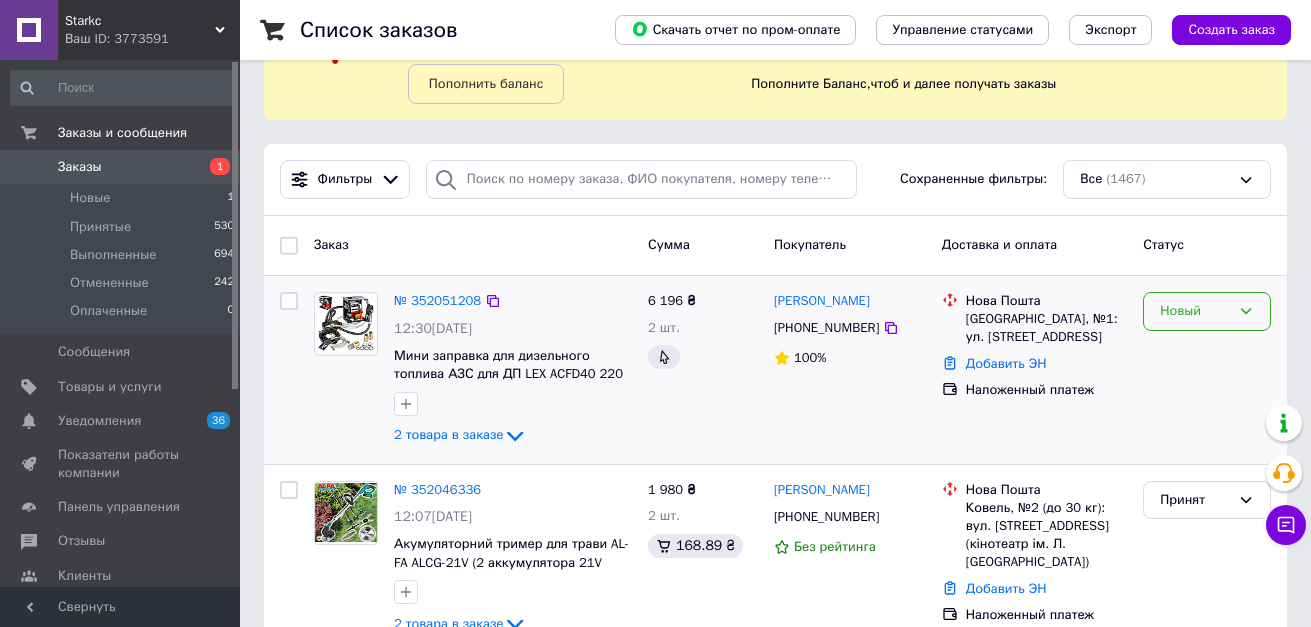 click 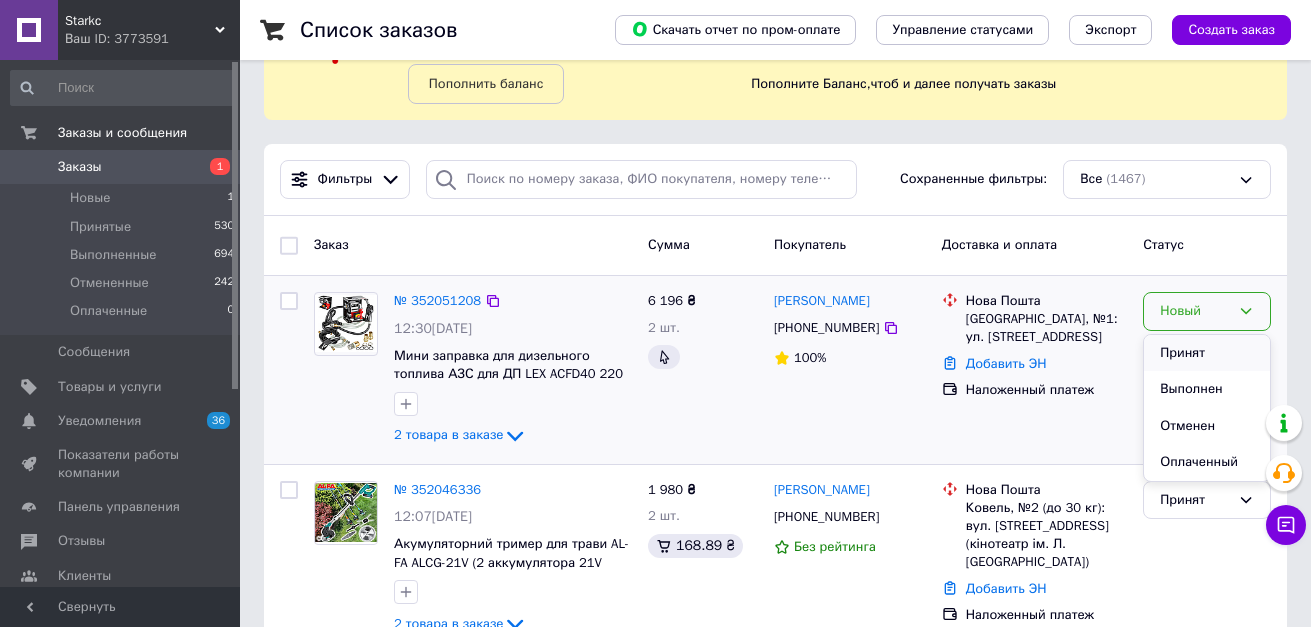 click on "Принят" at bounding box center (1207, 353) 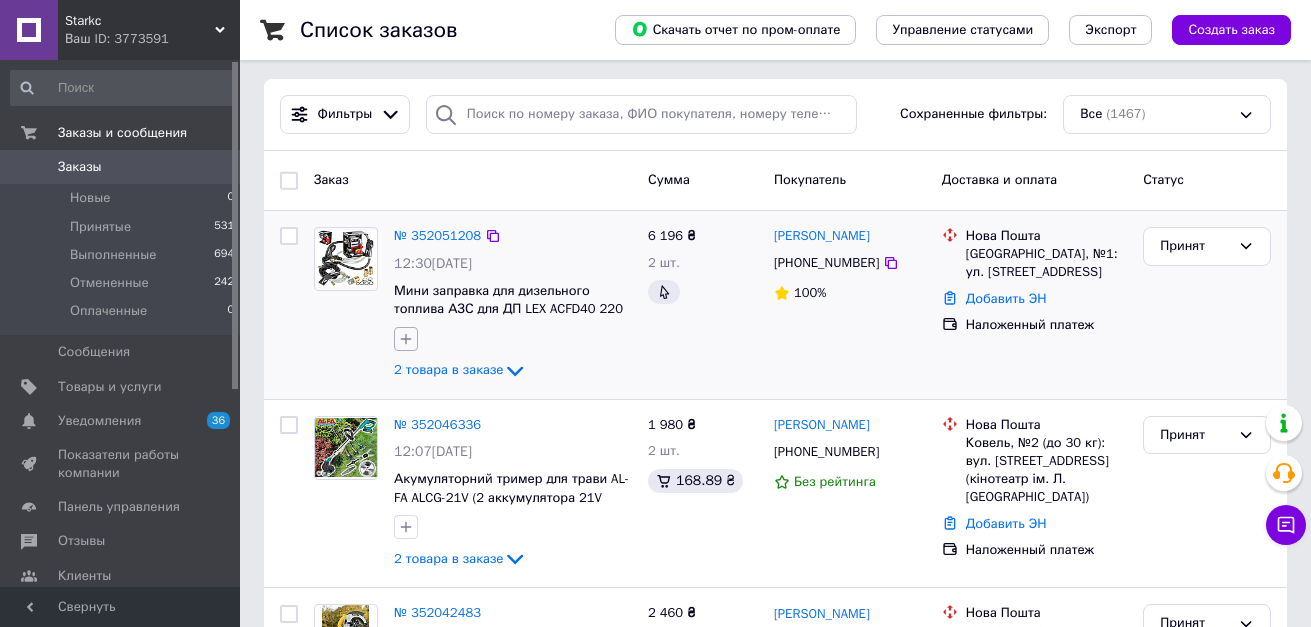 scroll, scrollTop: 200, scrollLeft: 0, axis: vertical 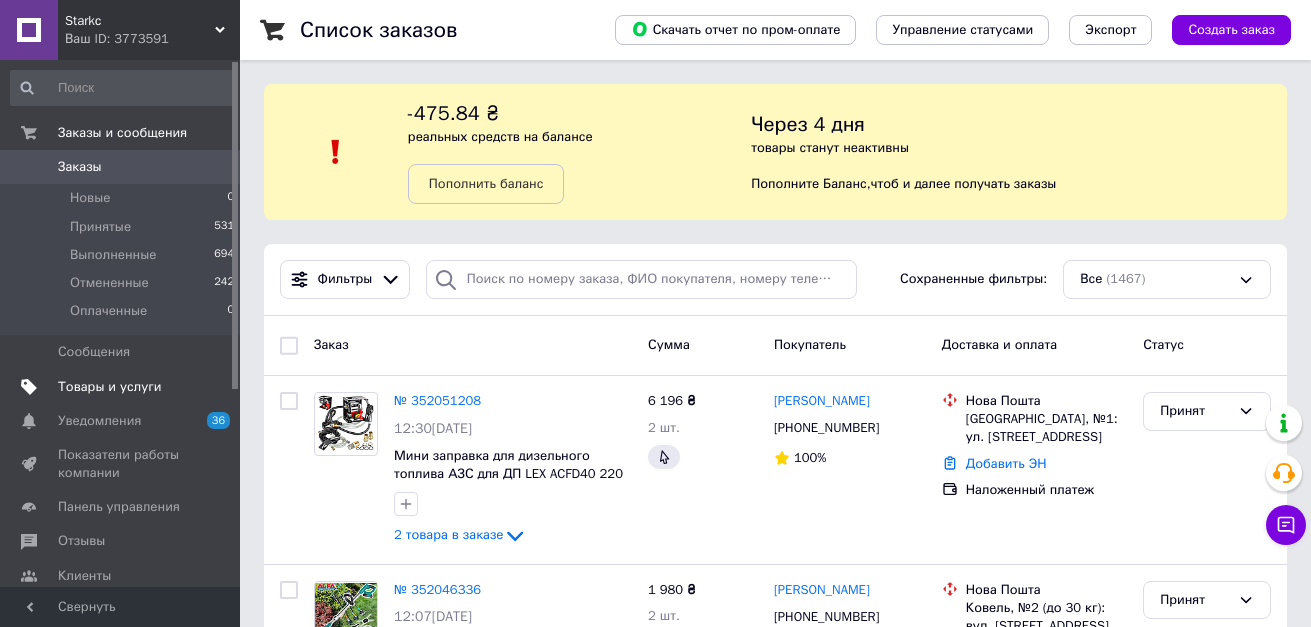 click on "Товары и услуги" at bounding box center (110, 387) 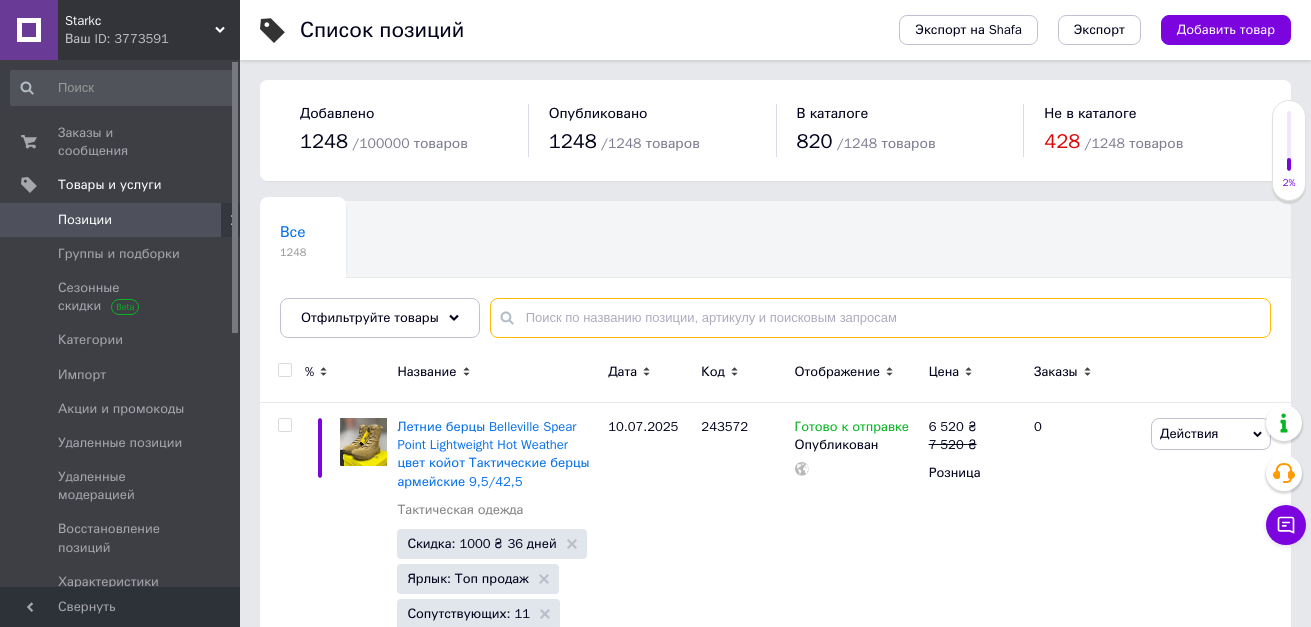 click at bounding box center (880, 318) 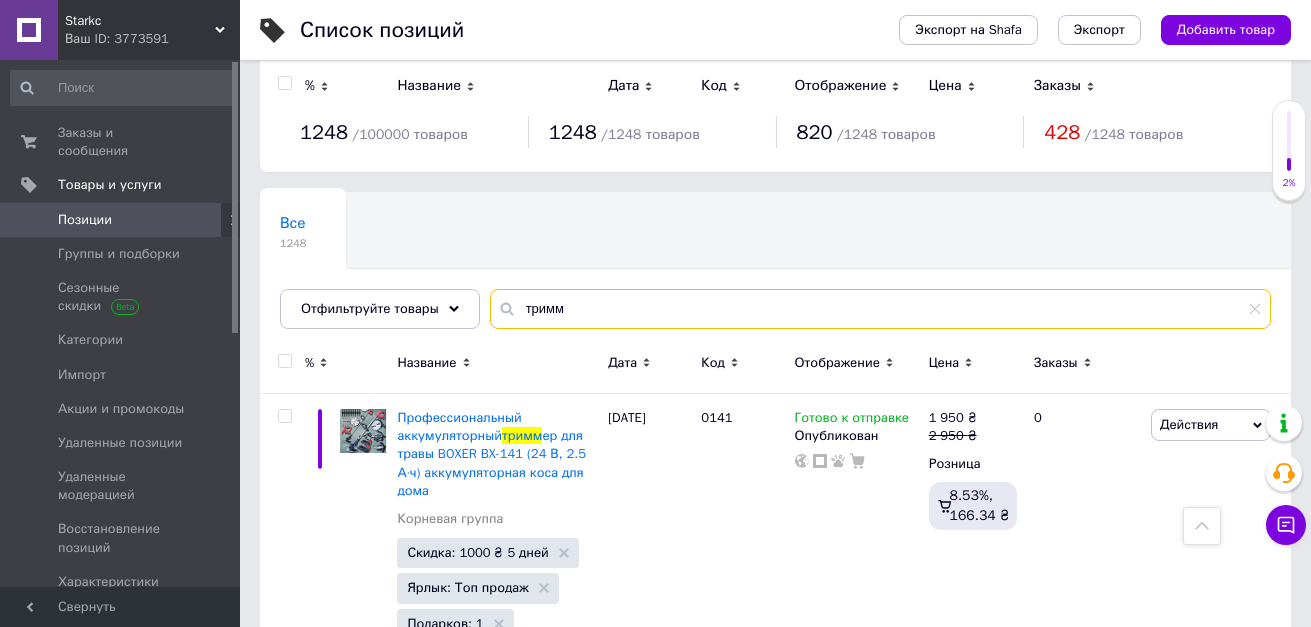 scroll, scrollTop: 0, scrollLeft: 0, axis: both 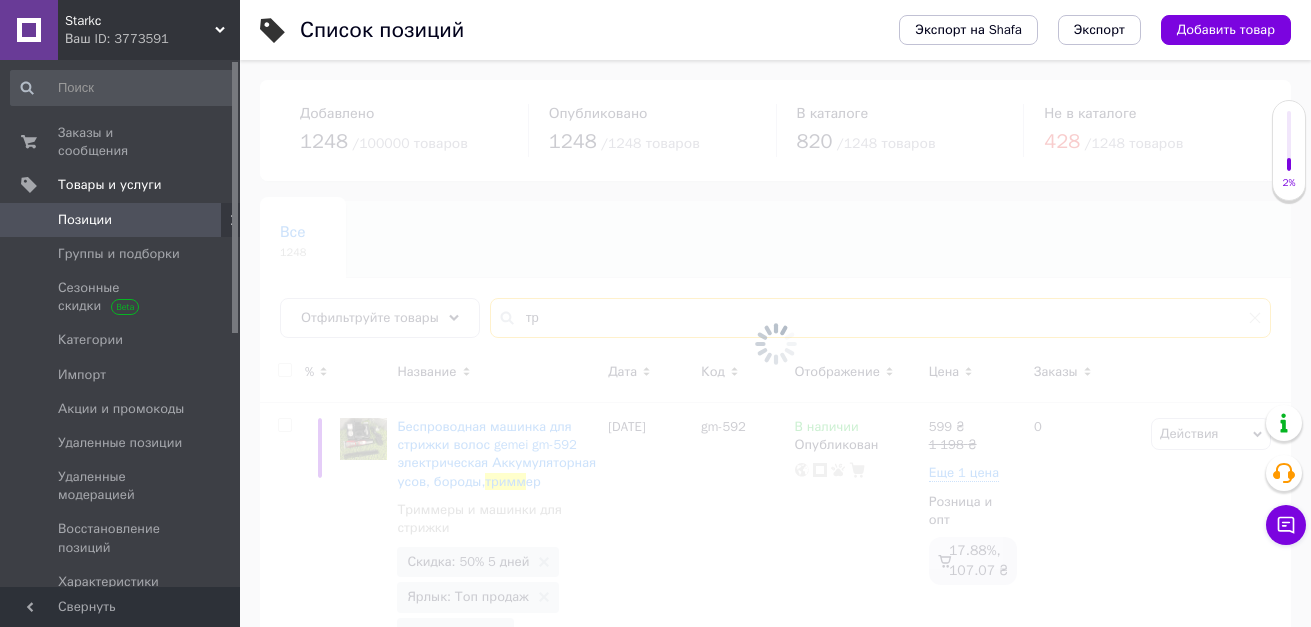 type on "т" 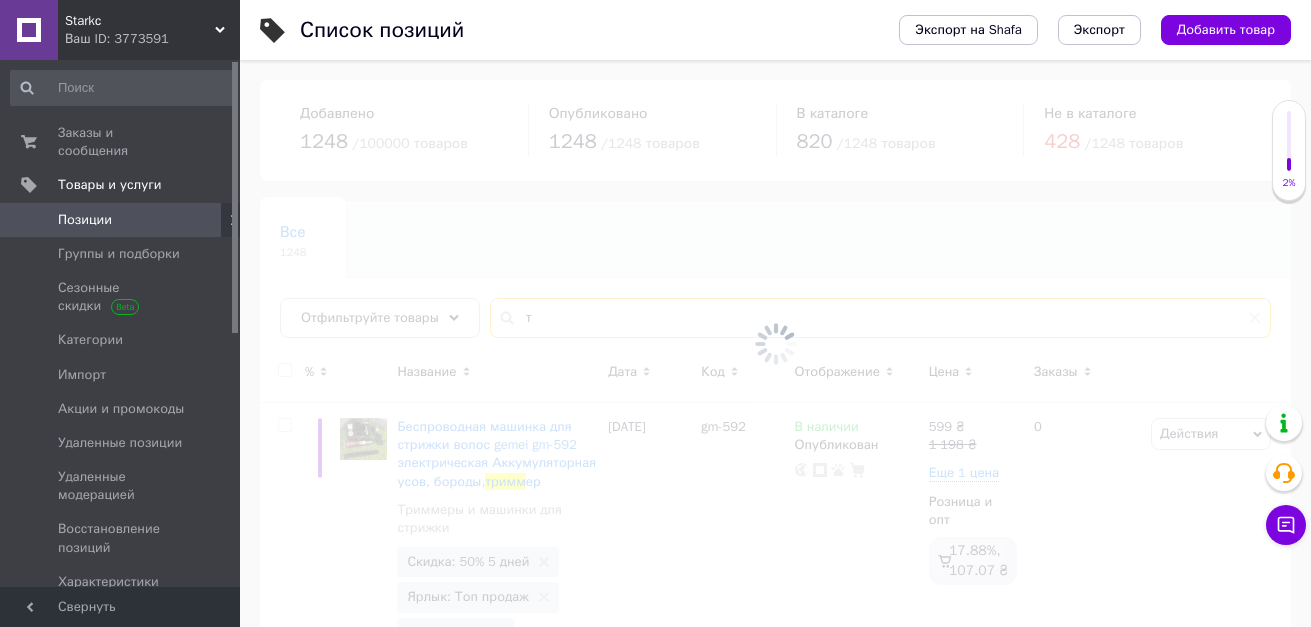 type 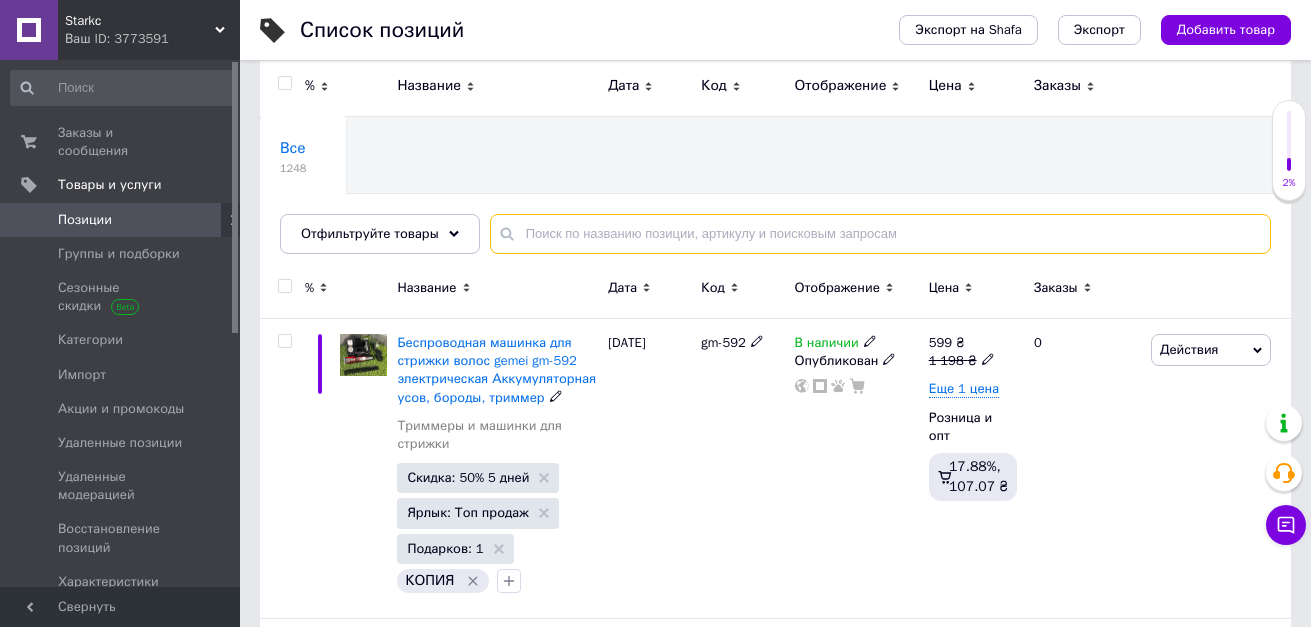 scroll, scrollTop: 0, scrollLeft: 0, axis: both 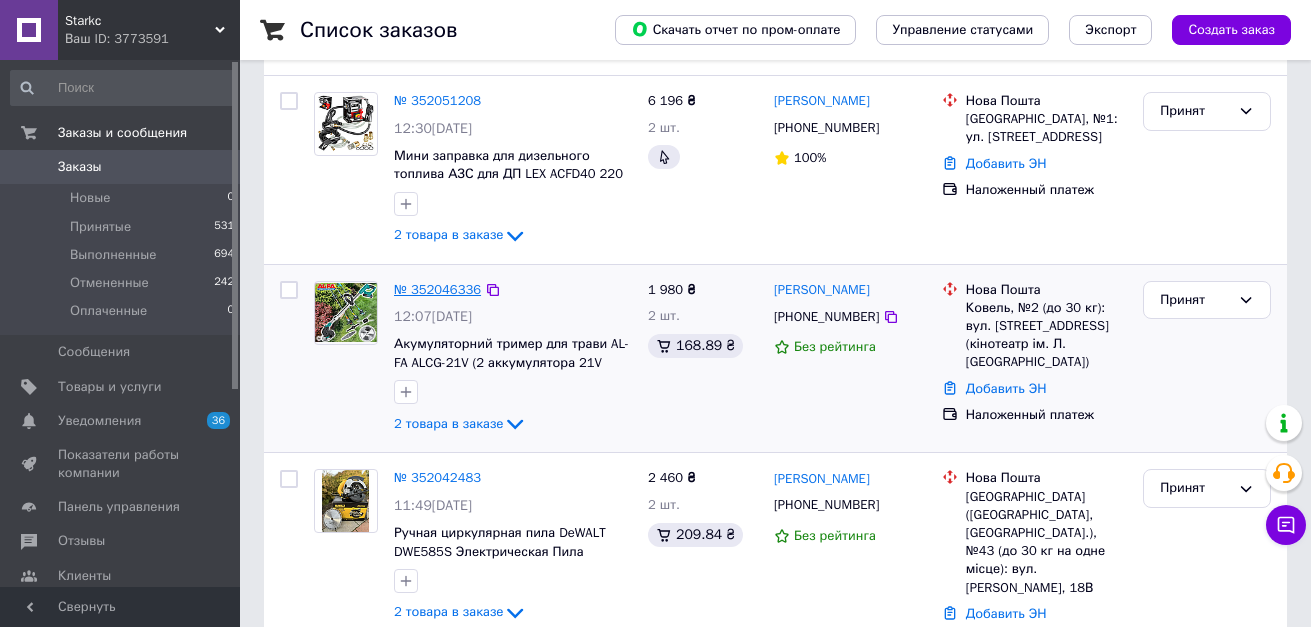 click on "№ 352046336" at bounding box center [437, 289] 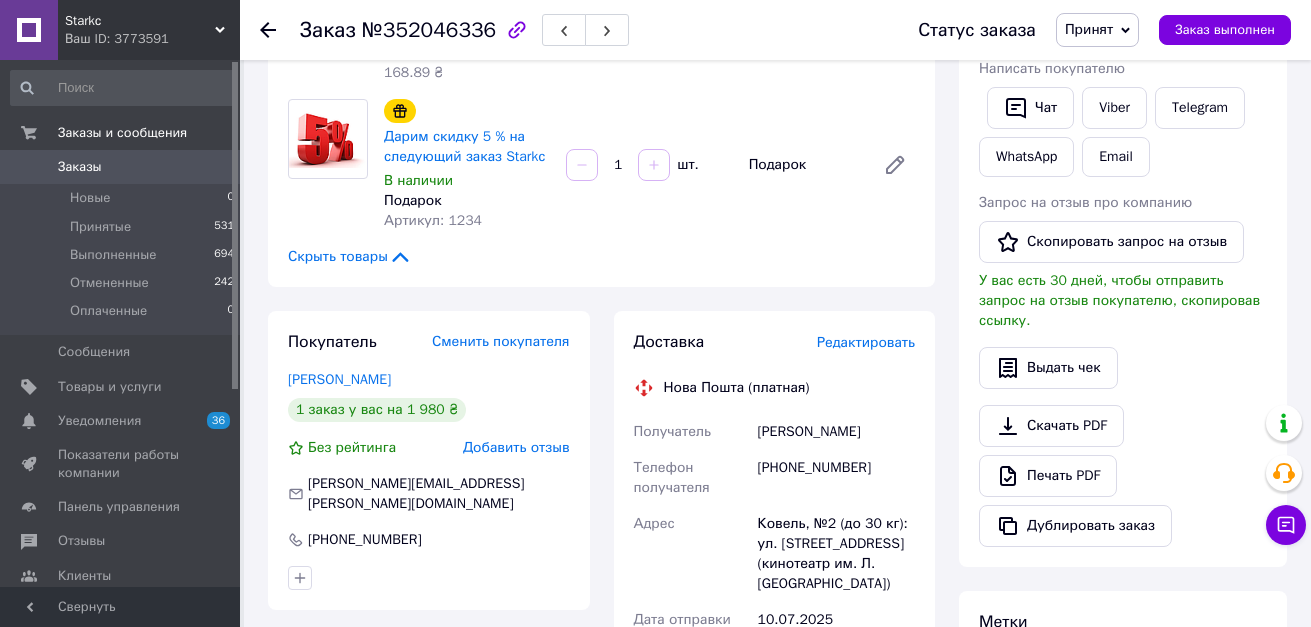 scroll, scrollTop: 500, scrollLeft: 0, axis: vertical 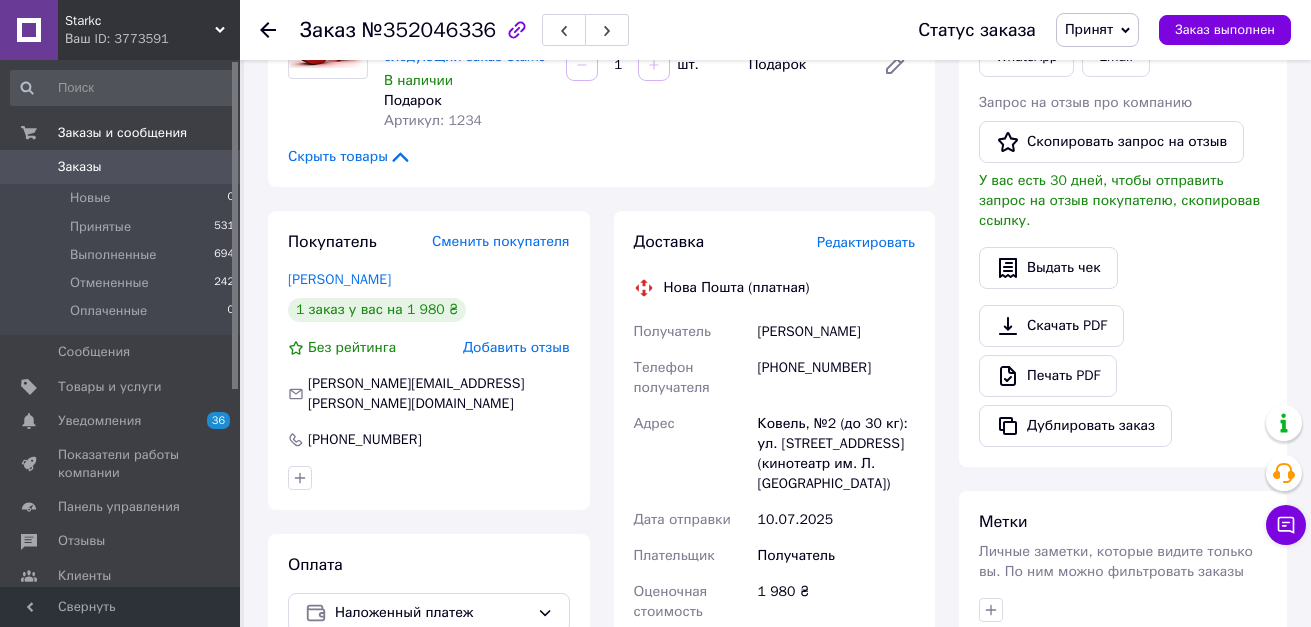 drag, startPoint x: 755, startPoint y: 309, endPoint x: 870, endPoint y: 314, distance: 115.10864 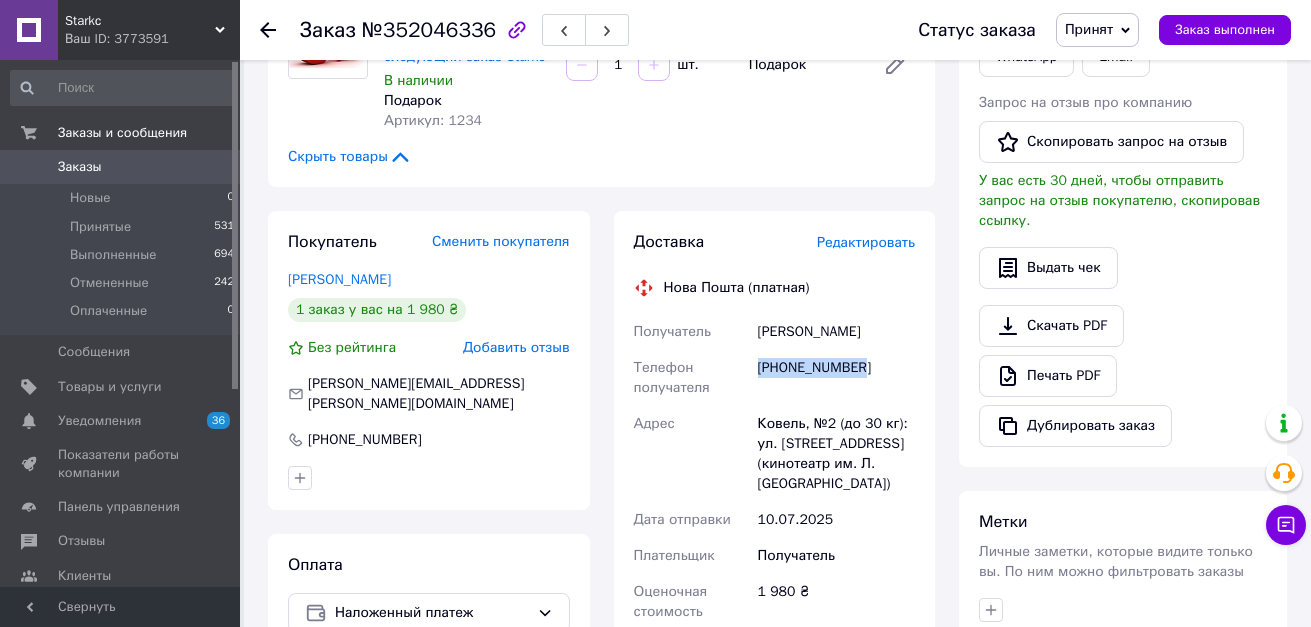 drag, startPoint x: 754, startPoint y: 344, endPoint x: 865, endPoint y: 351, distance: 111.220505 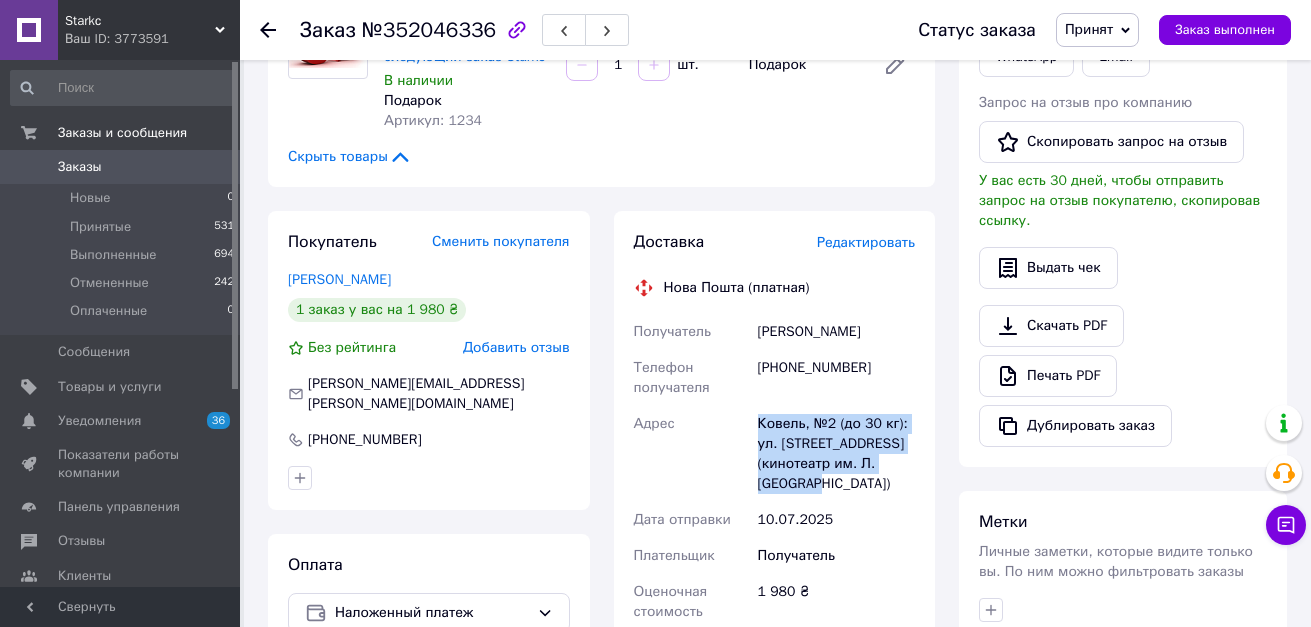 drag, startPoint x: 759, startPoint y: 403, endPoint x: 853, endPoint y: 468, distance: 114.28473 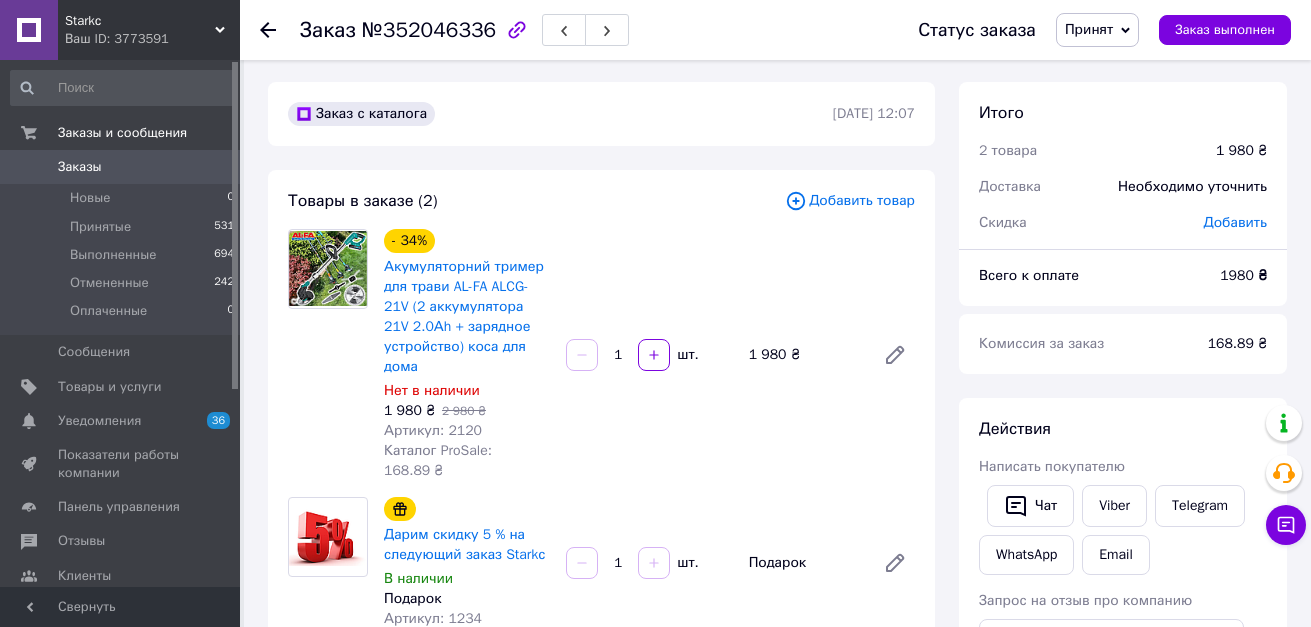 scroll, scrollTop: 0, scrollLeft: 0, axis: both 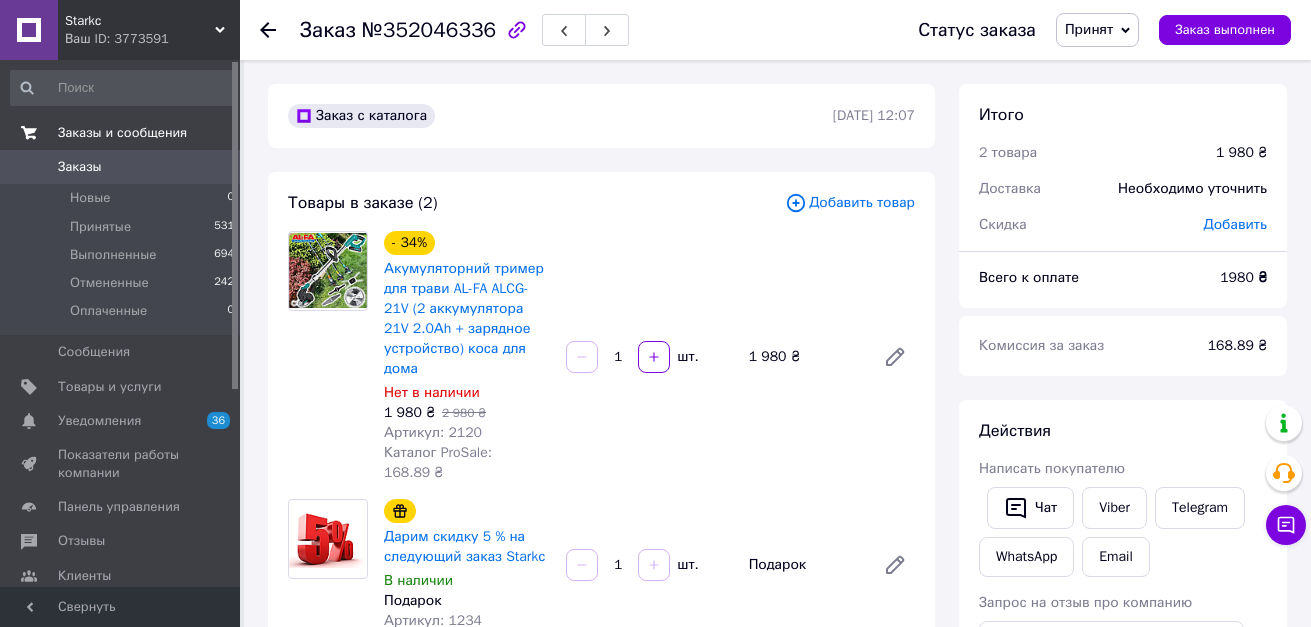 click on "Заказы и сообщения" at bounding box center (122, 133) 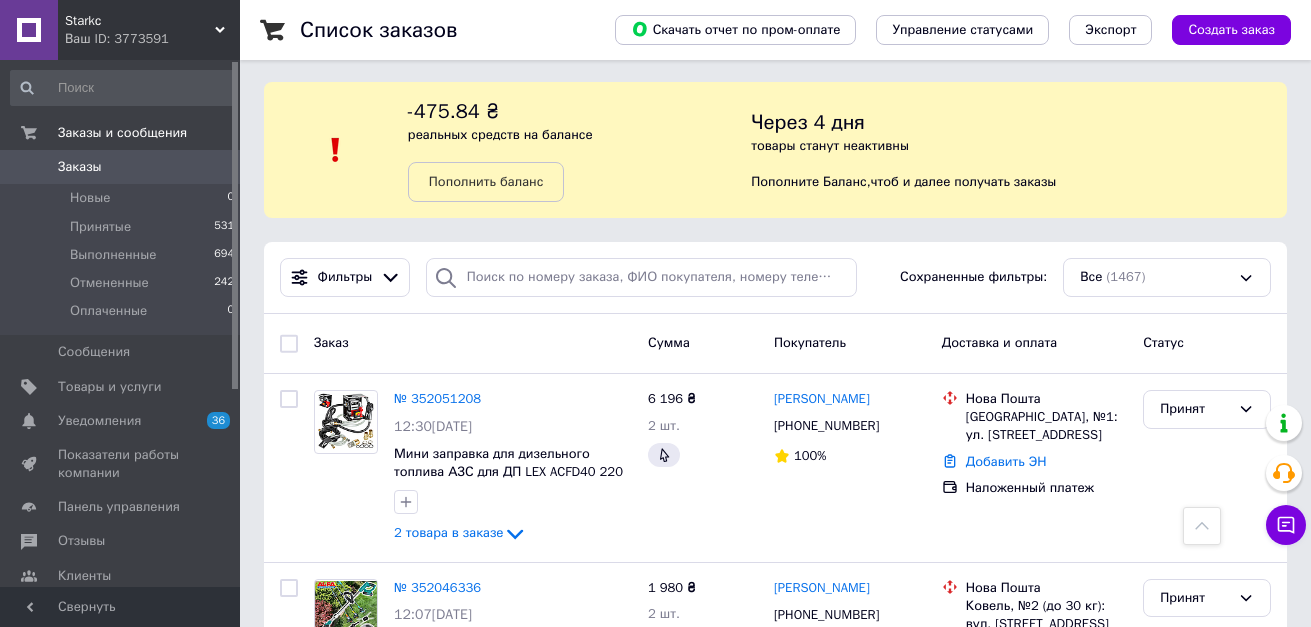 scroll, scrollTop: 0, scrollLeft: 0, axis: both 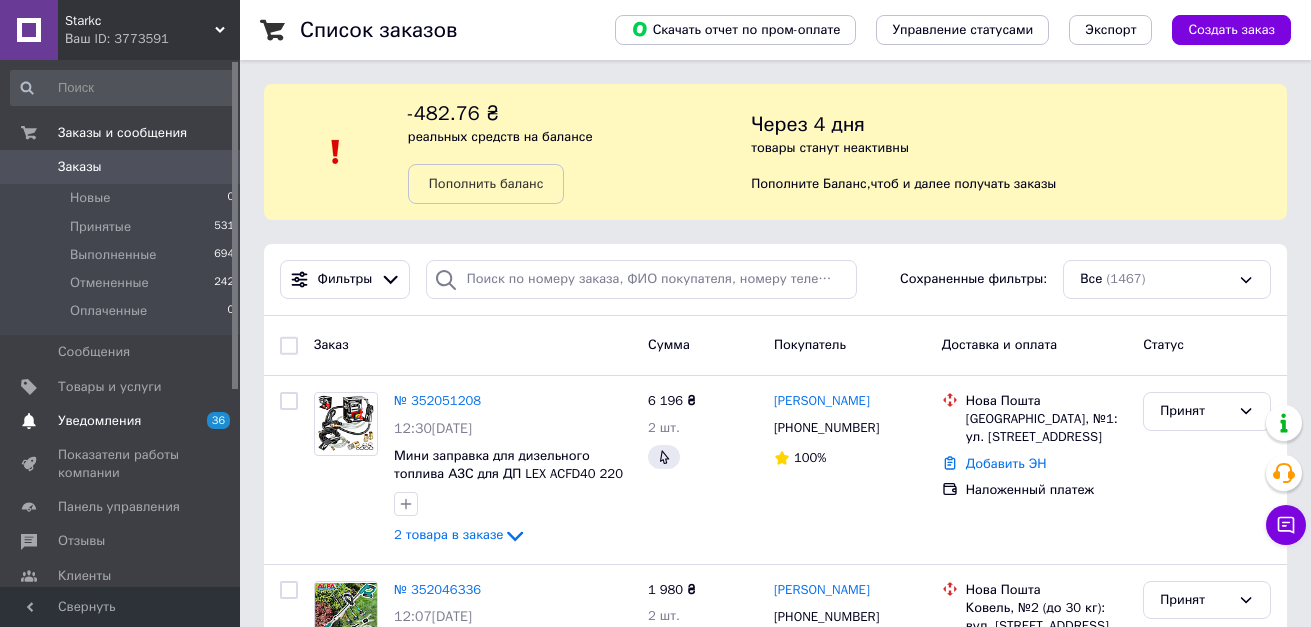 click on "Уведомления" at bounding box center (99, 421) 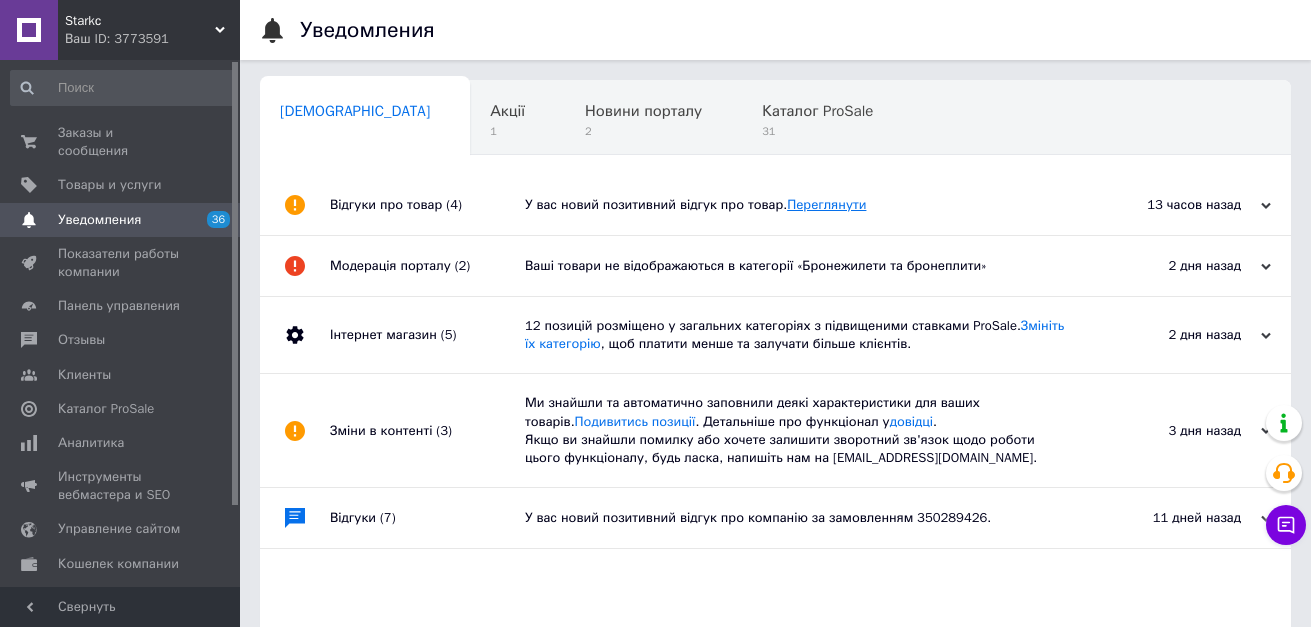 click on "Переглянути" at bounding box center (826, 204) 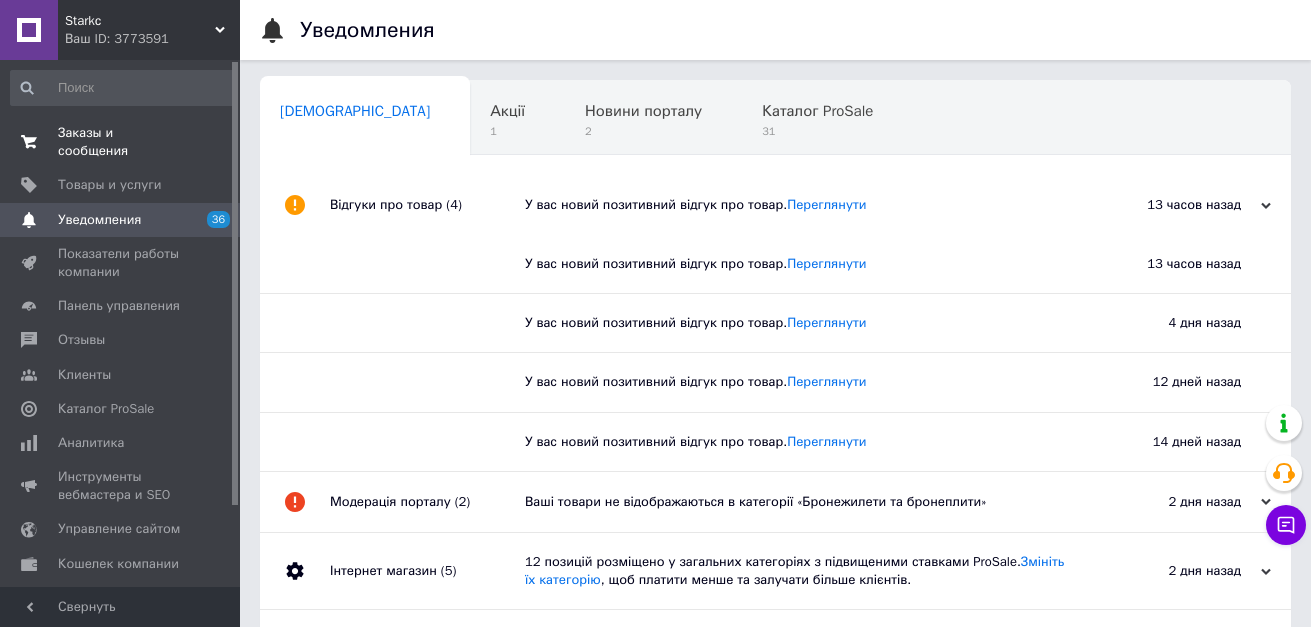 click on "Заказы и сообщения" at bounding box center (121, 142) 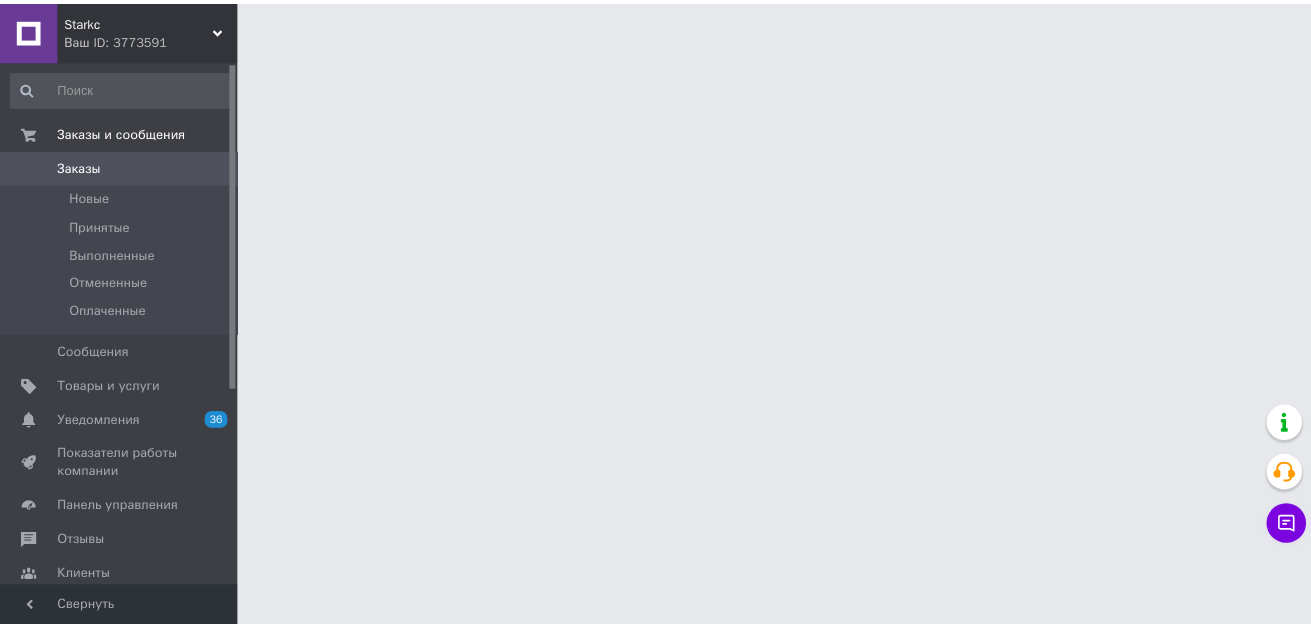scroll, scrollTop: 0, scrollLeft: 0, axis: both 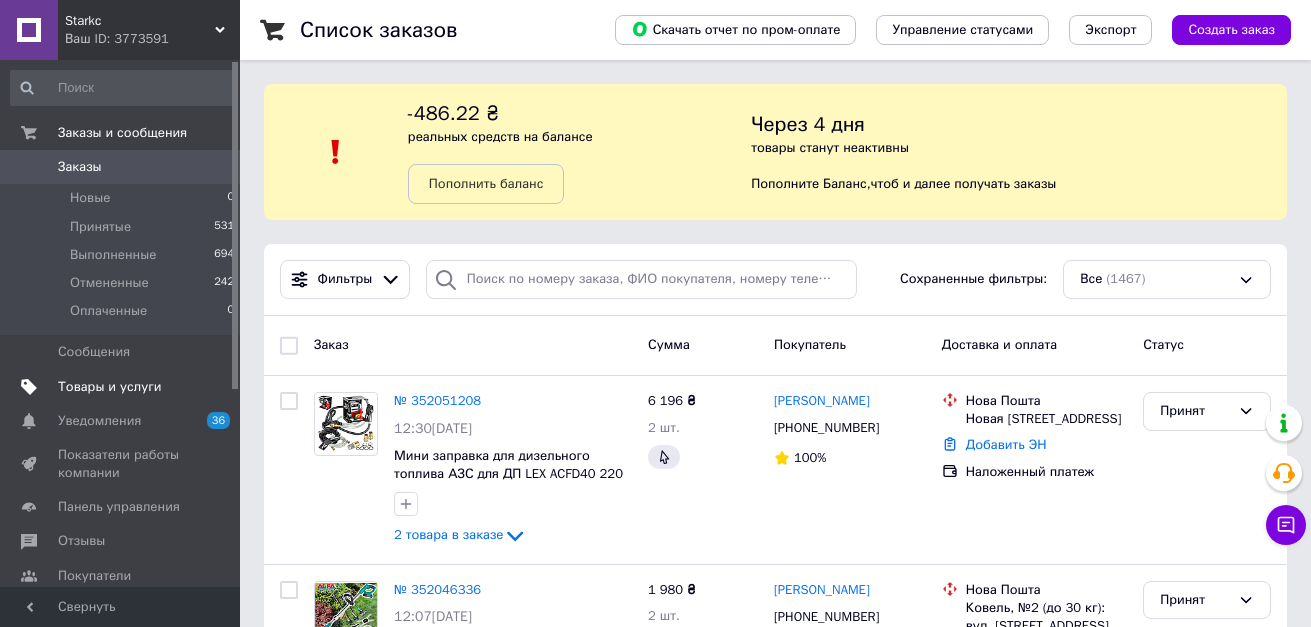 click on "Товары и услуги" at bounding box center [110, 387] 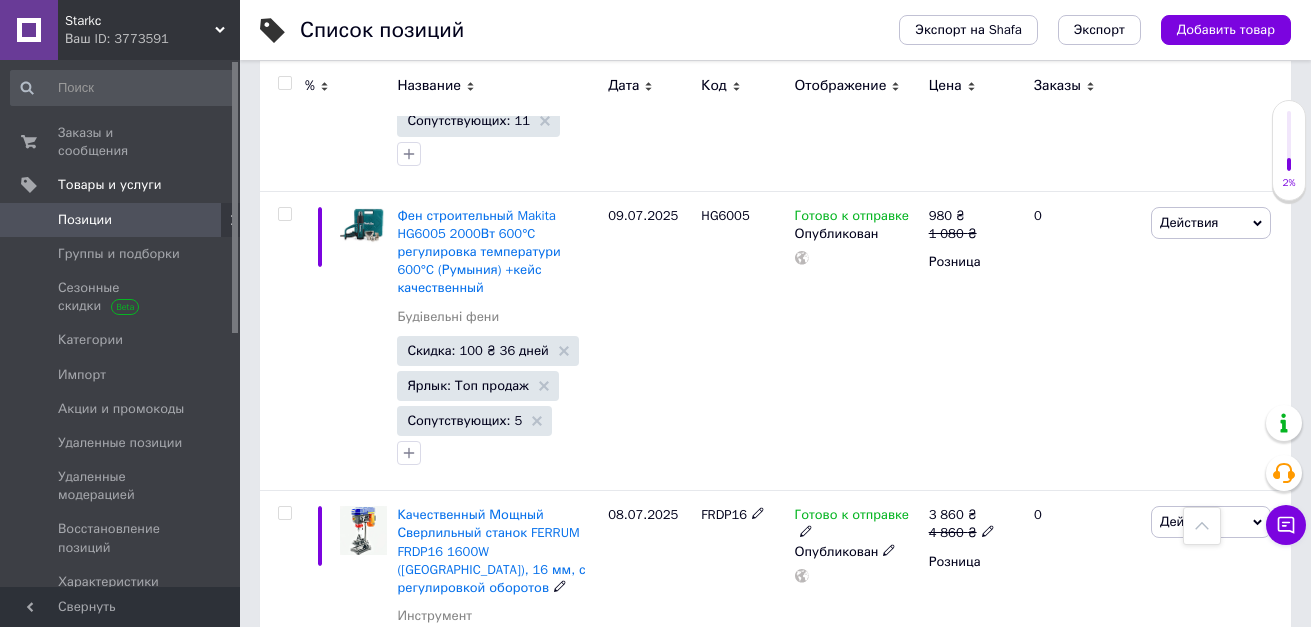 scroll, scrollTop: 400, scrollLeft: 0, axis: vertical 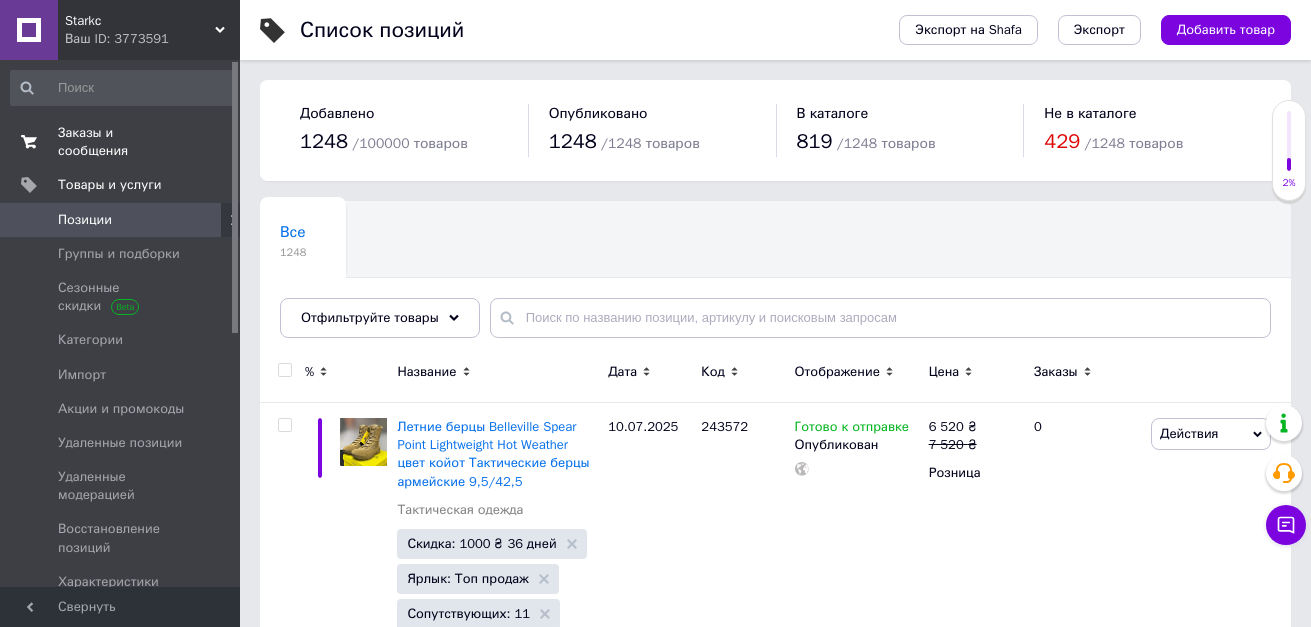 click on "Заказы и сообщения" at bounding box center (121, 142) 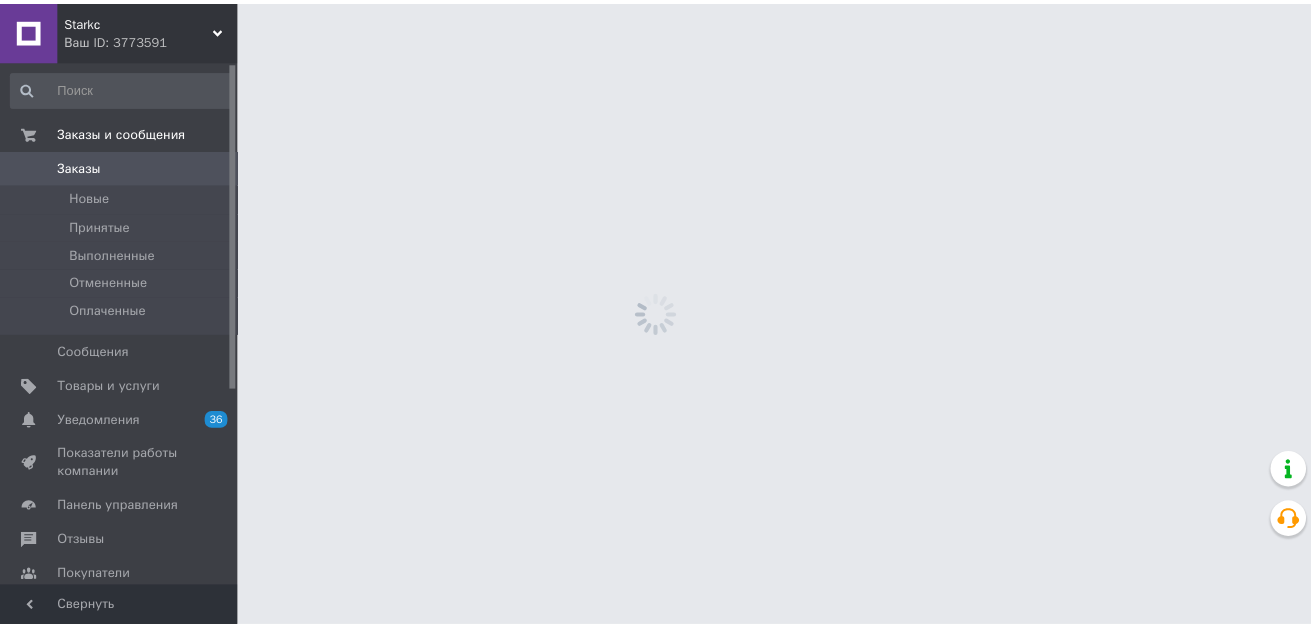 scroll, scrollTop: 0, scrollLeft: 0, axis: both 